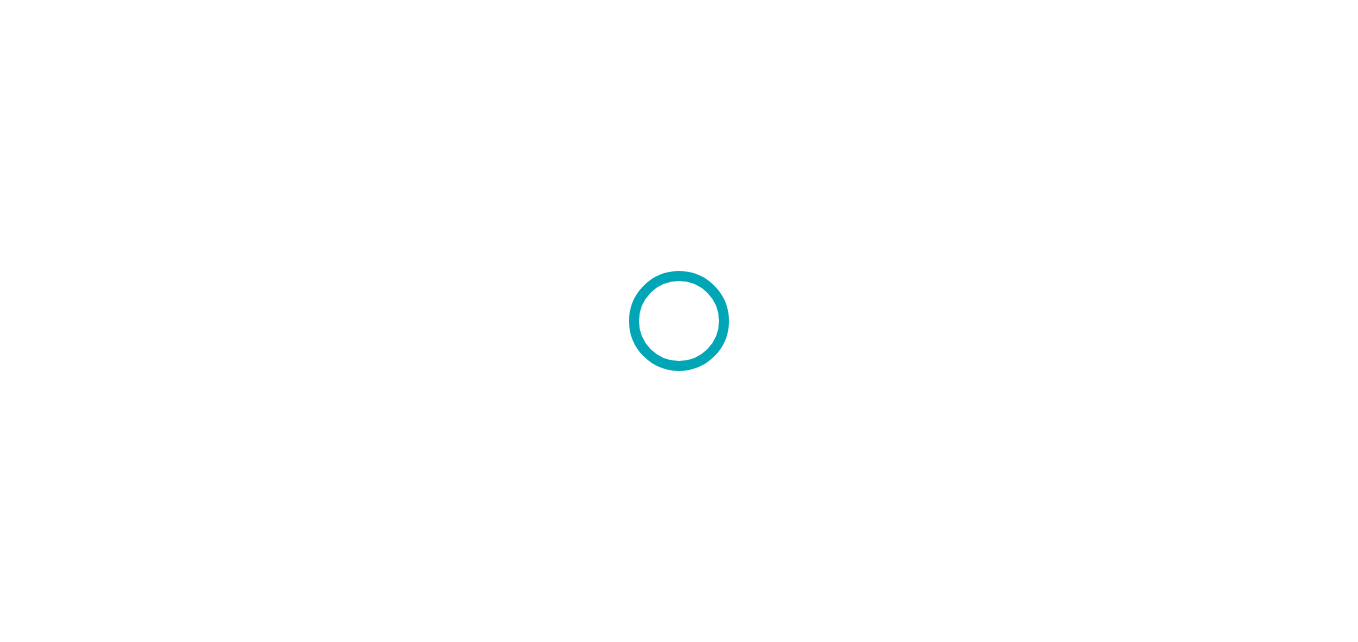 scroll, scrollTop: 0, scrollLeft: 0, axis: both 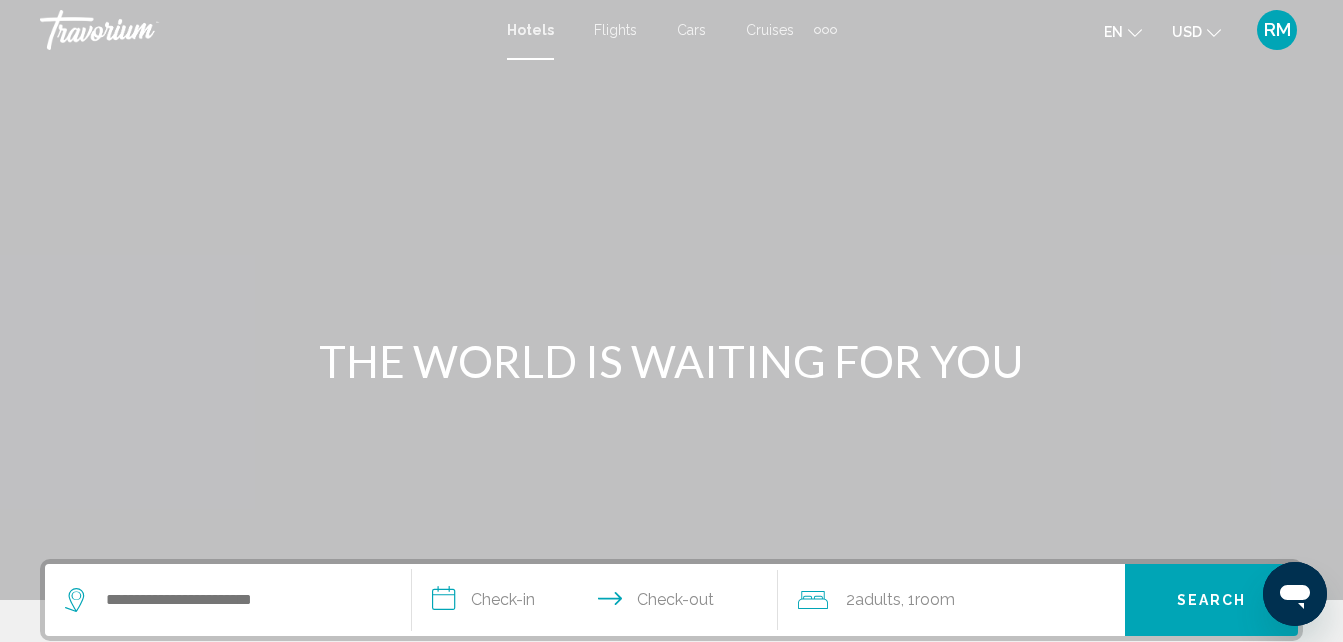 click on "RM" at bounding box center (1277, 30) 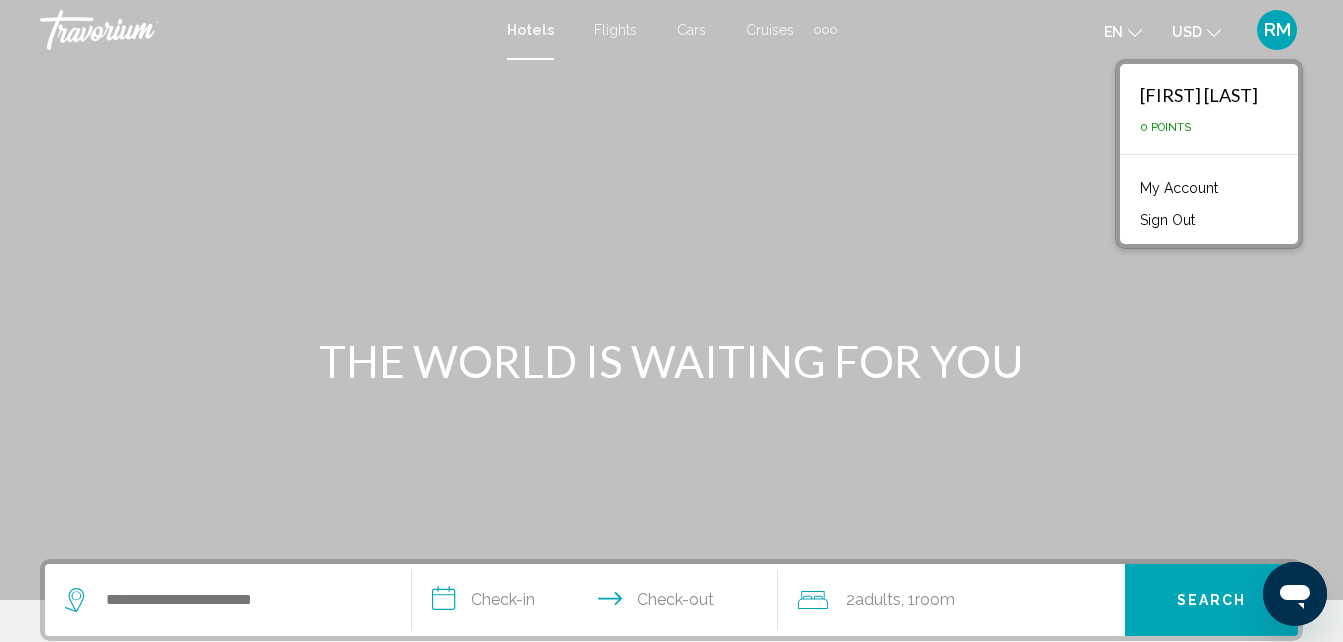 click on "My Account" at bounding box center [1179, 188] 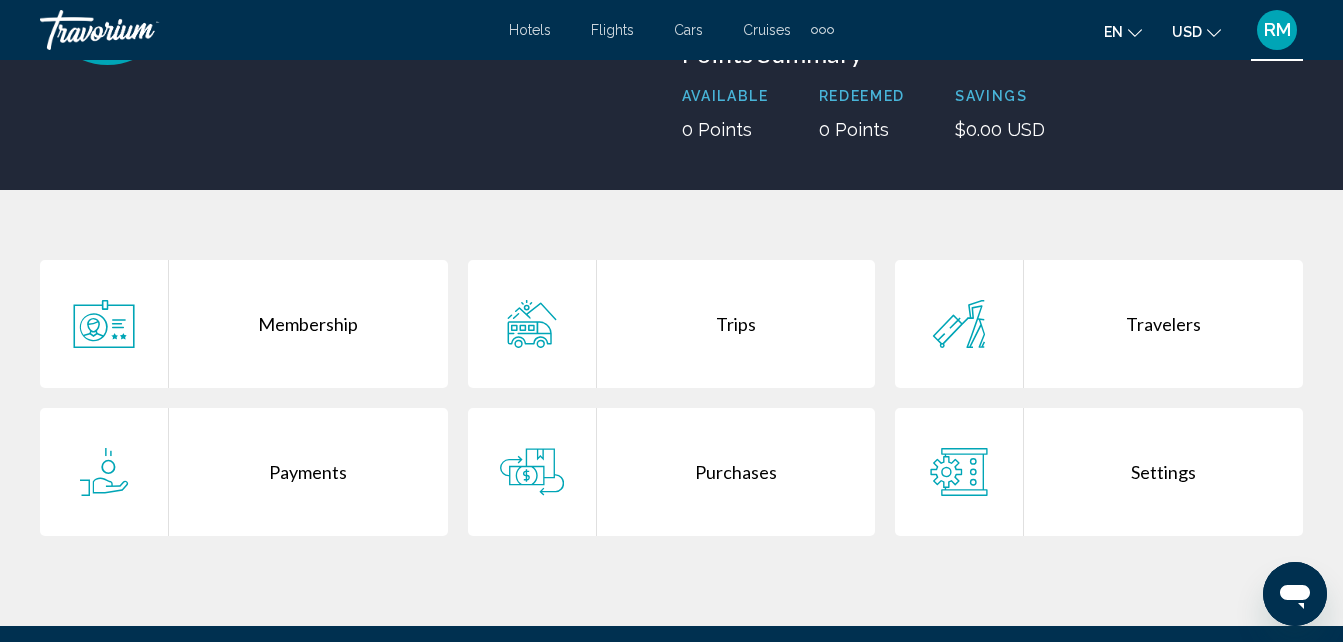 scroll, scrollTop: 269, scrollLeft: 0, axis: vertical 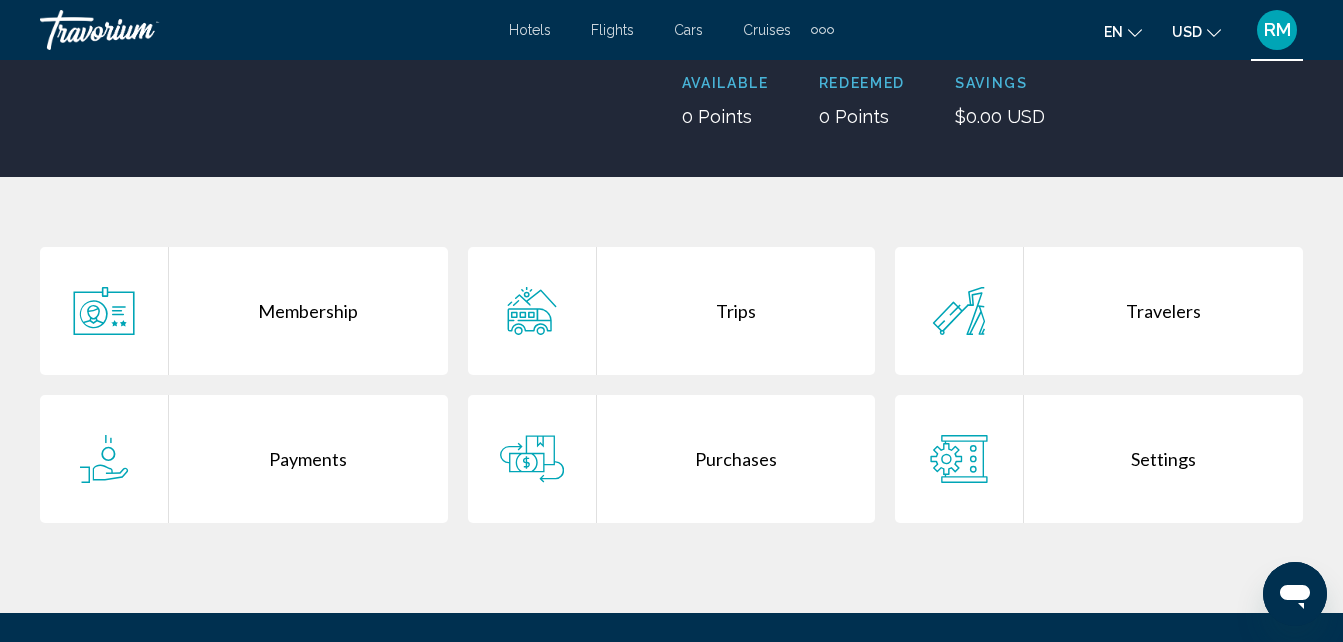 click on "Settings" at bounding box center (1163, 459) 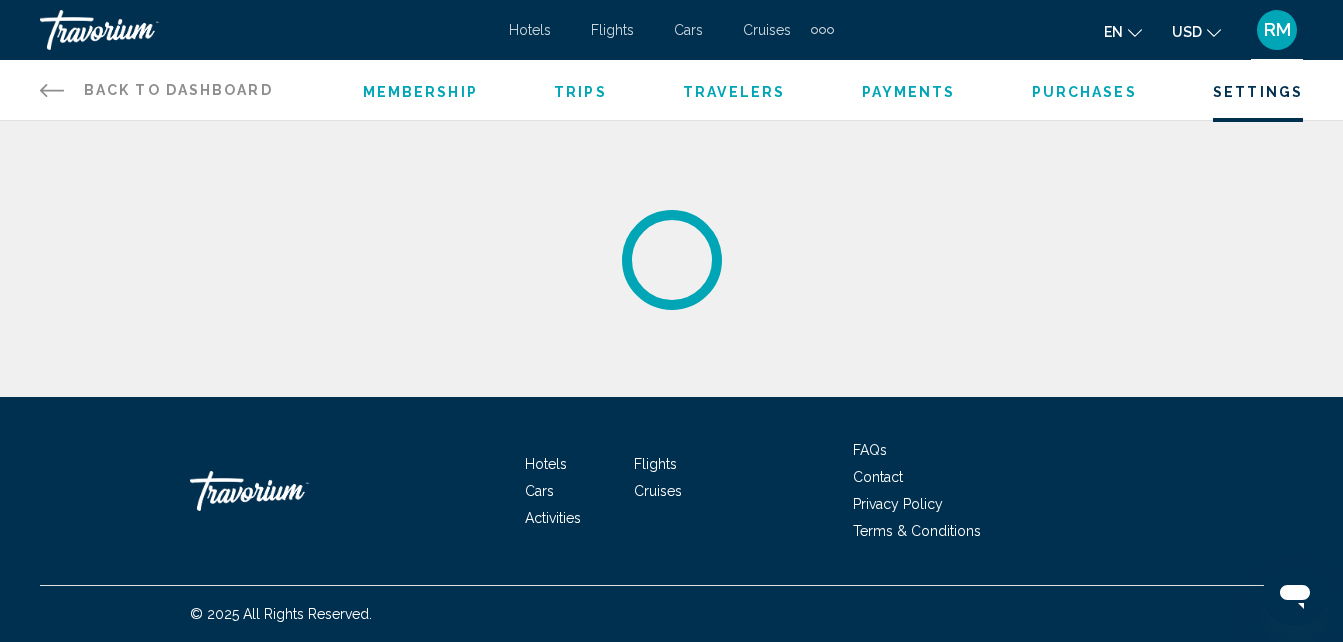scroll, scrollTop: 0, scrollLeft: 0, axis: both 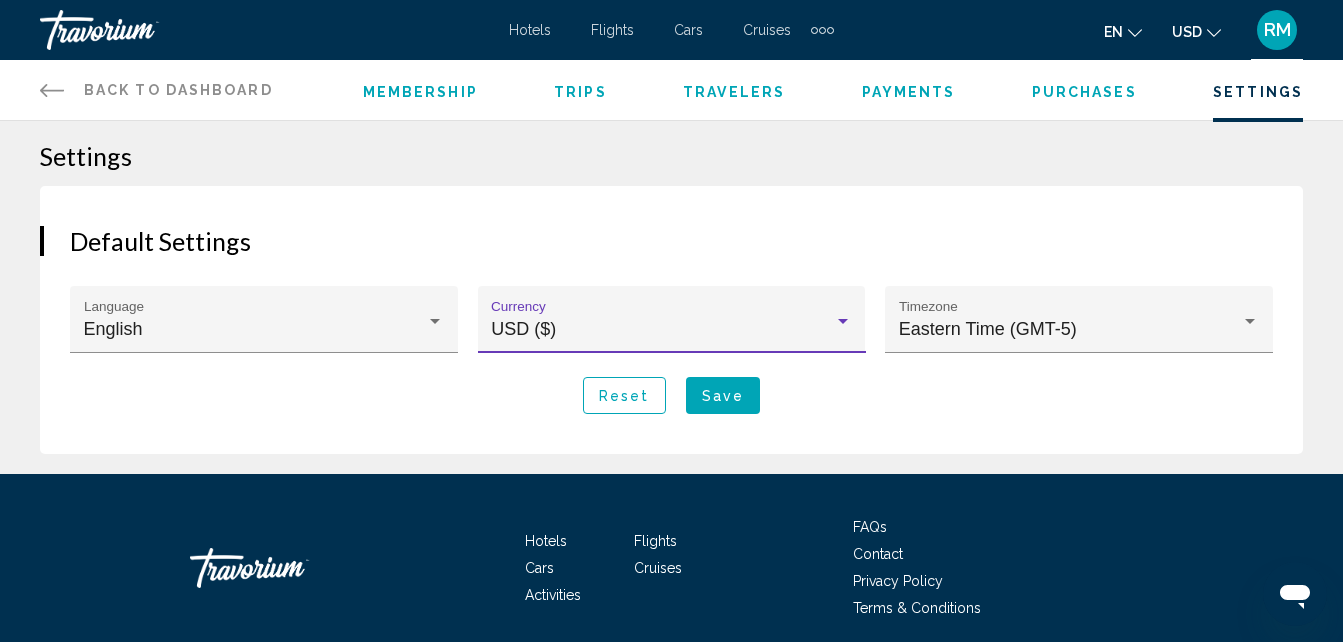 click at bounding box center [843, 321] 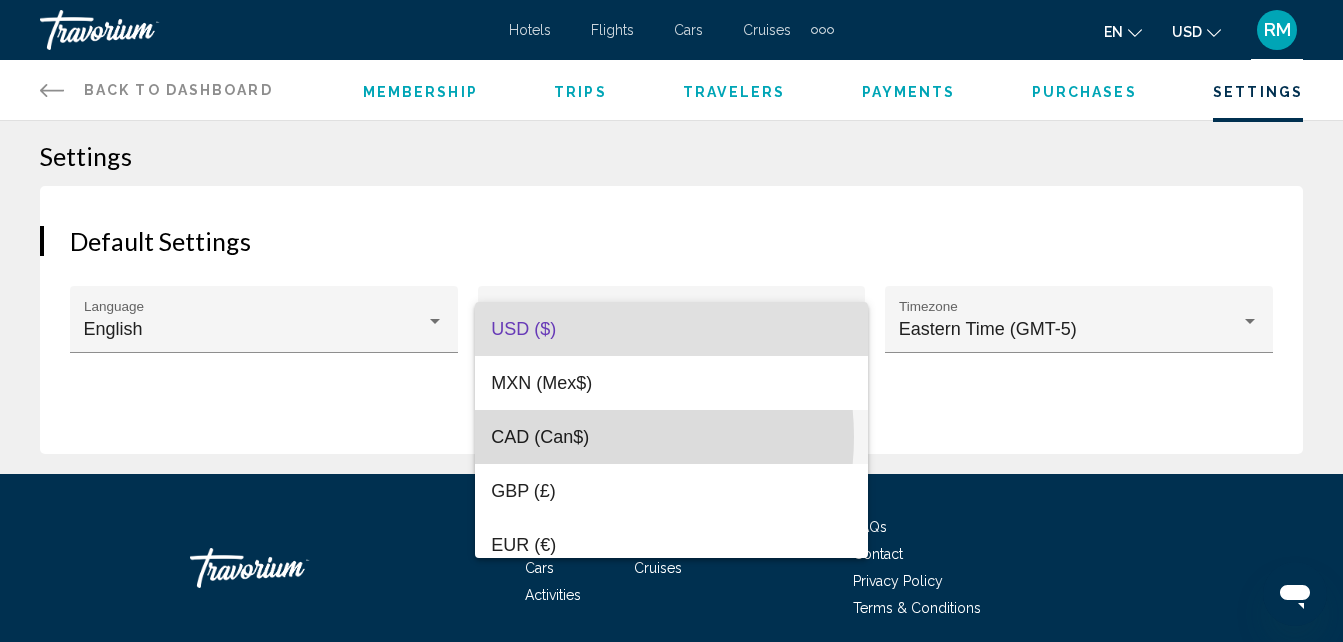 click on "CAD (Can$)" at bounding box center (540, 437) 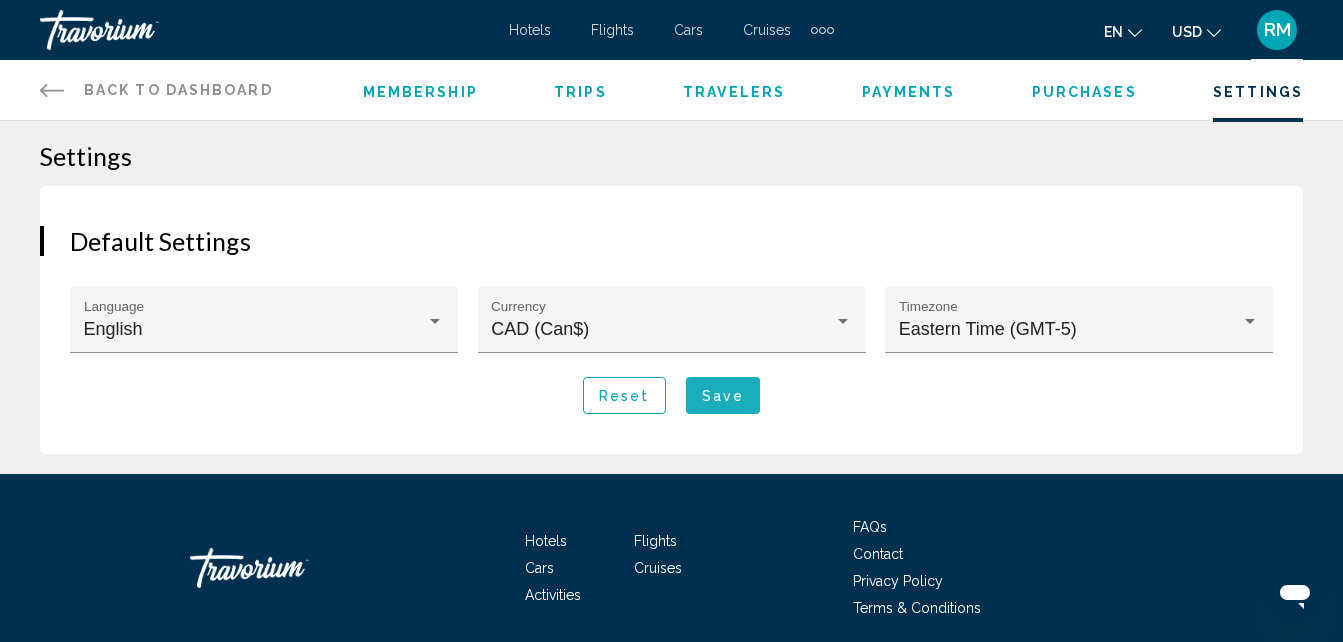 click on "Save" at bounding box center [723, 396] 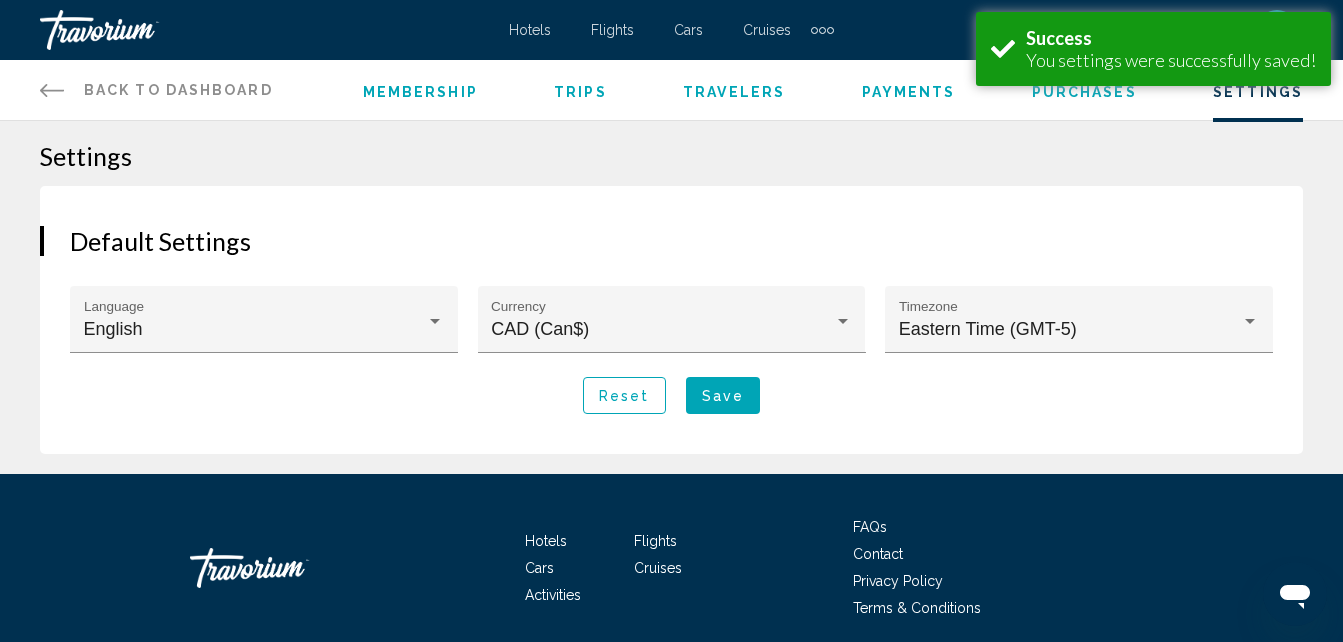 click on "Hotels" at bounding box center (530, 30) 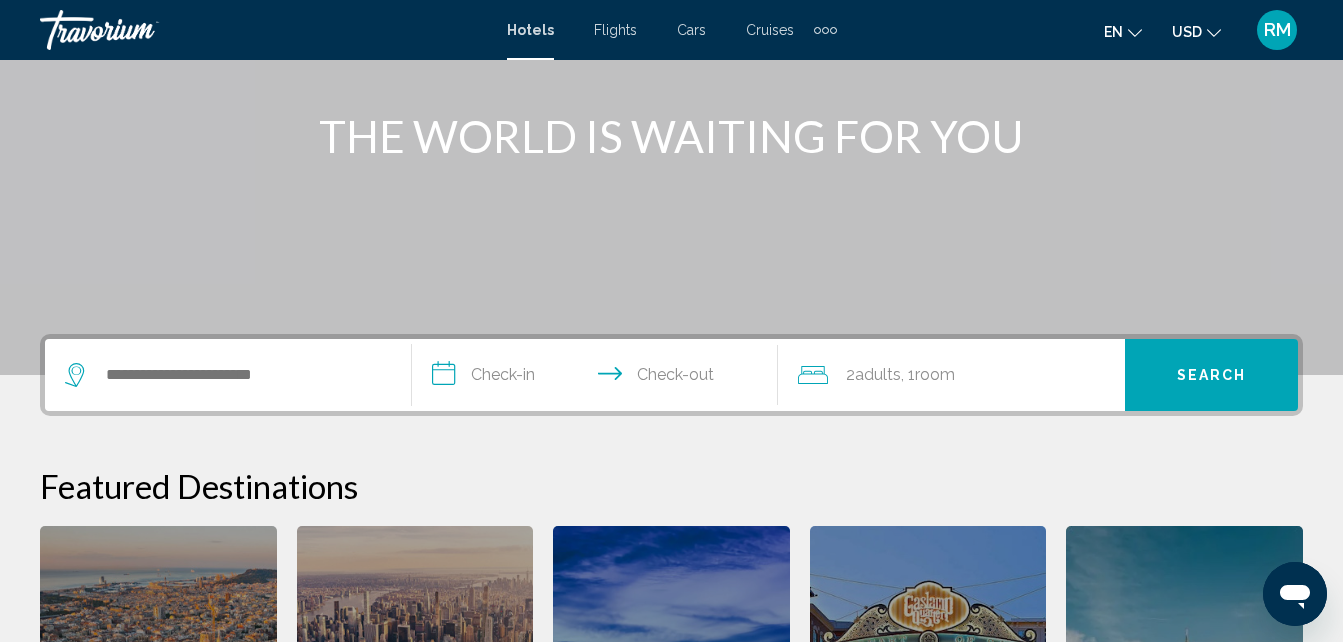 scroll, scrollTop: 222, scrollLeft: 0, axis: vertical 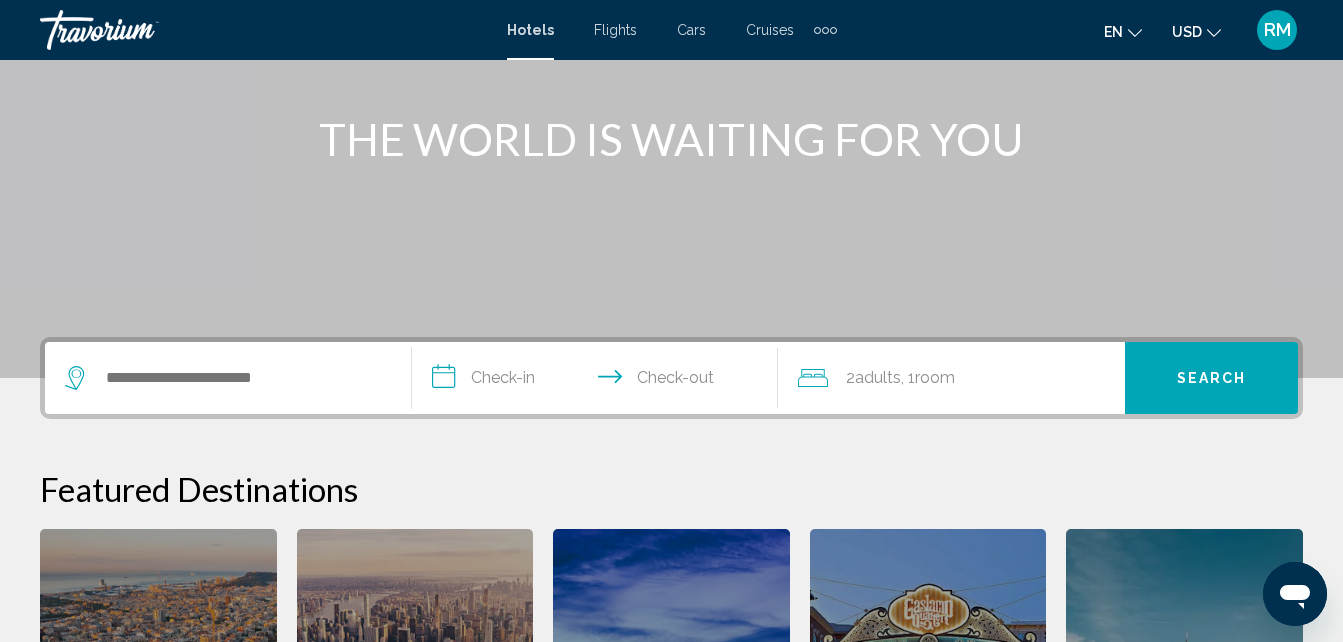 click at bounding box center [228, 378] 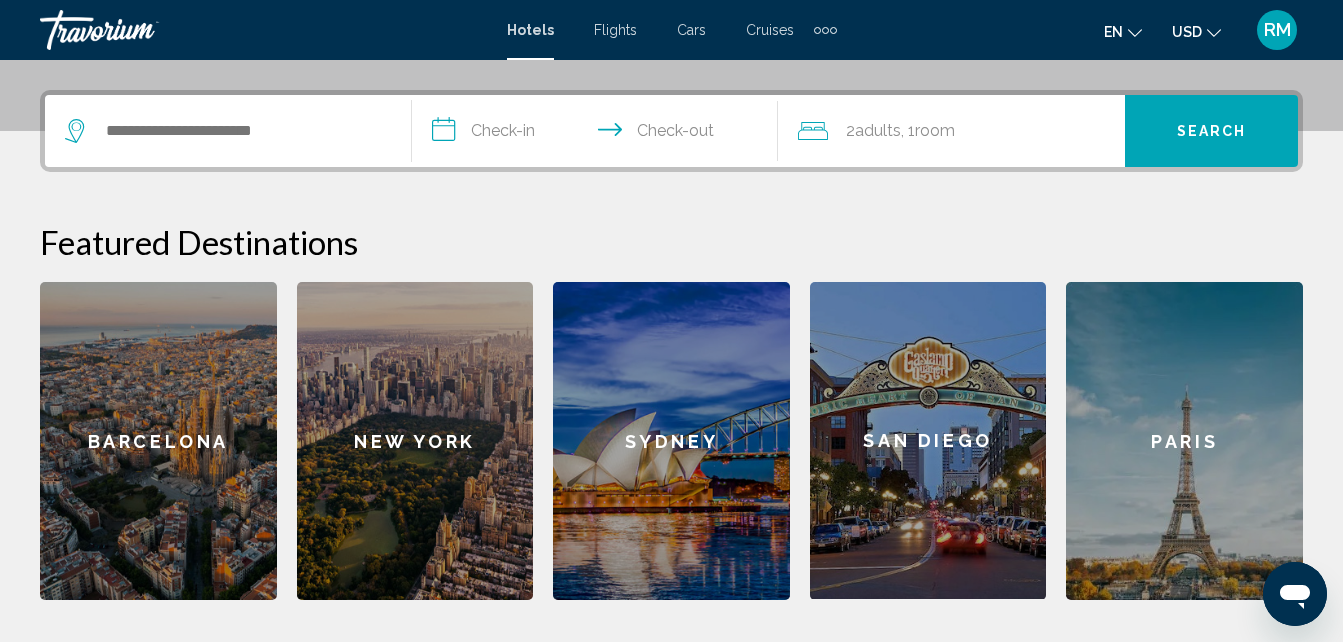 scroll, scrollTop: 494, scrollLeft: 0, axis: vertical 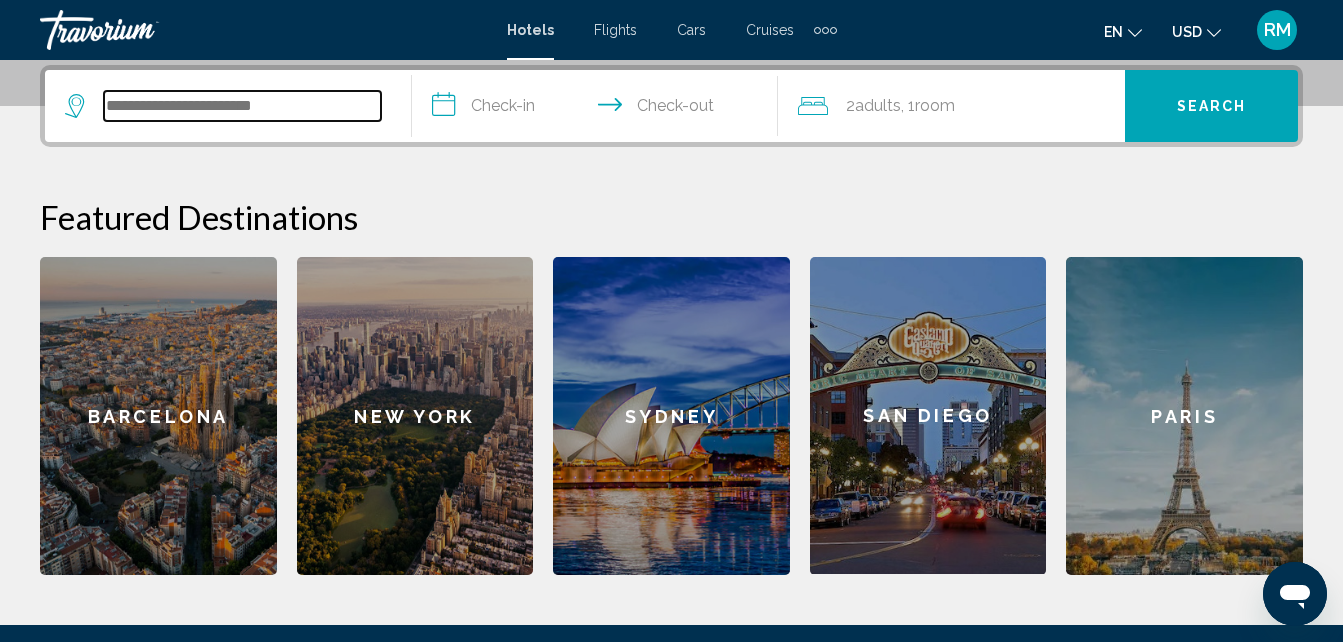 click at bounding box center (242, 106) 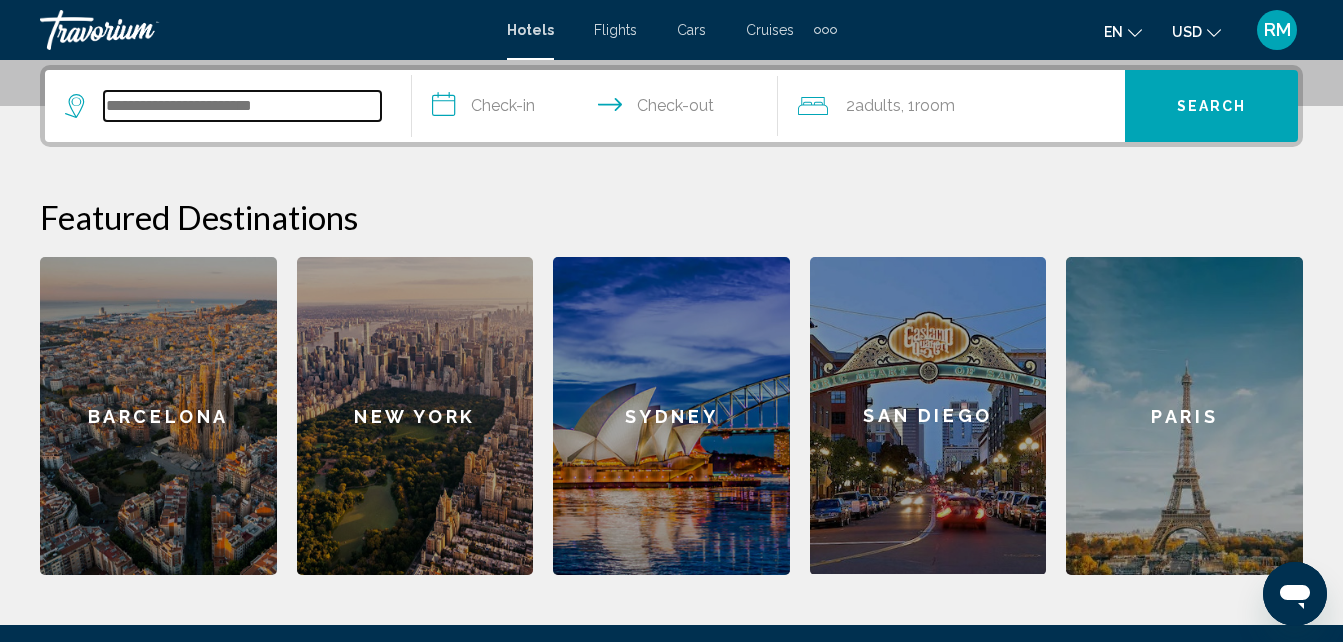 type on "*" 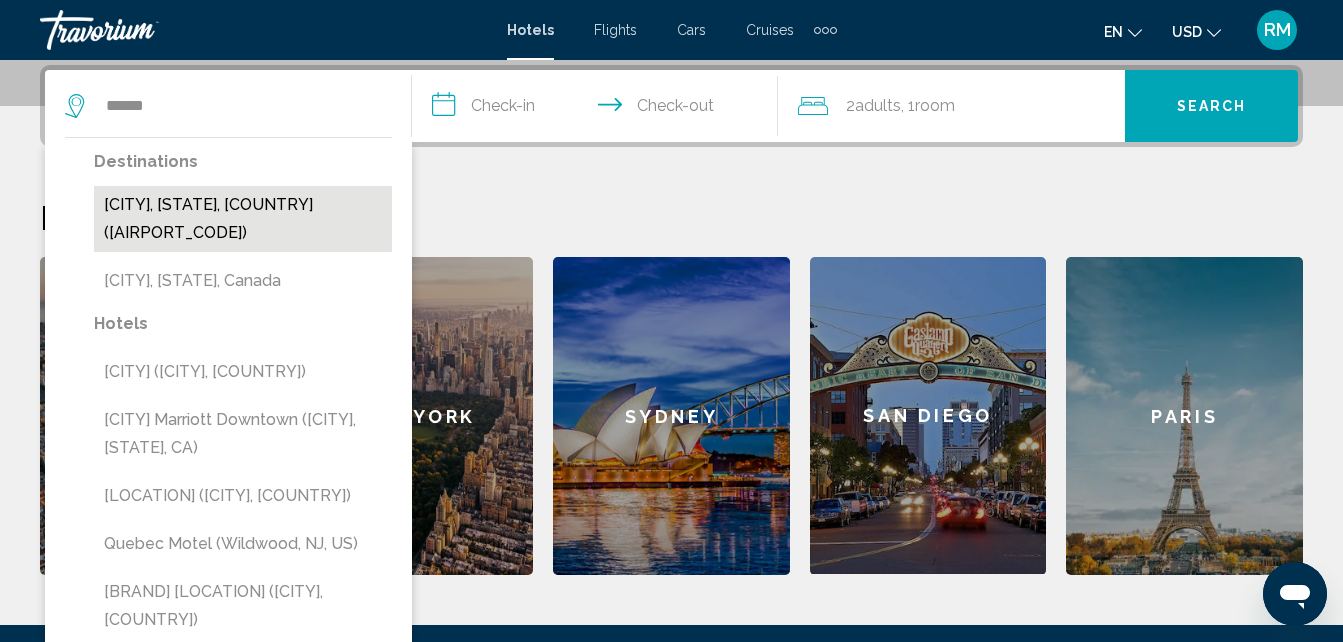 click on "[CITY], [STATE], [COUNTRY] ([AIRPORT_CODE])" at bounding box center [243, 219] 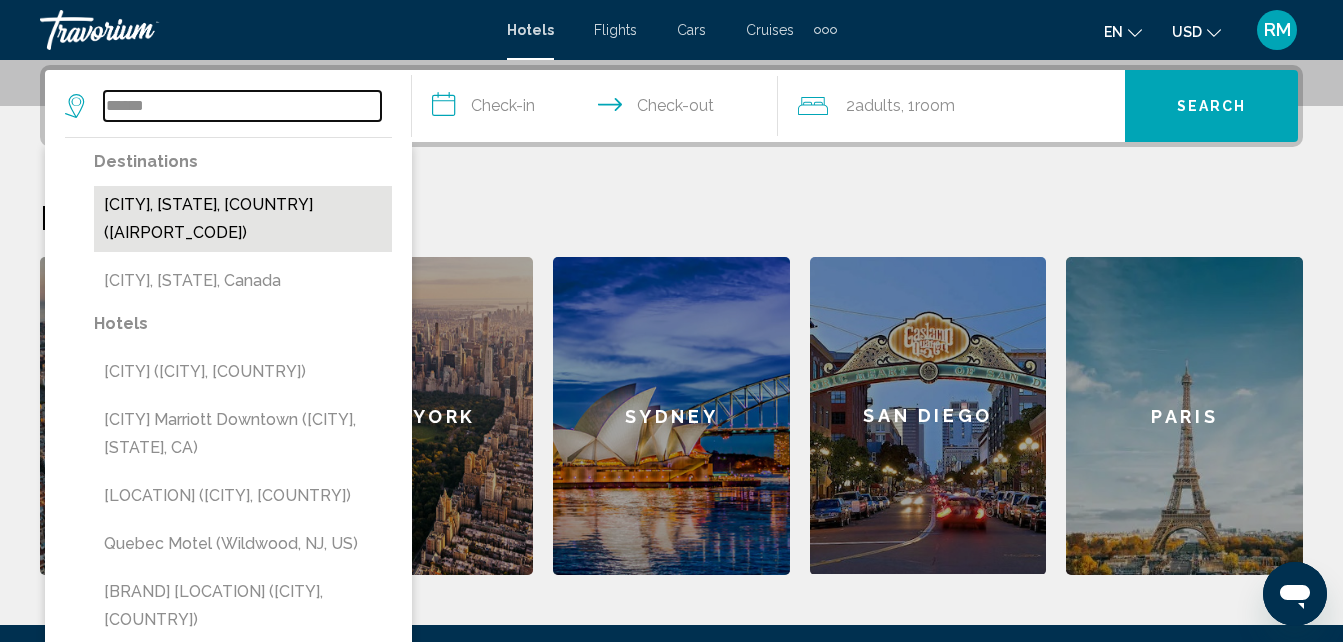 type on "**********" 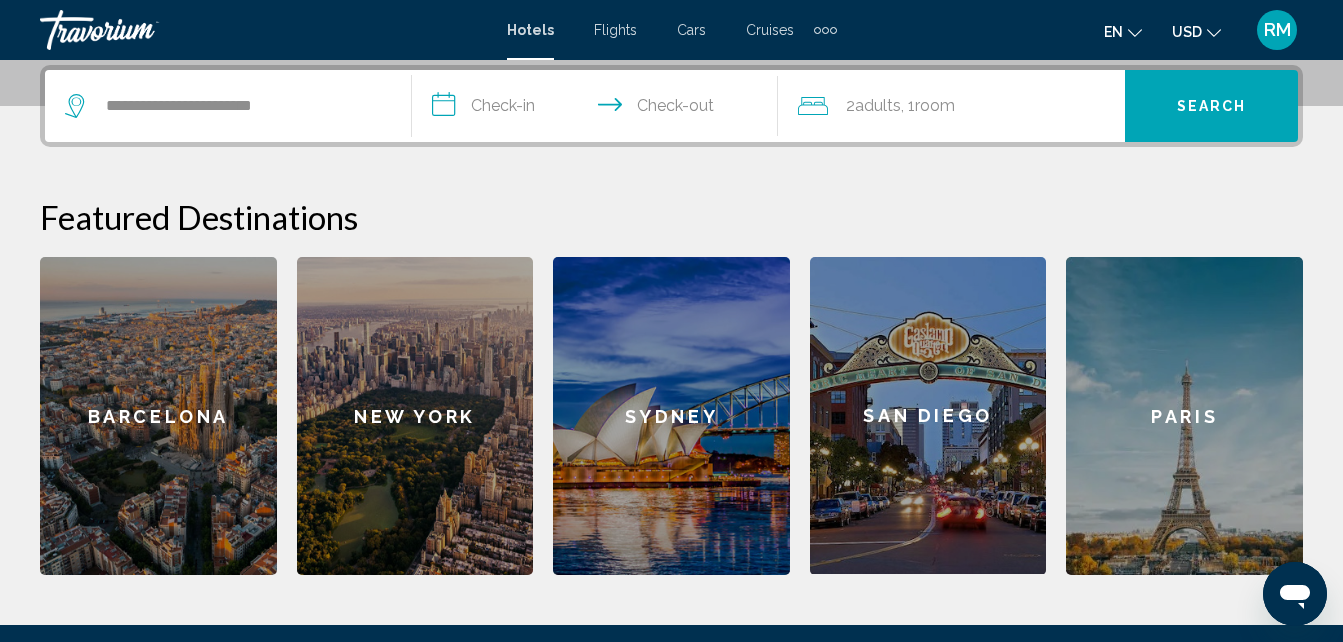 click on "**********" at bounding box center [599, 109] 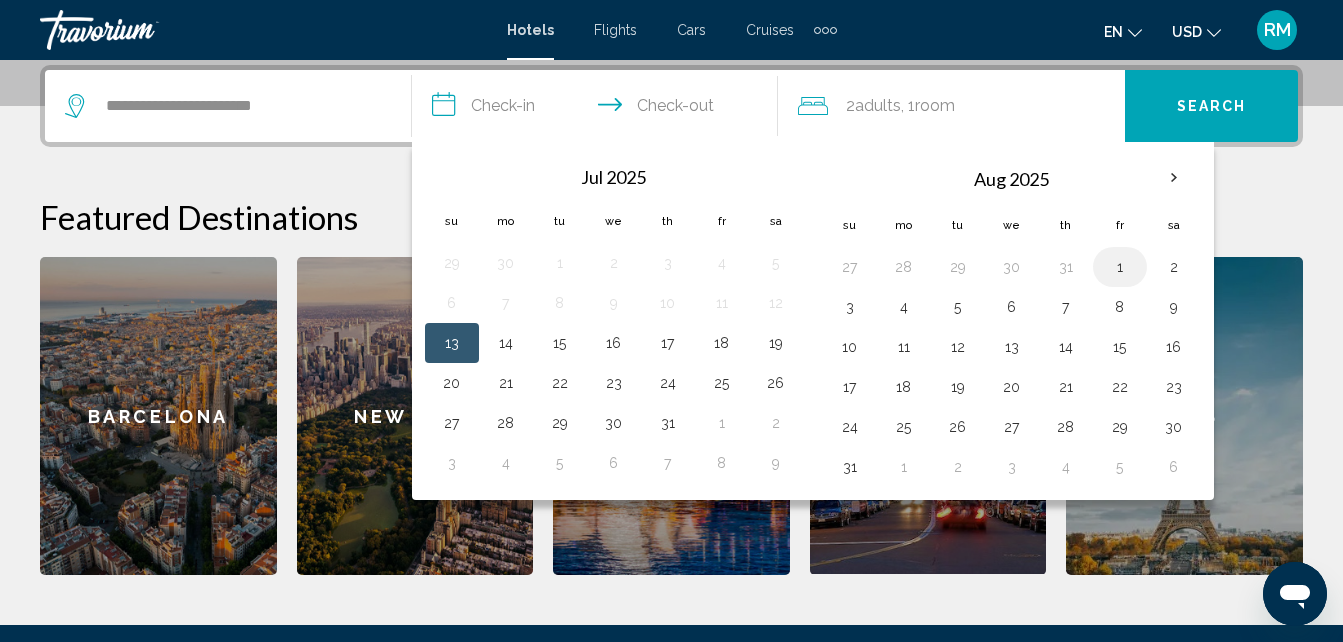 click on "1" at bounding box center (1120, 267) 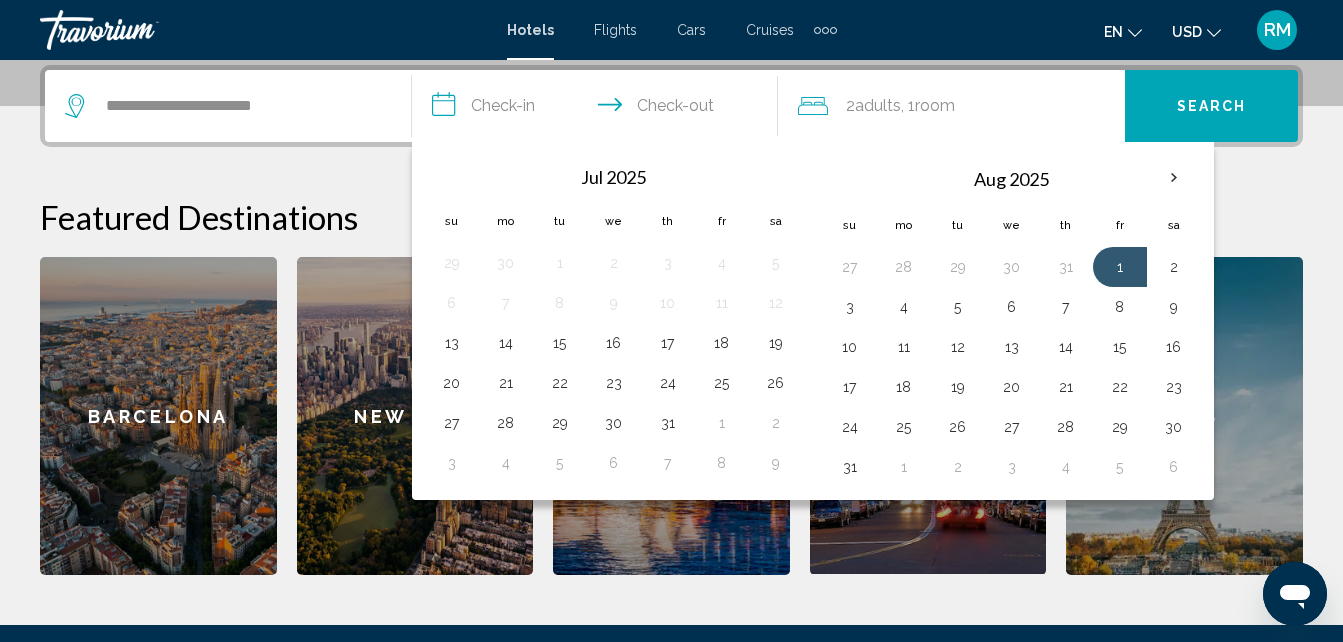 click on "Room" 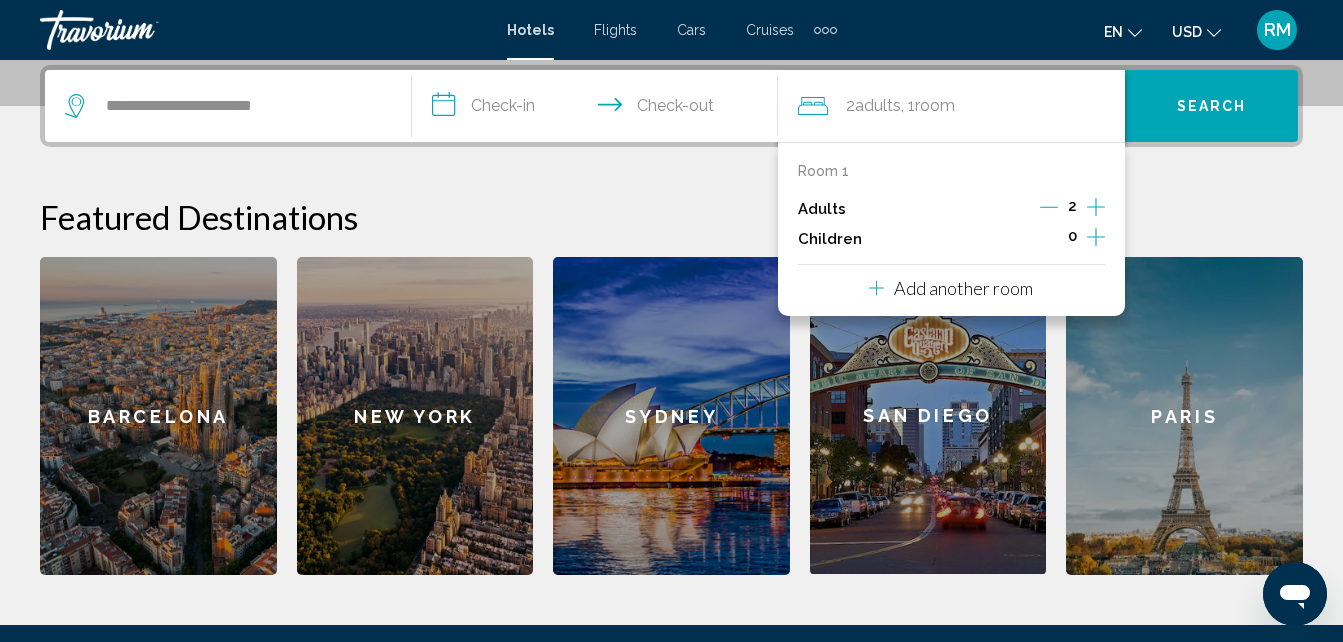 click 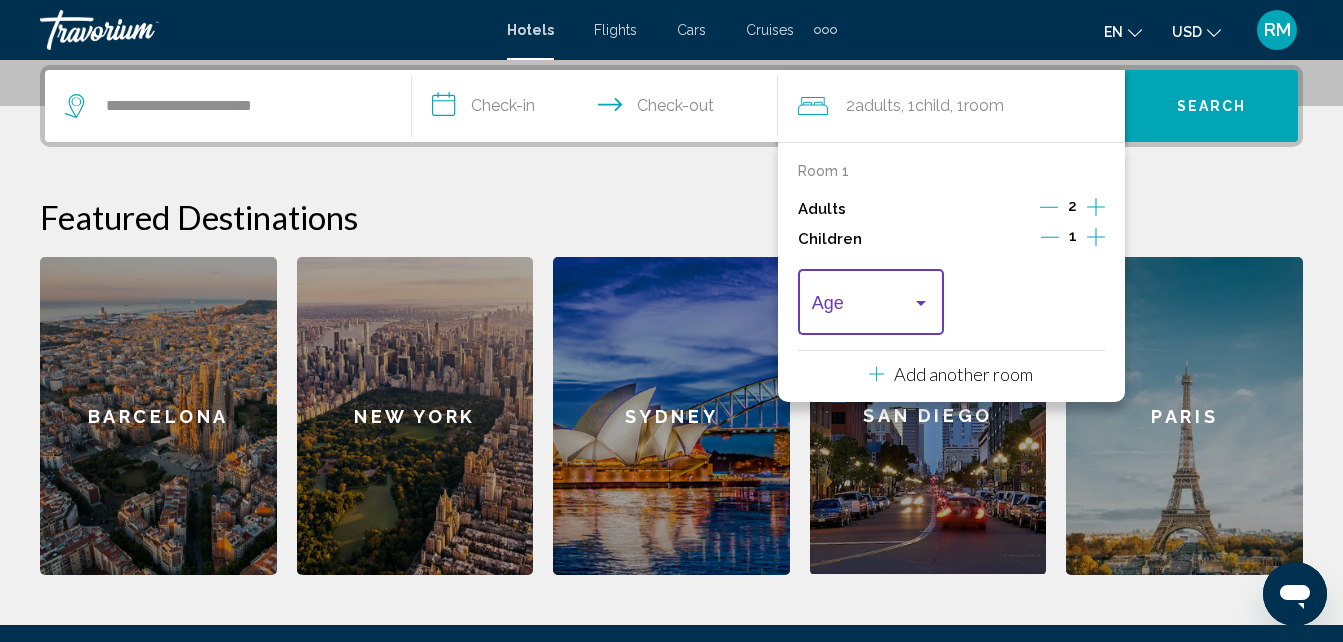 click at bounding box center [921, 303] 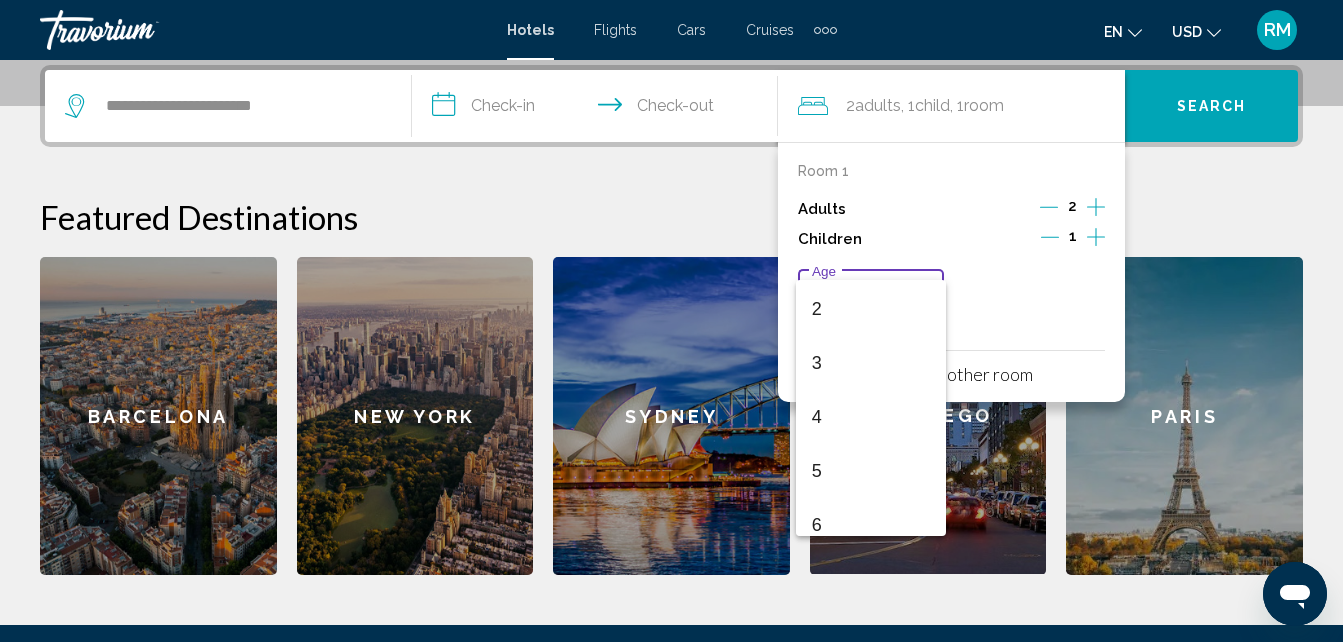 scroll, scrollTop: 120, scrollLeft: 0, axis: vertical 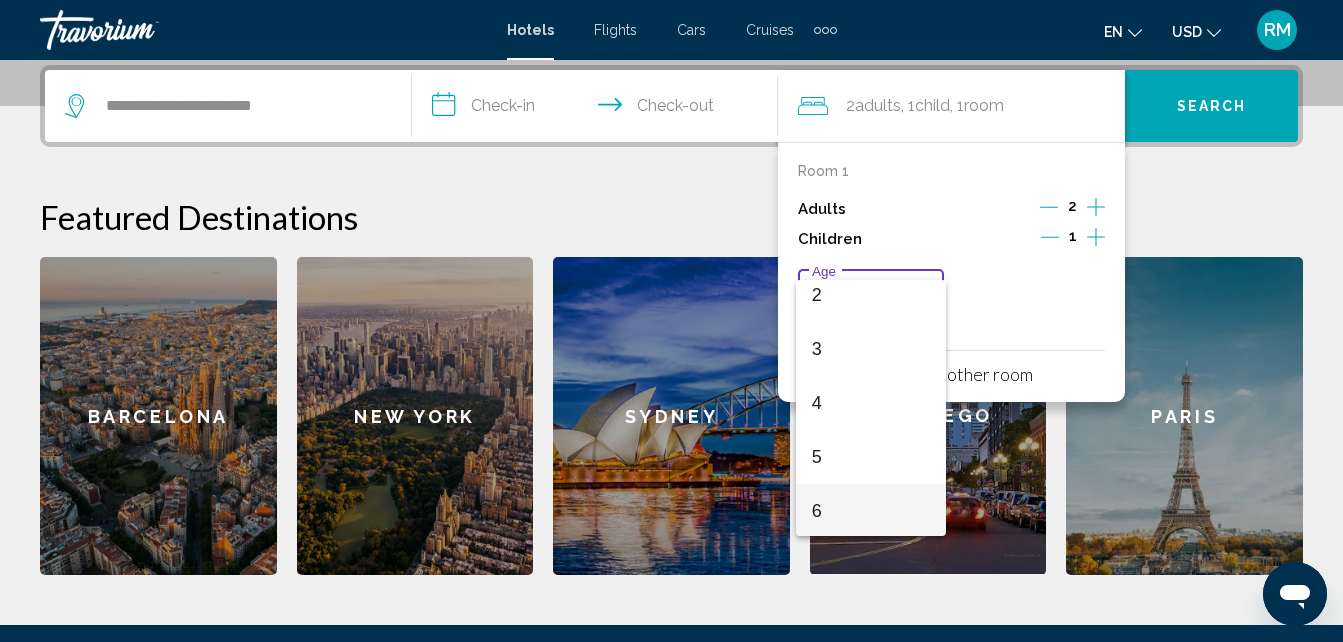 click on "6" at bounding box center (871, 511) 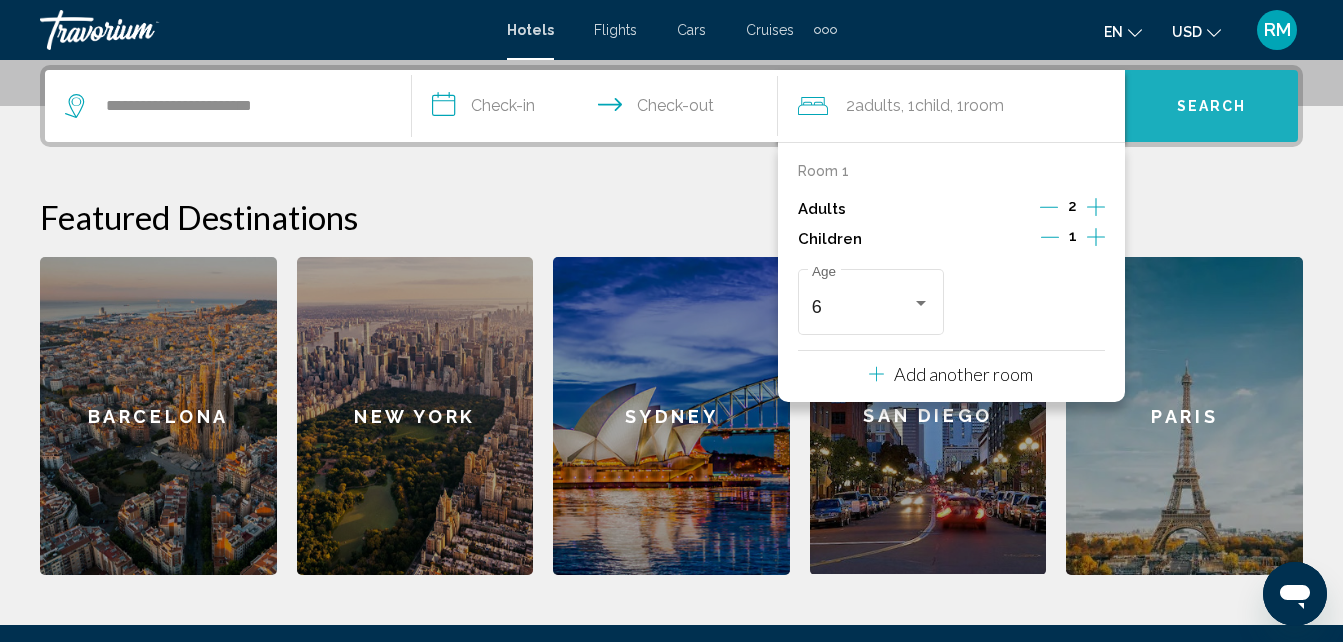 click on "Search" at bounding box center [1212, 107] 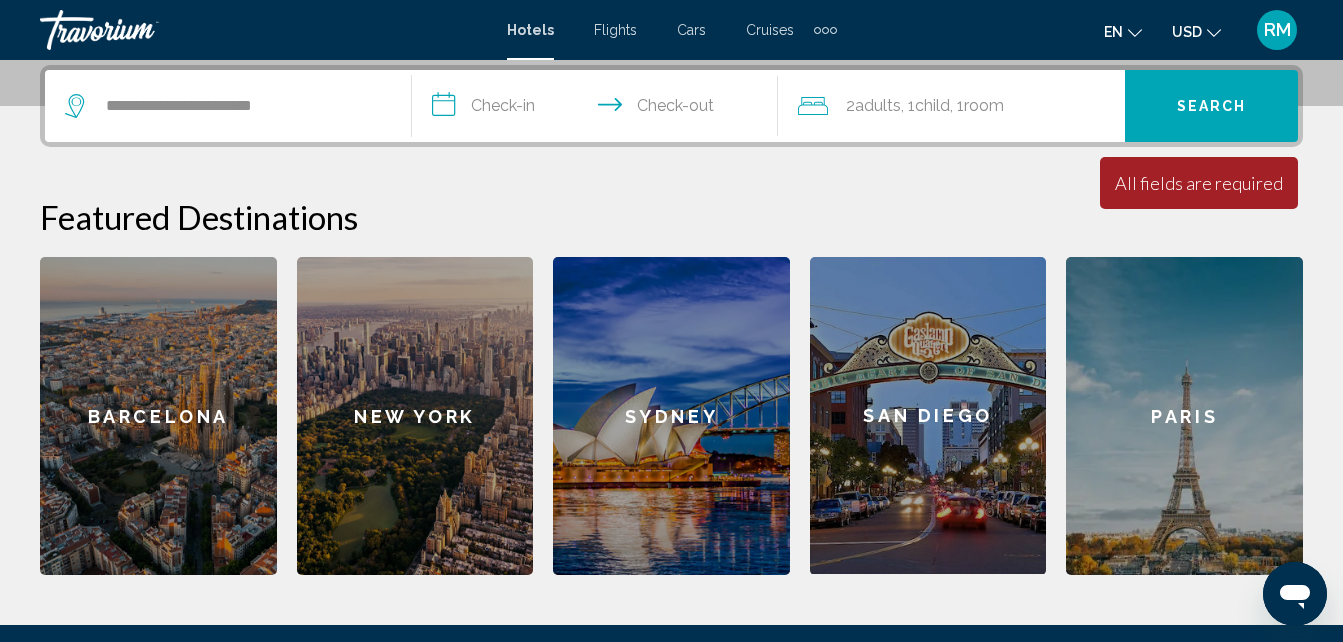click on "**********" at bounding box center (599, 109) 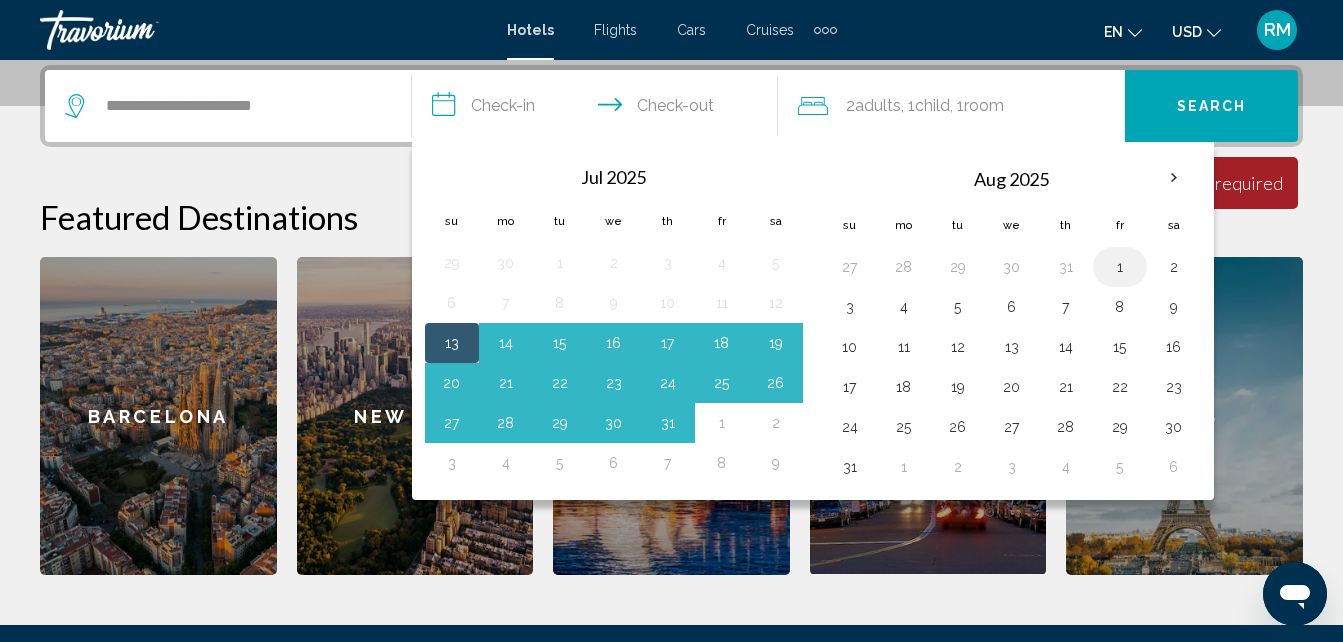 click on "1" at bounding box center (1120, 267) 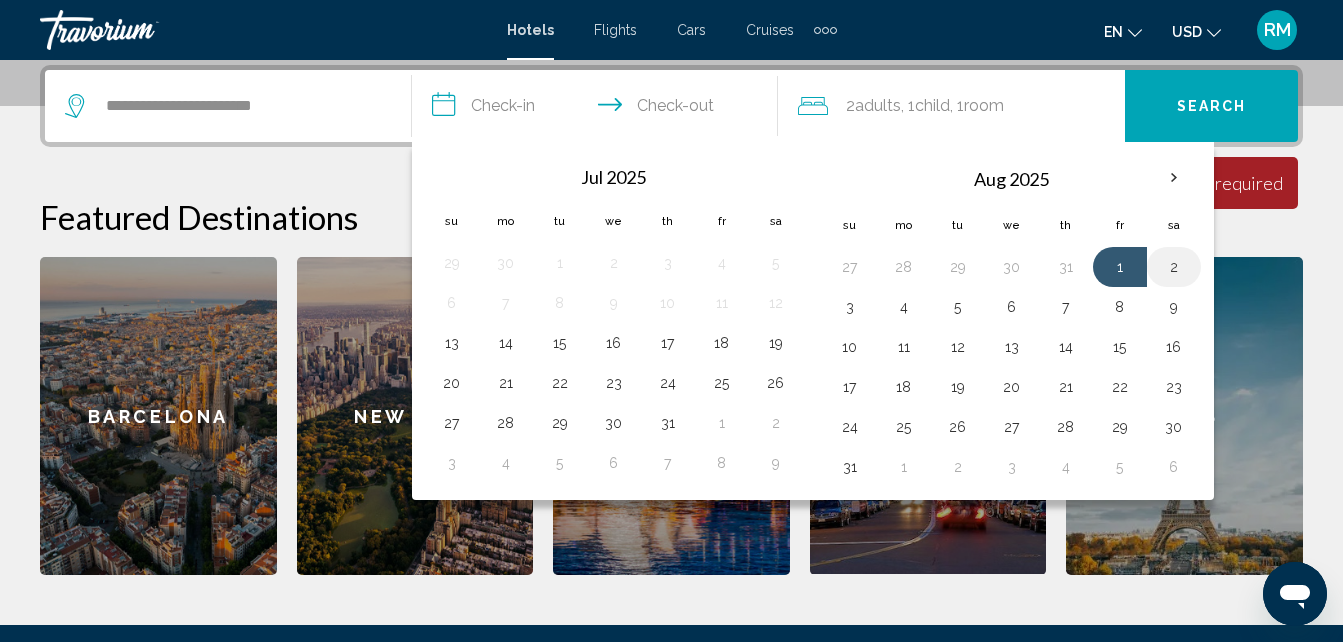 click on "2" at bounding box center (1174, 267) 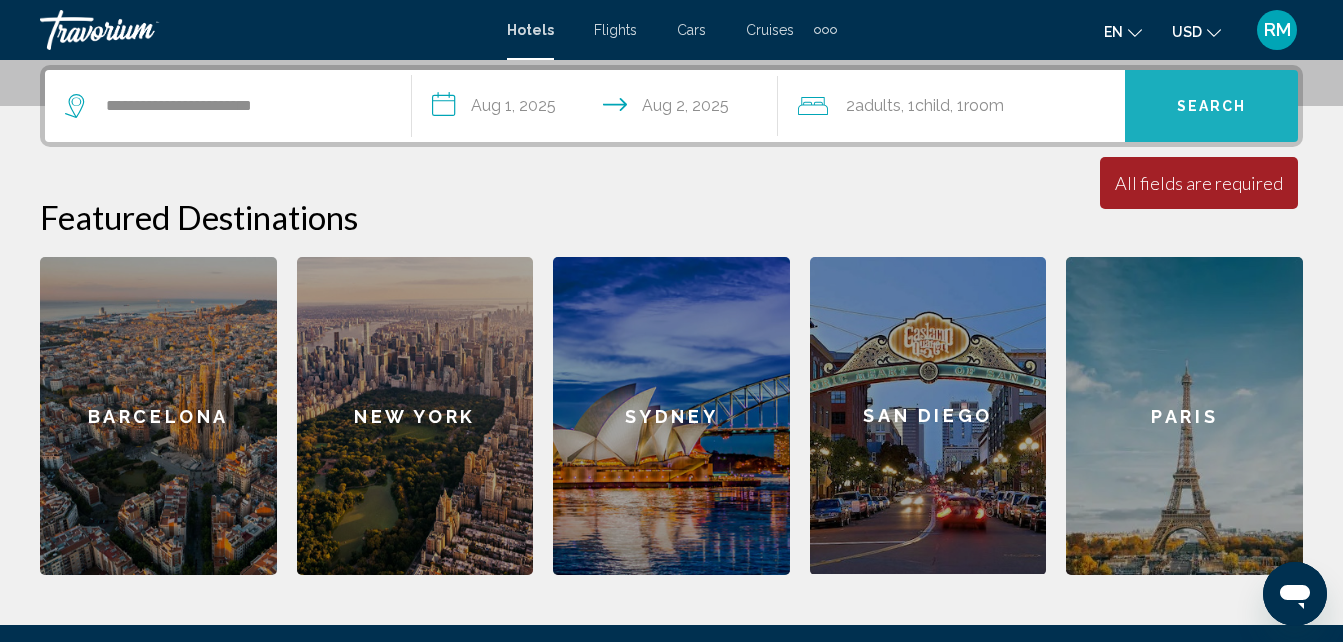 click on "Search" at bounding box center (1212, 107) 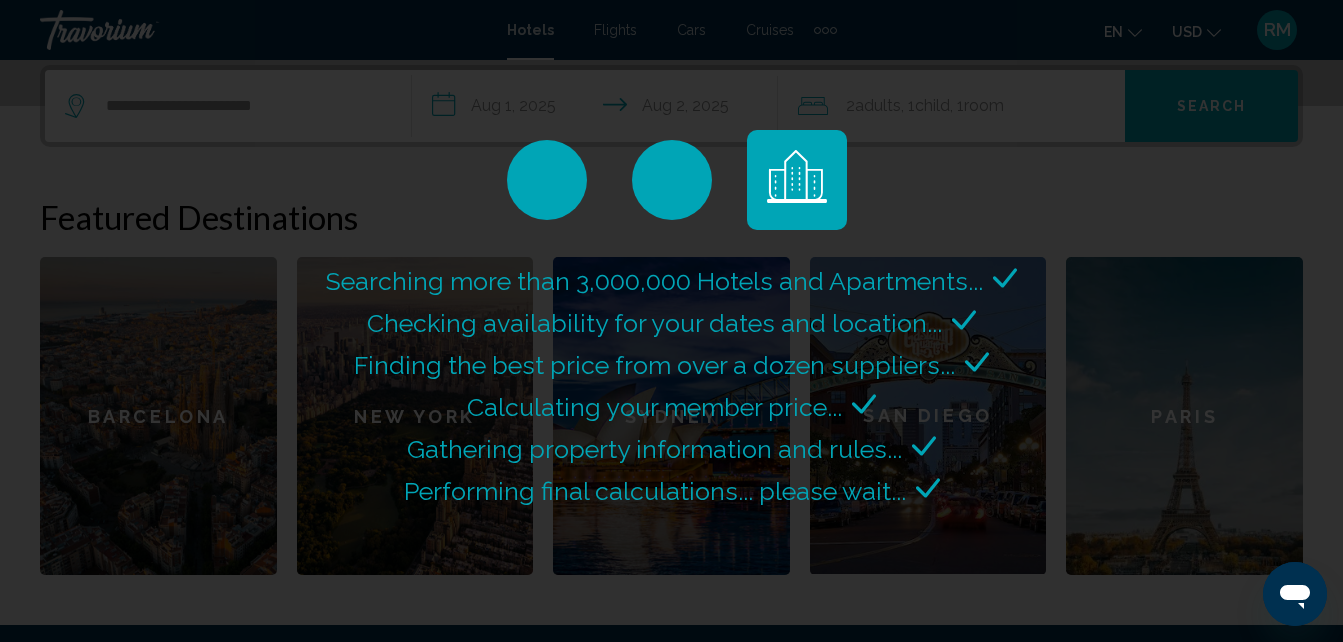scroll, scrollTop: 0, scrollLeft: 0, axis: both 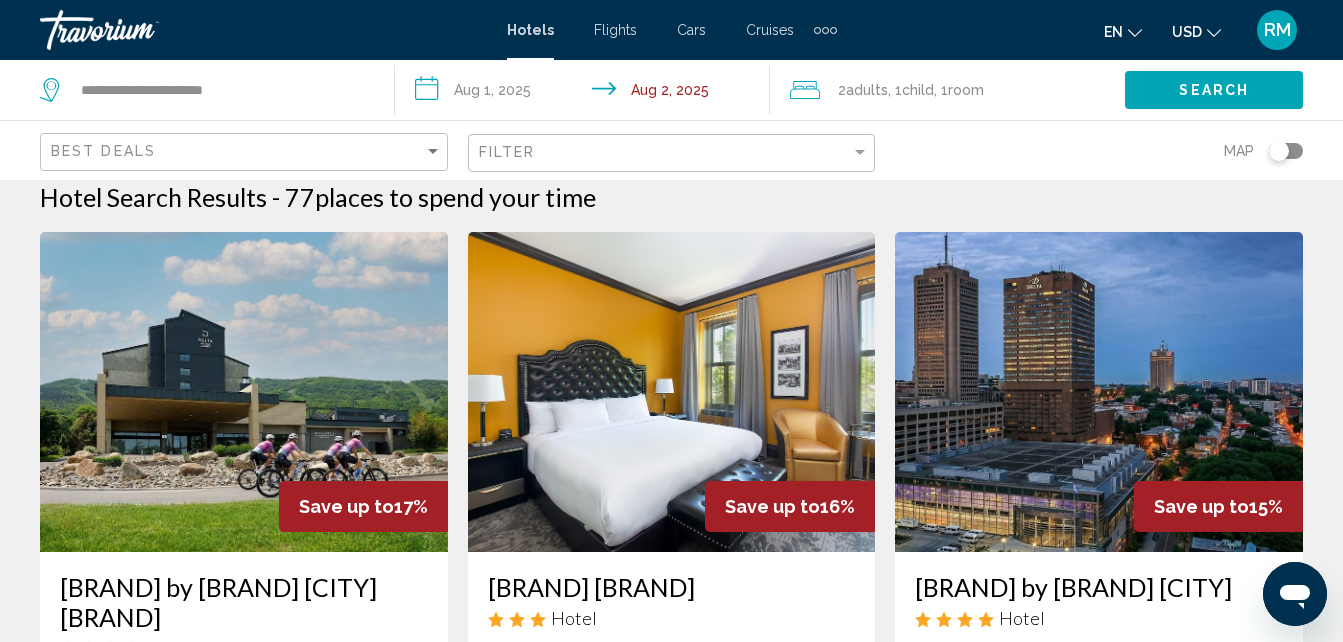 click 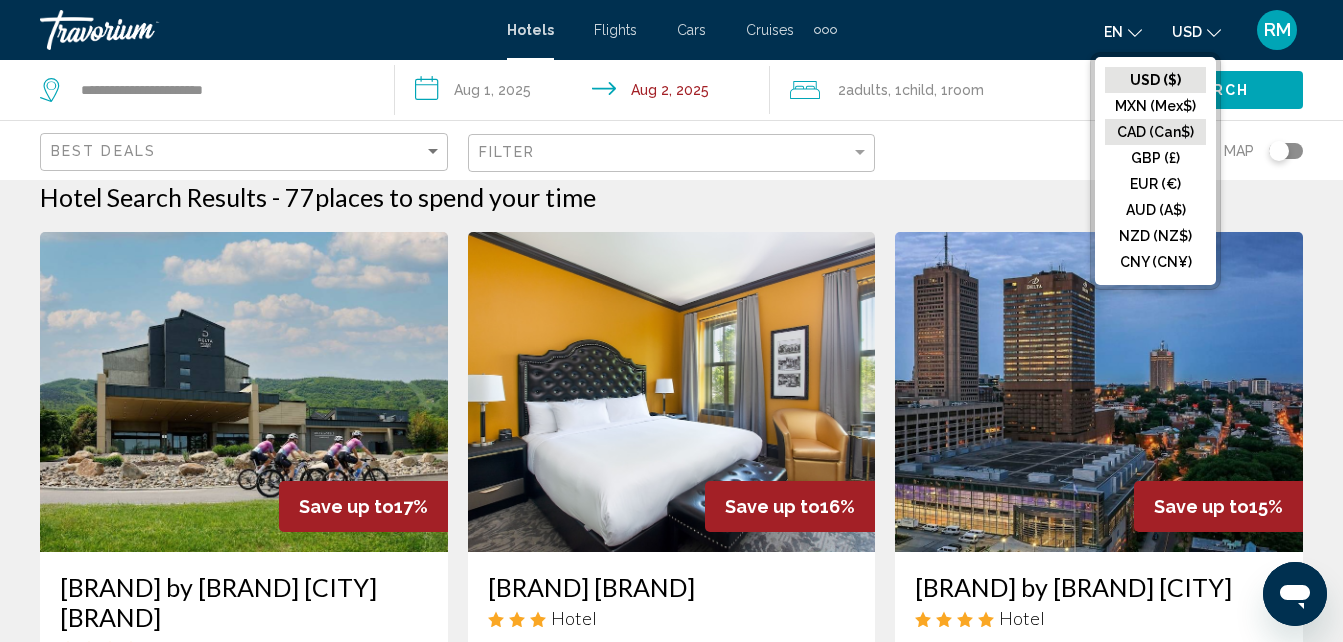 click on "CAD (Can$)" 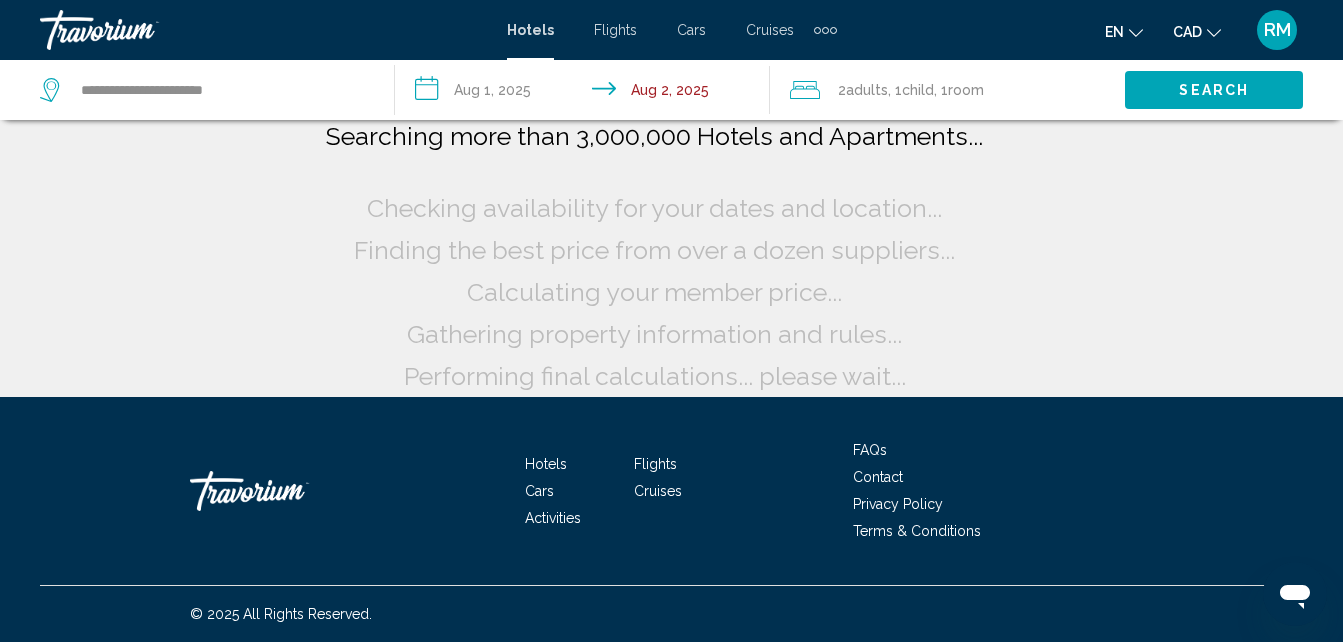 scroll, scrollTop: 0, scrollLeft: 0, axis: both 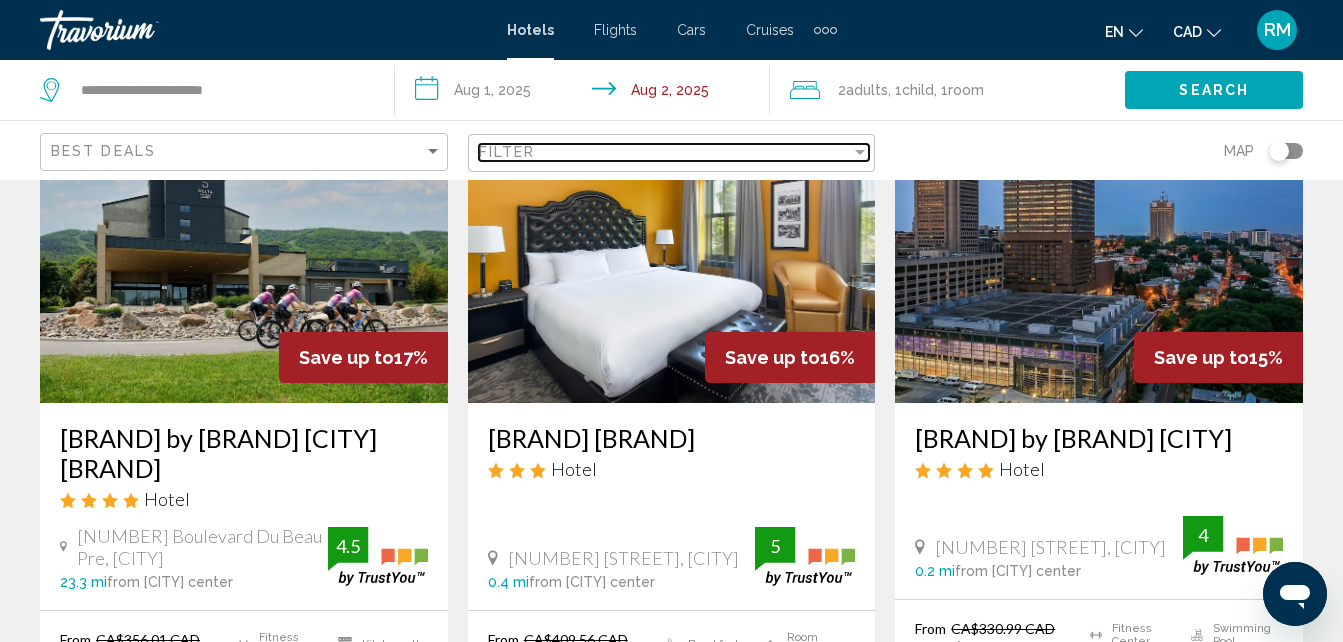 click at bounding box center (860, 152) 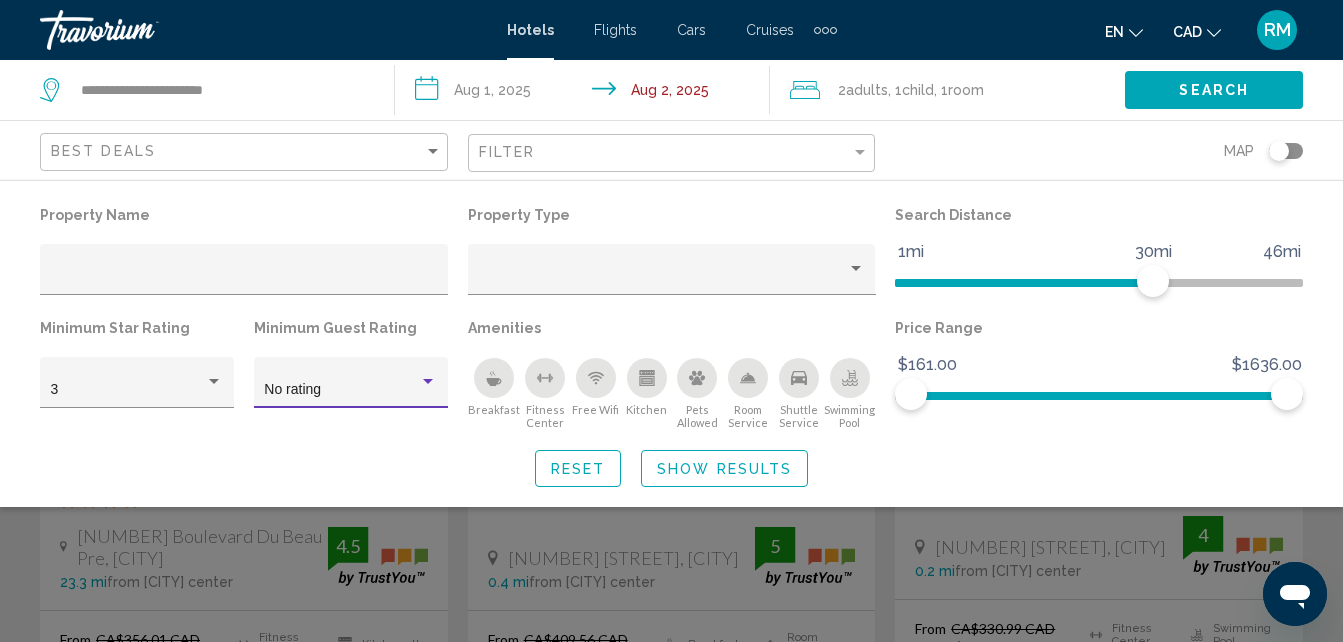 click at bounding box center (428, 382) 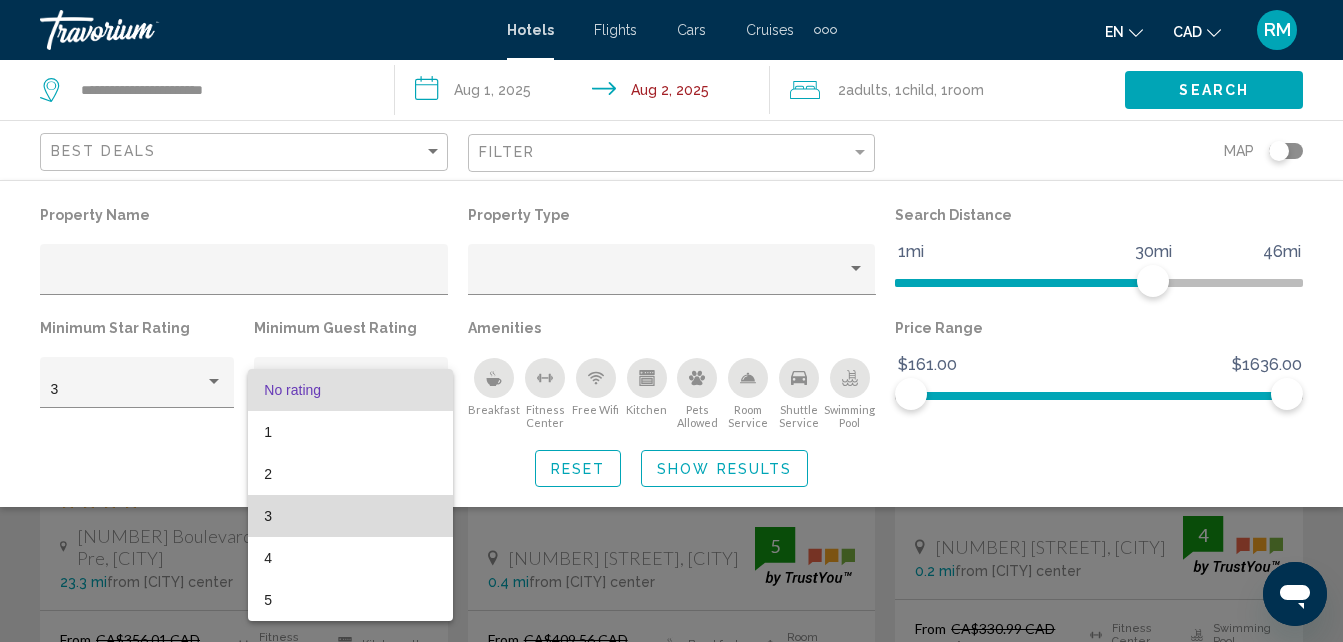 click on "3" at bounding box center [350, 516] 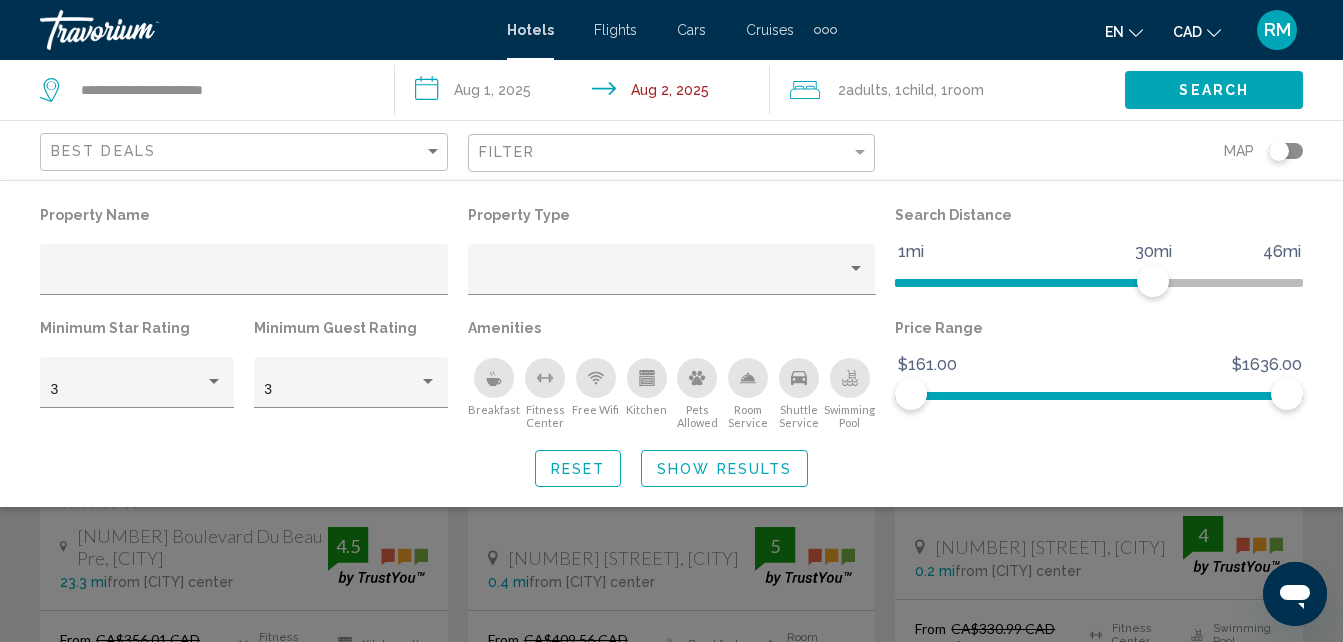 click 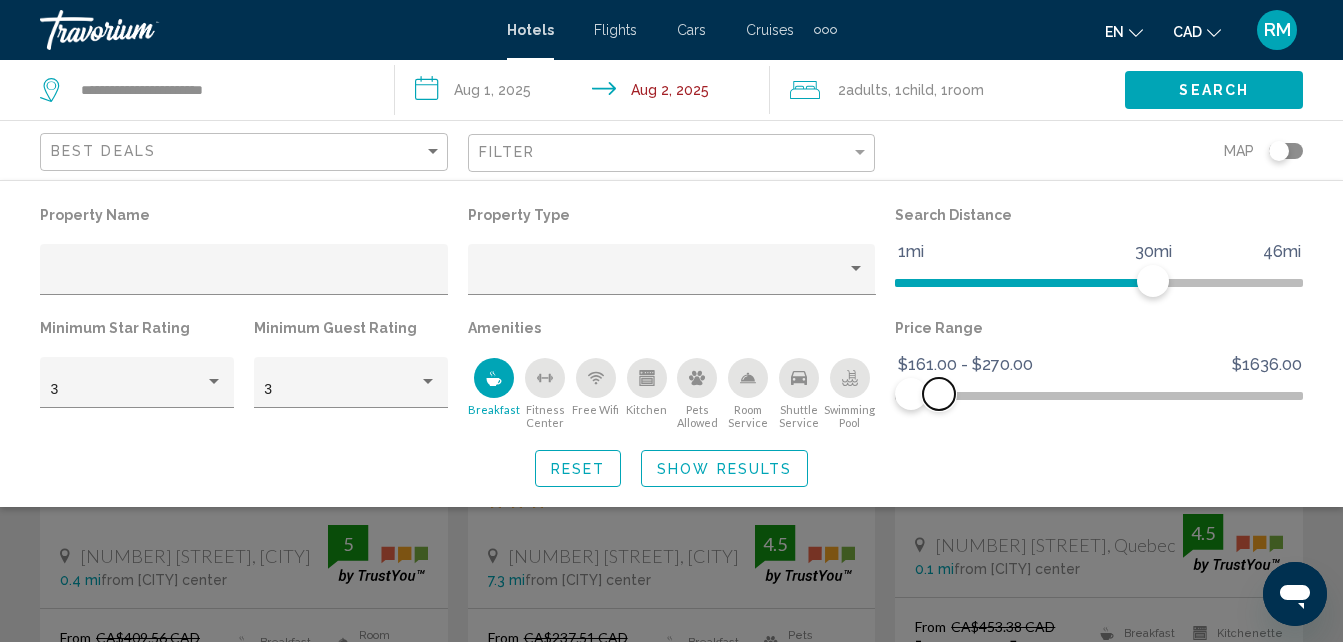 drag, startPoint x: 1287, startPoint y: 389, endPoint x: 939, endPoint y: 406, distance: 348.41498 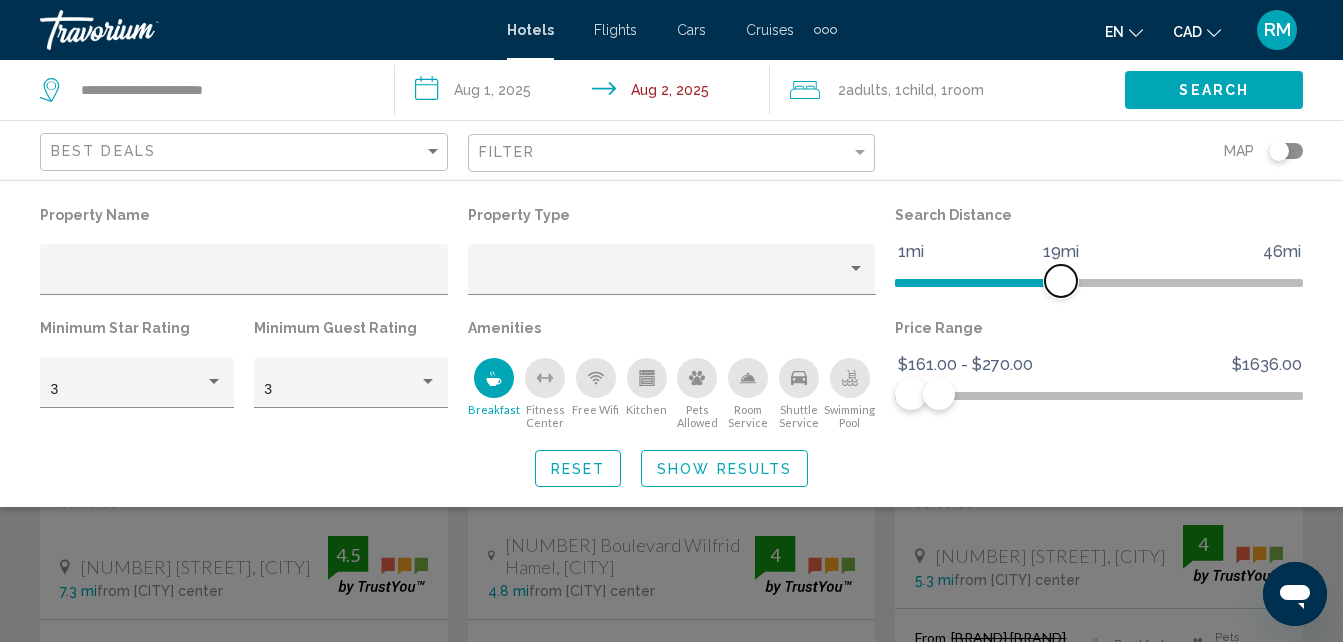 drag, startPoint x: 1159, startPoint y: 285, endPoint x: 1065, endPoint y: 280, distance: 94.13288 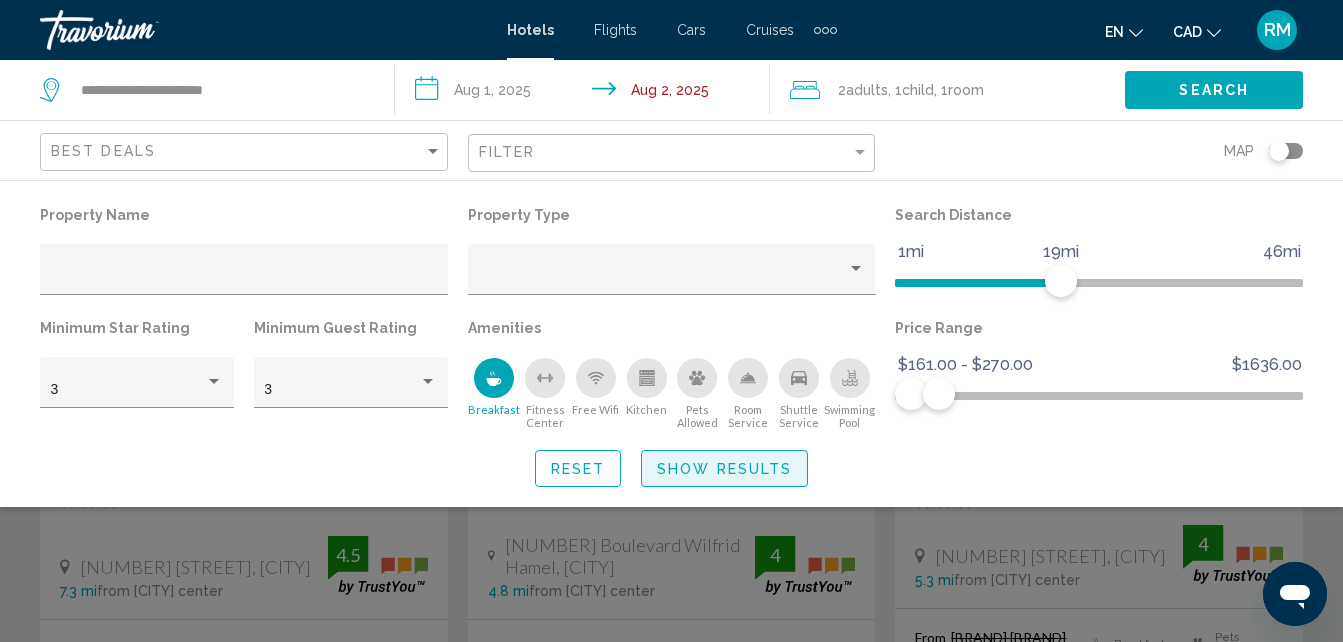 click on "Show Results" 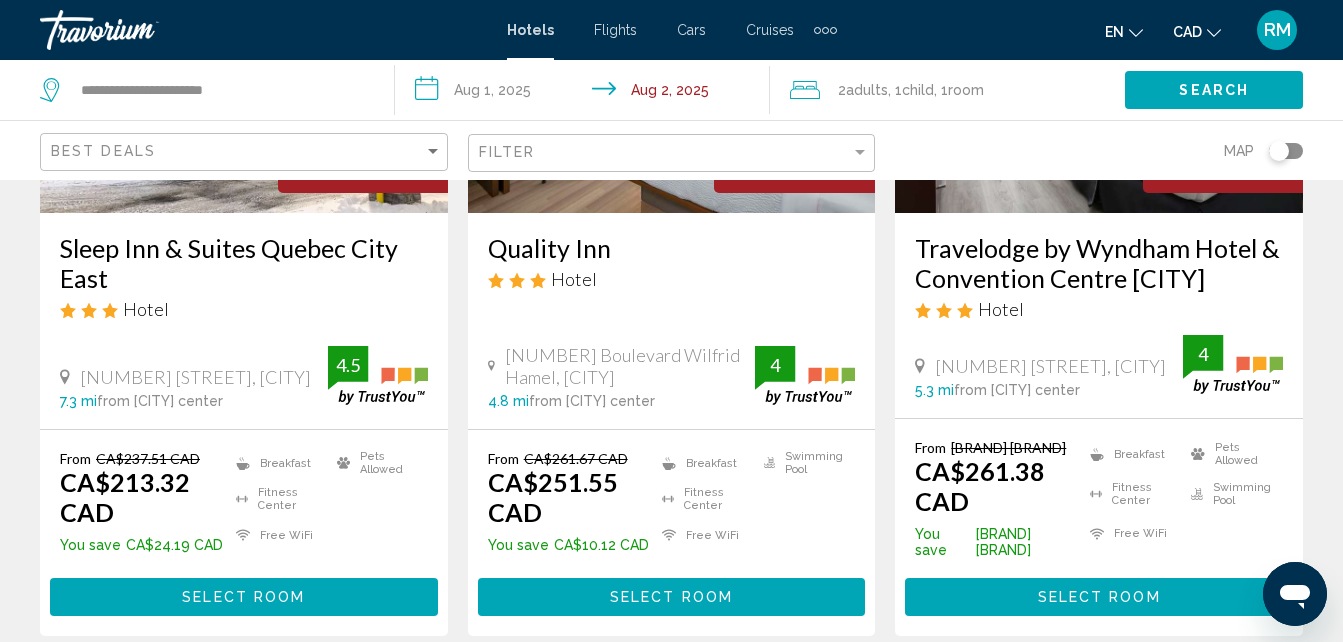 scroll, scrollTop: 381, scrollLeft: 0, axis: vertical 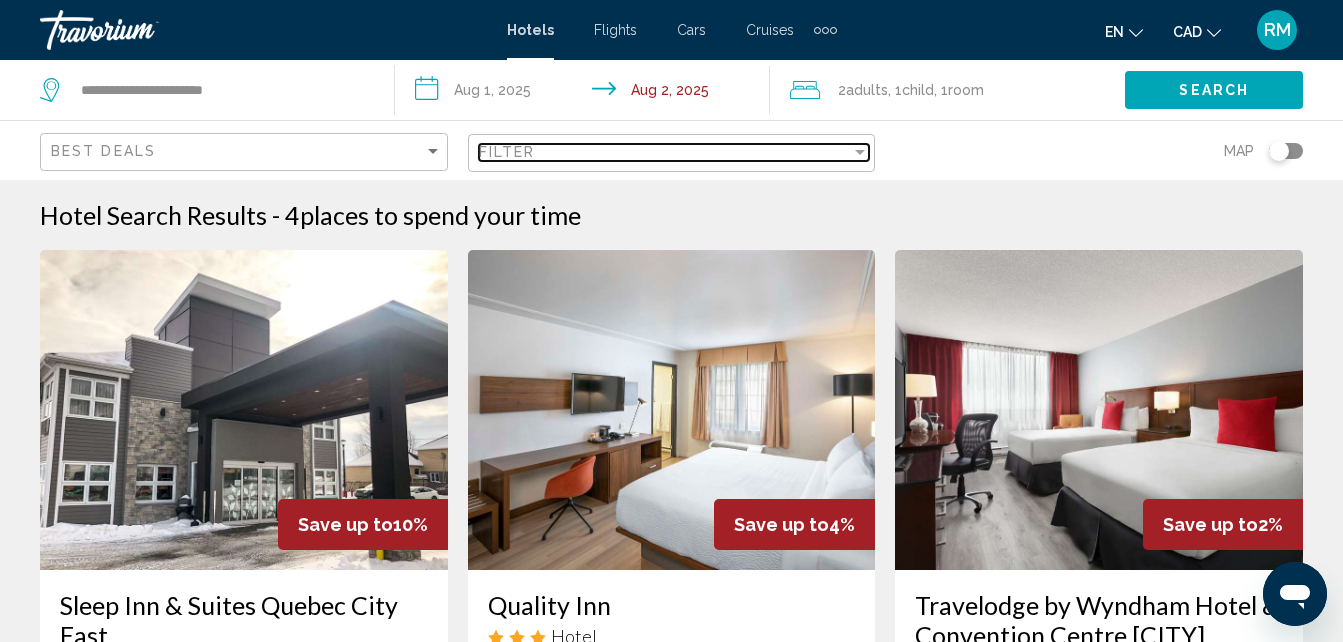 click at bounding box center (860, 152) 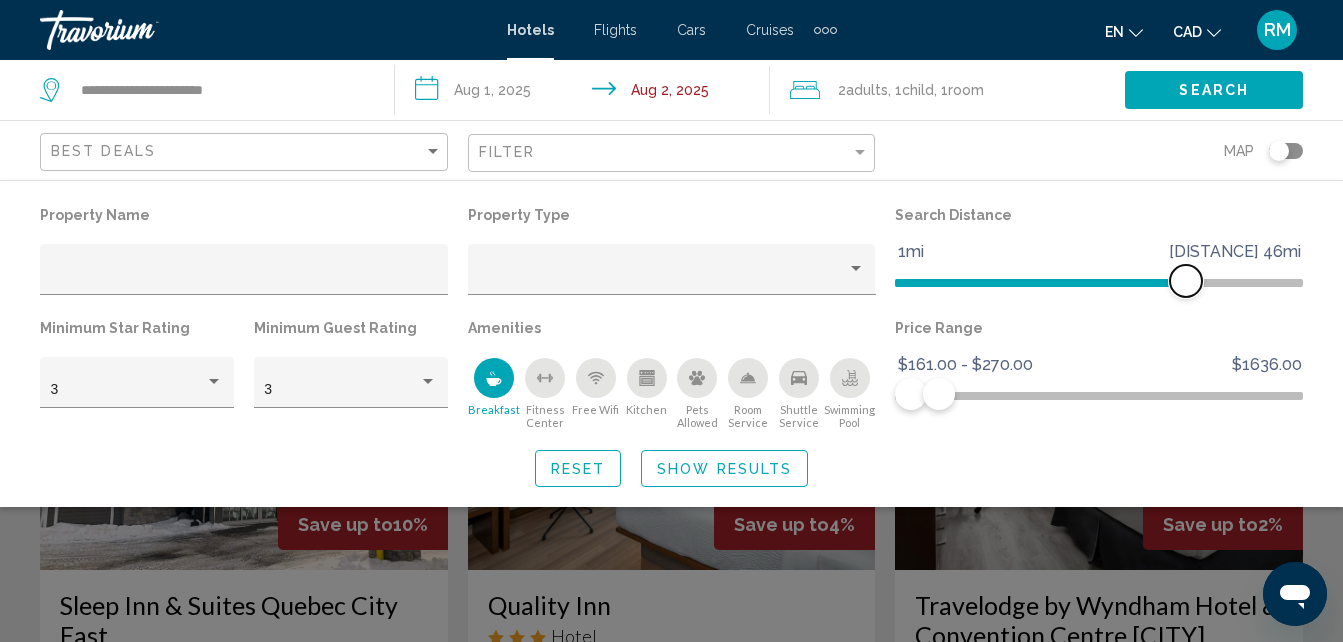 drag, startPoint x: 1058, startPoint y: 279, endPoint x: 1188, endPoint y: 293, distance: 130.75168 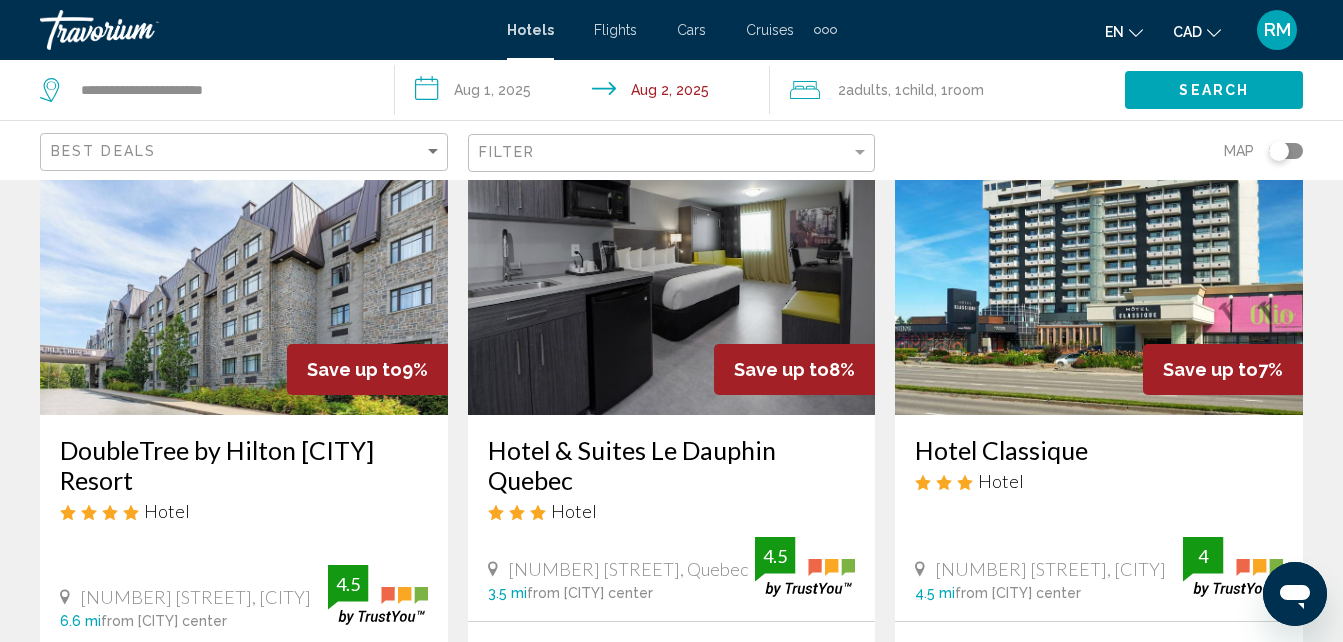 scroll, scrollTop: 1687, scrollLeft: 0, axis: vertical 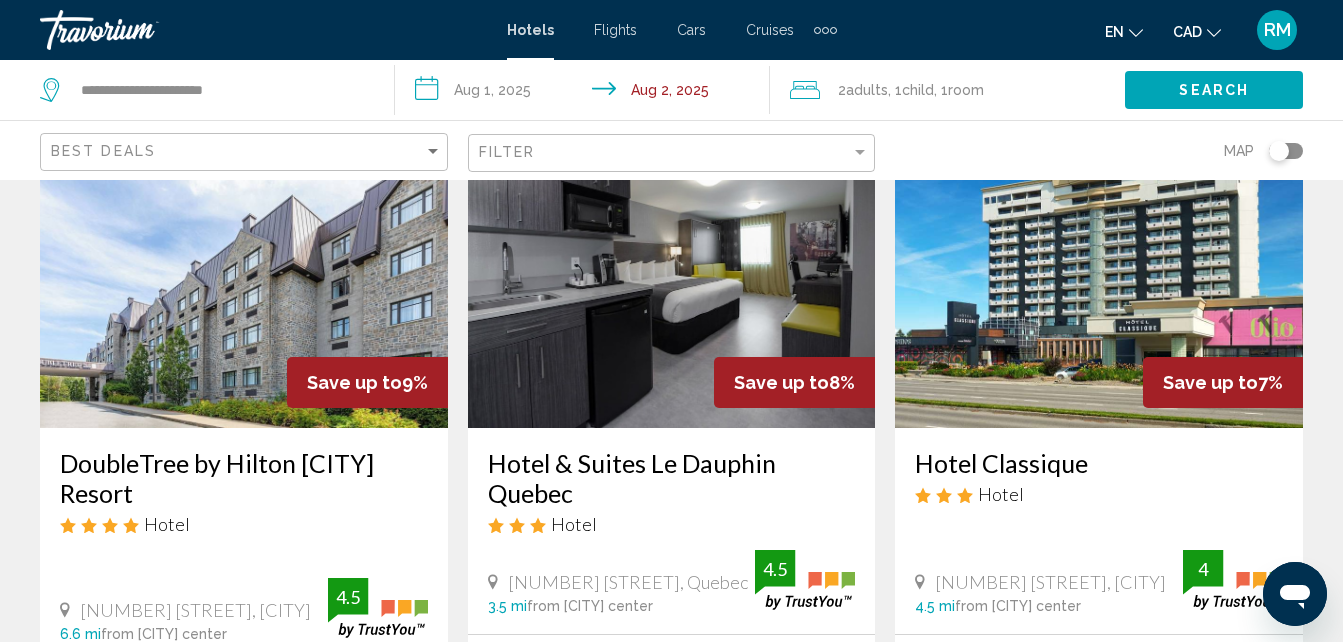 click at bounding box center (1099, 268) 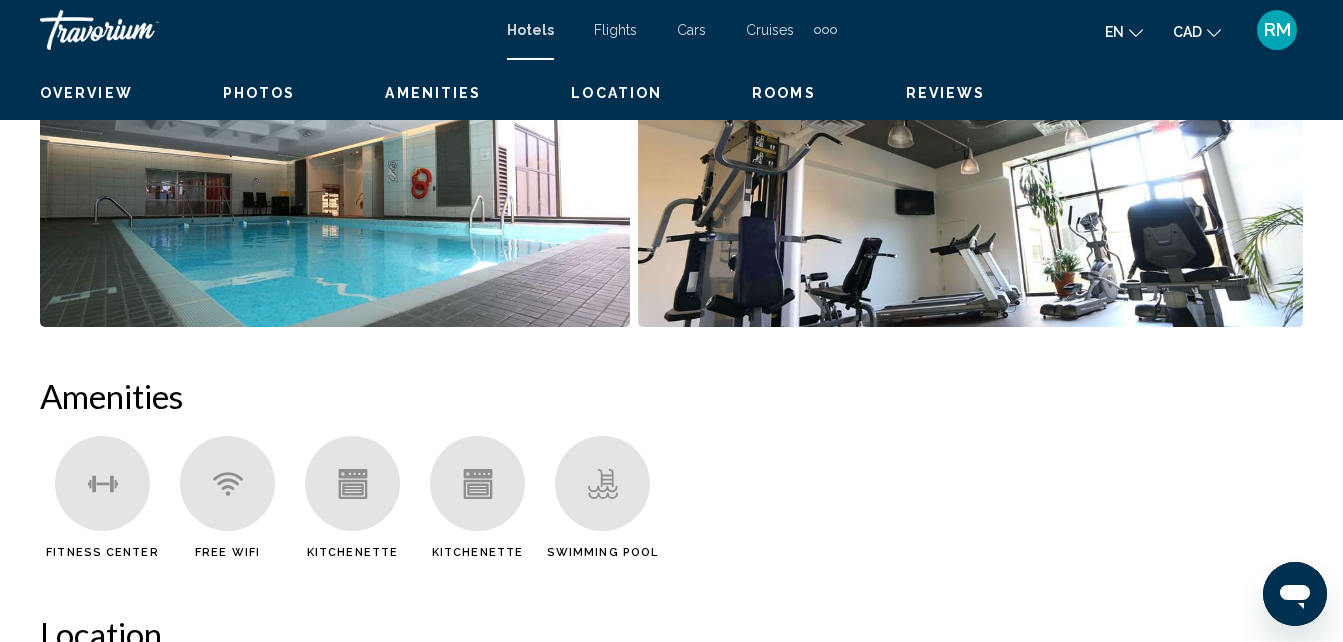 scroll, scrollTop: 214, scrollLeft: 0, axis: vertical 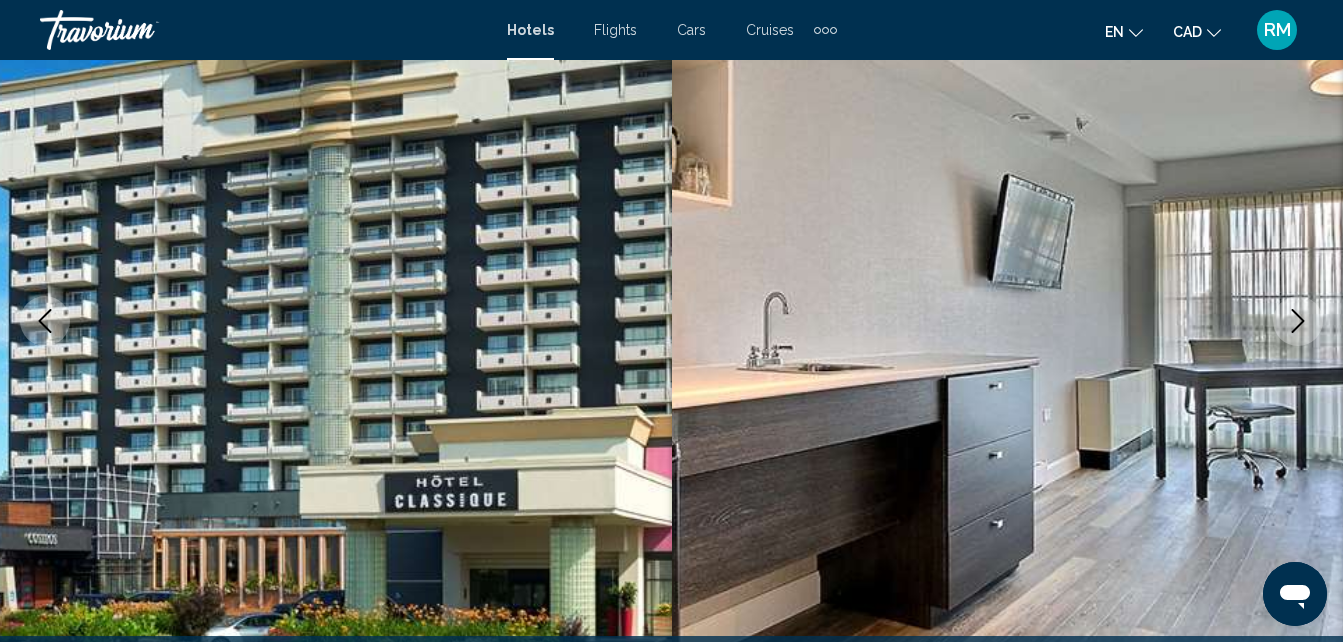 click 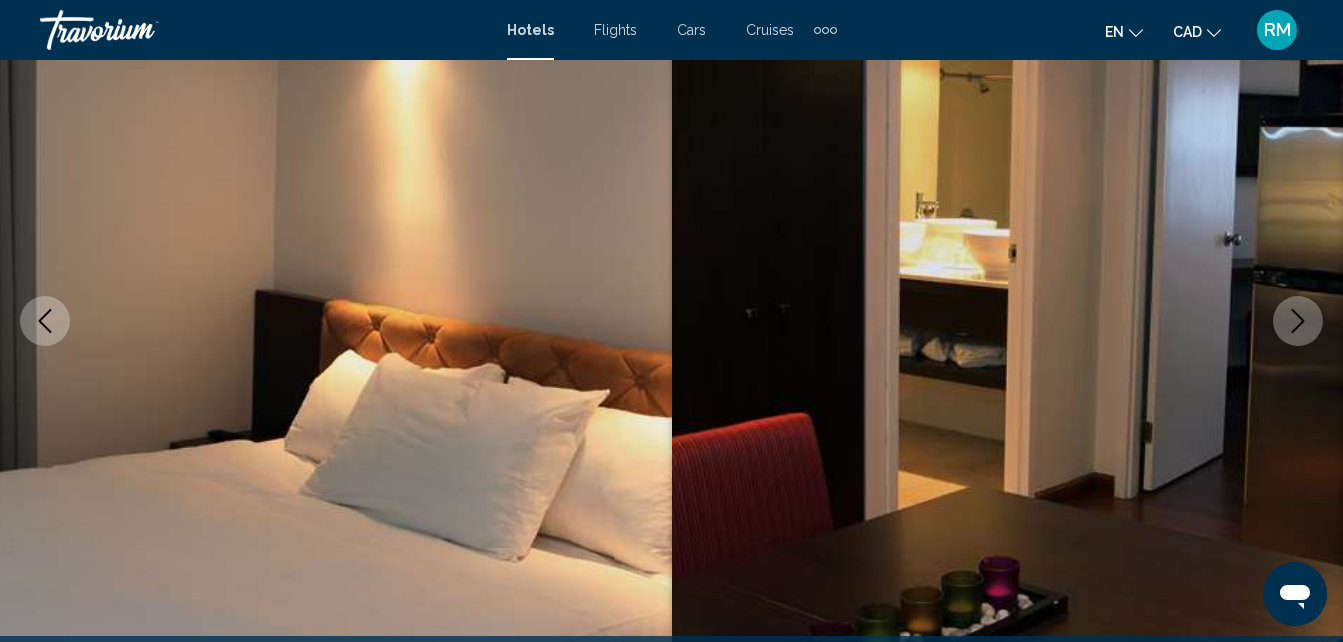 click 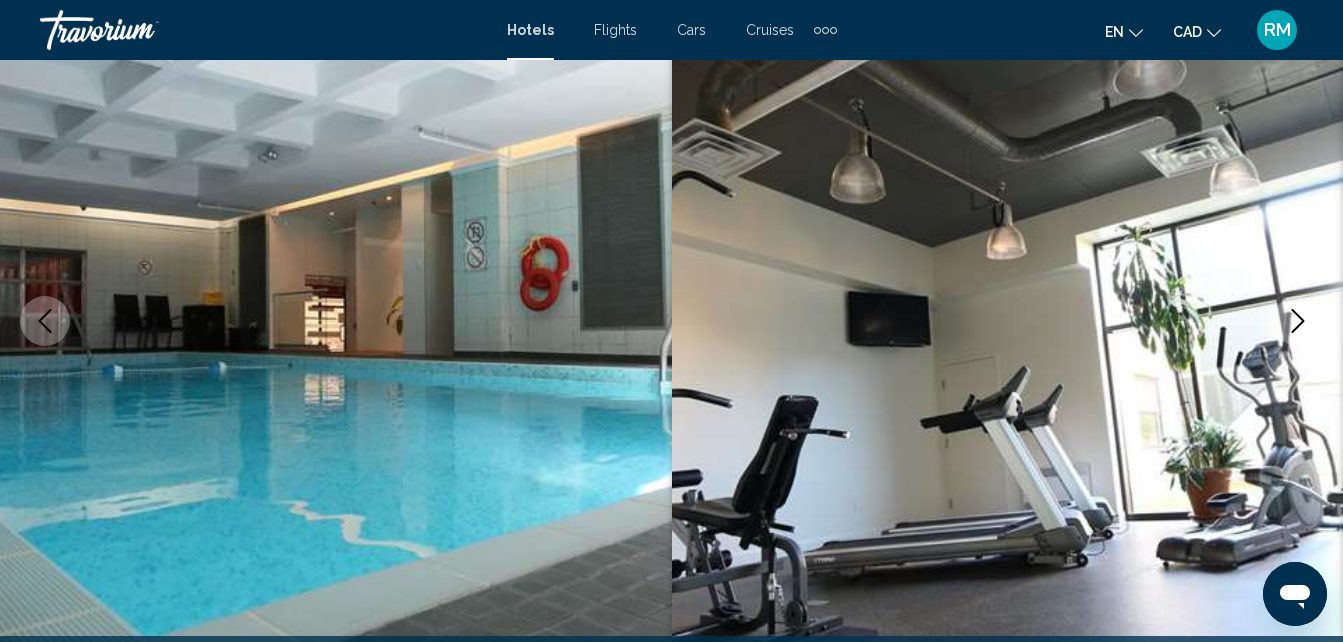 click 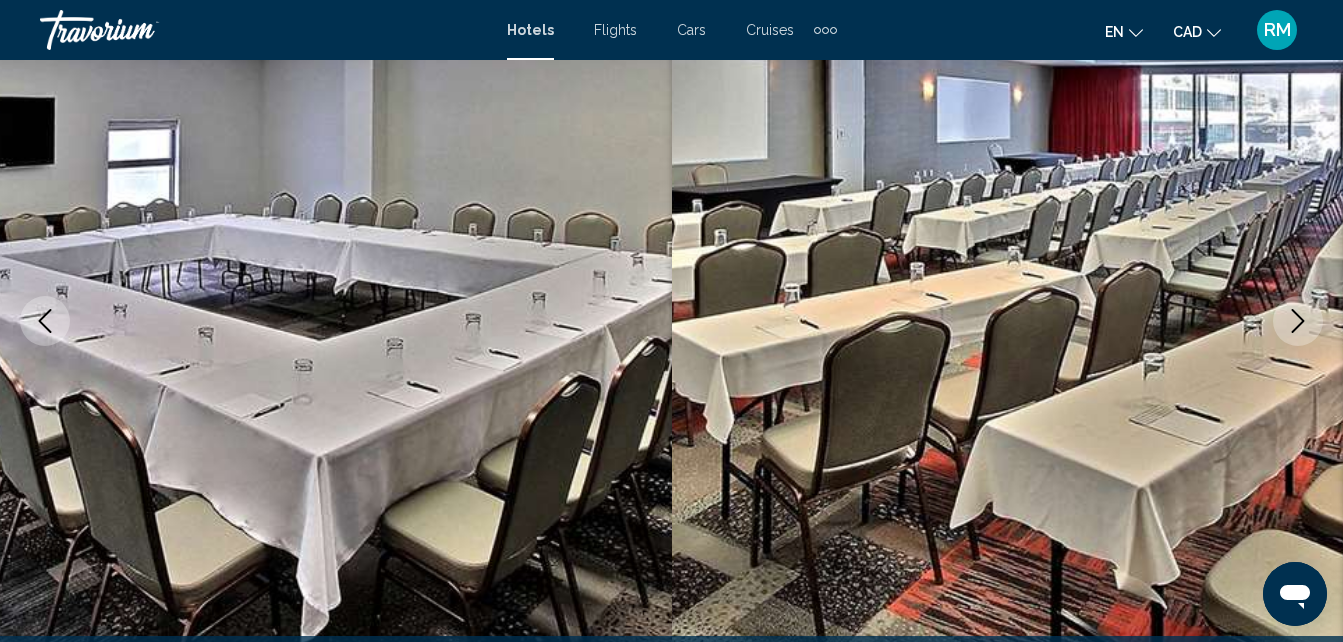 click 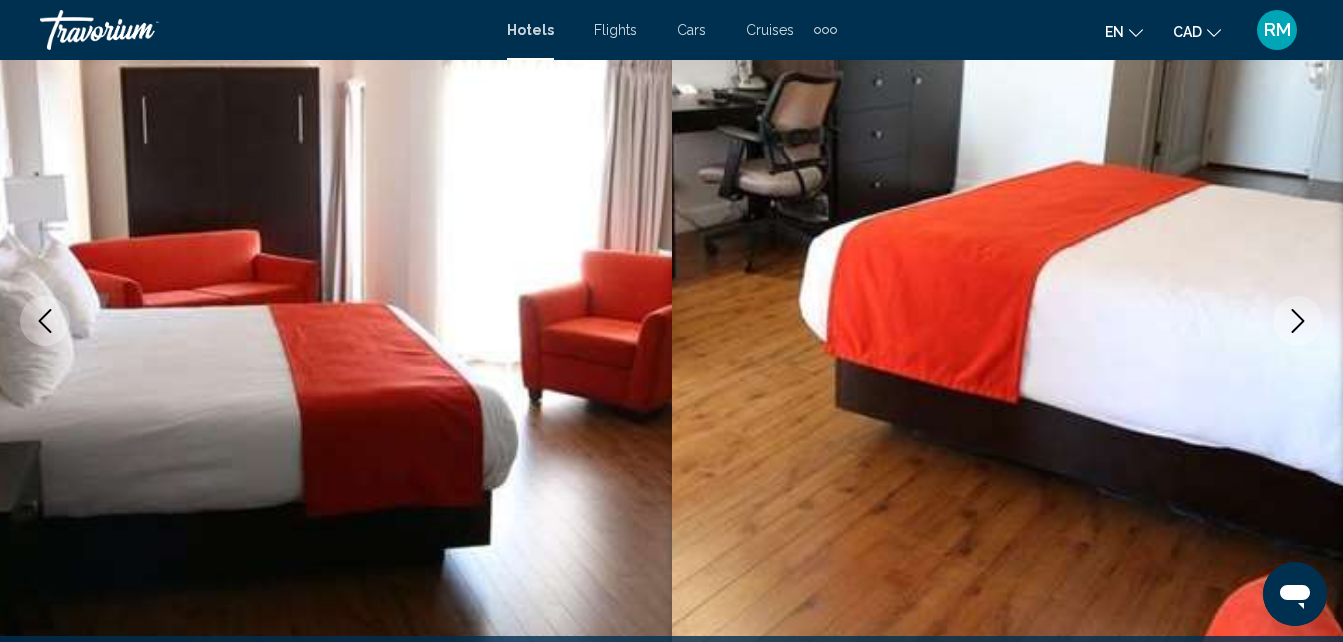 click 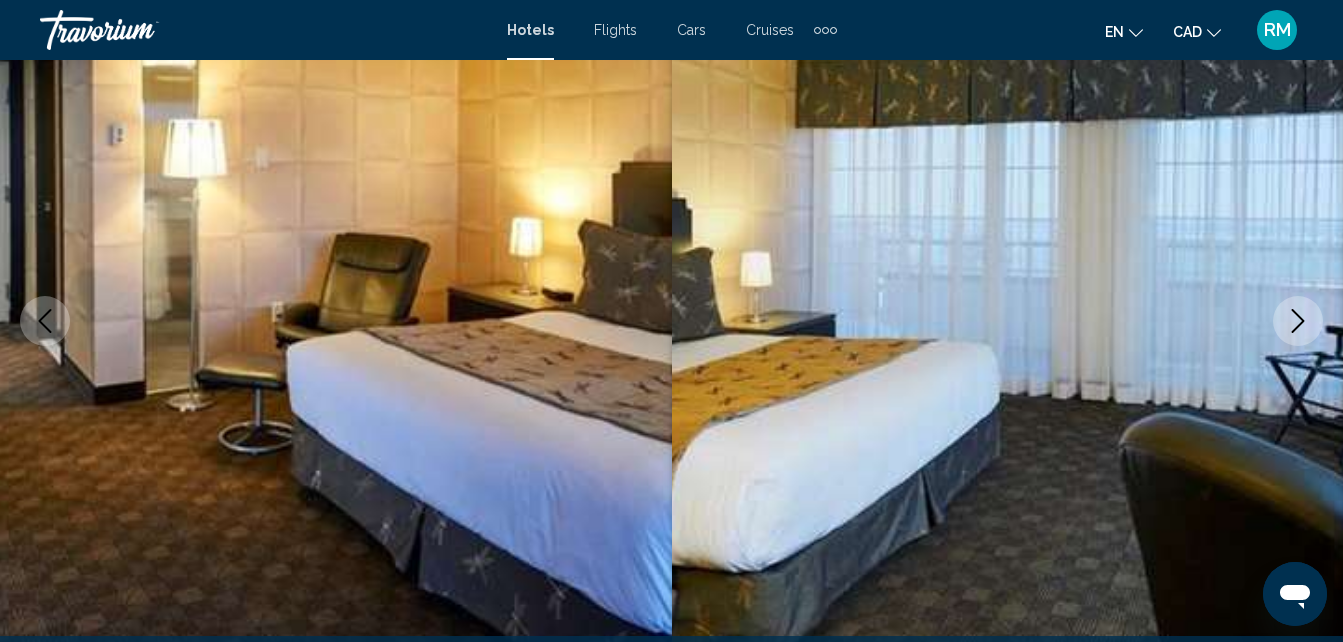 click 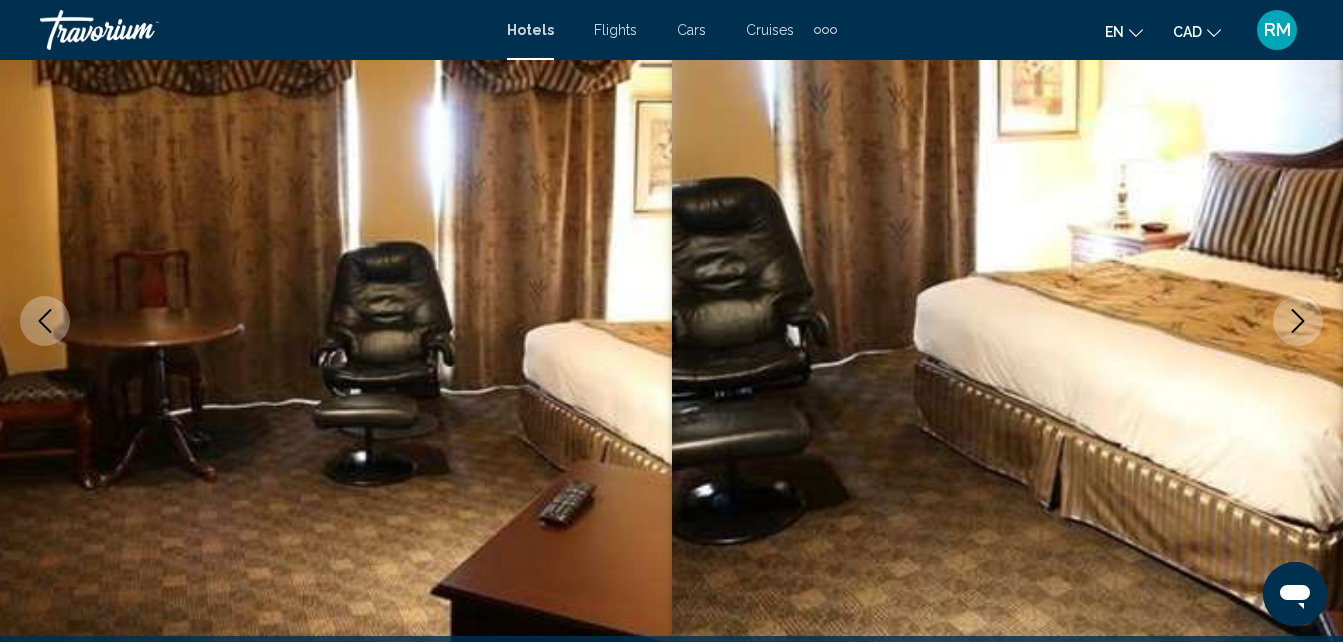 click 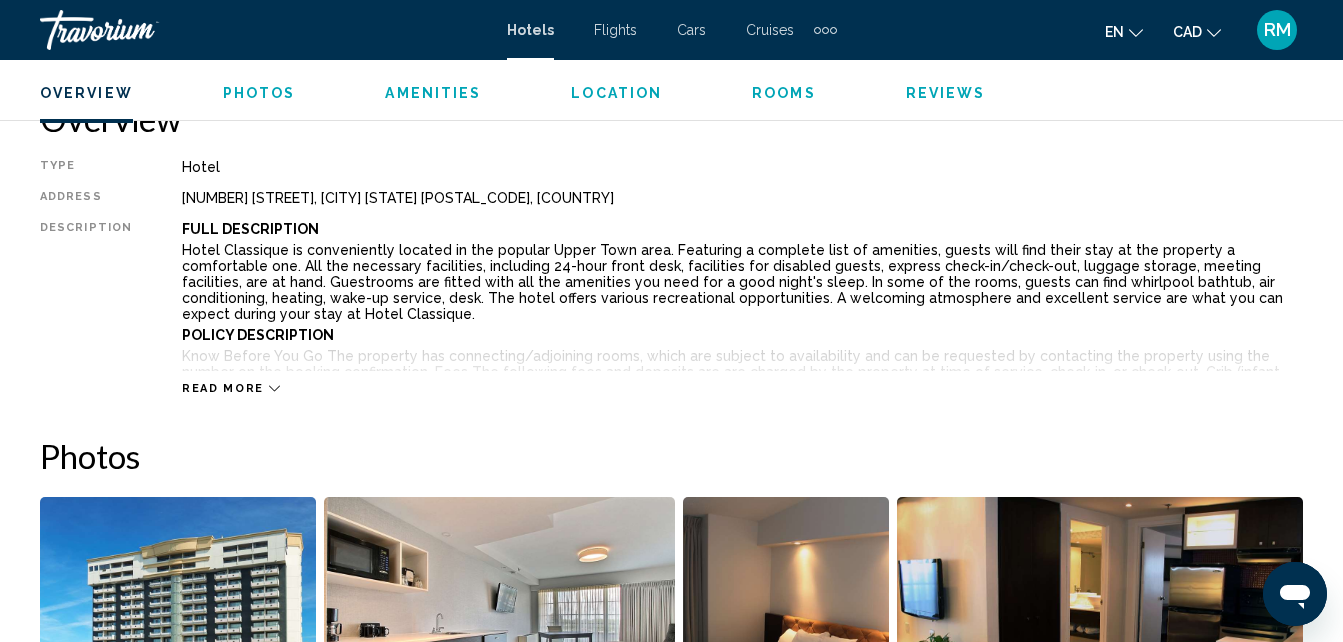 scroll, scrollTop: 1051, scrollLeft: 0, axis: vertical 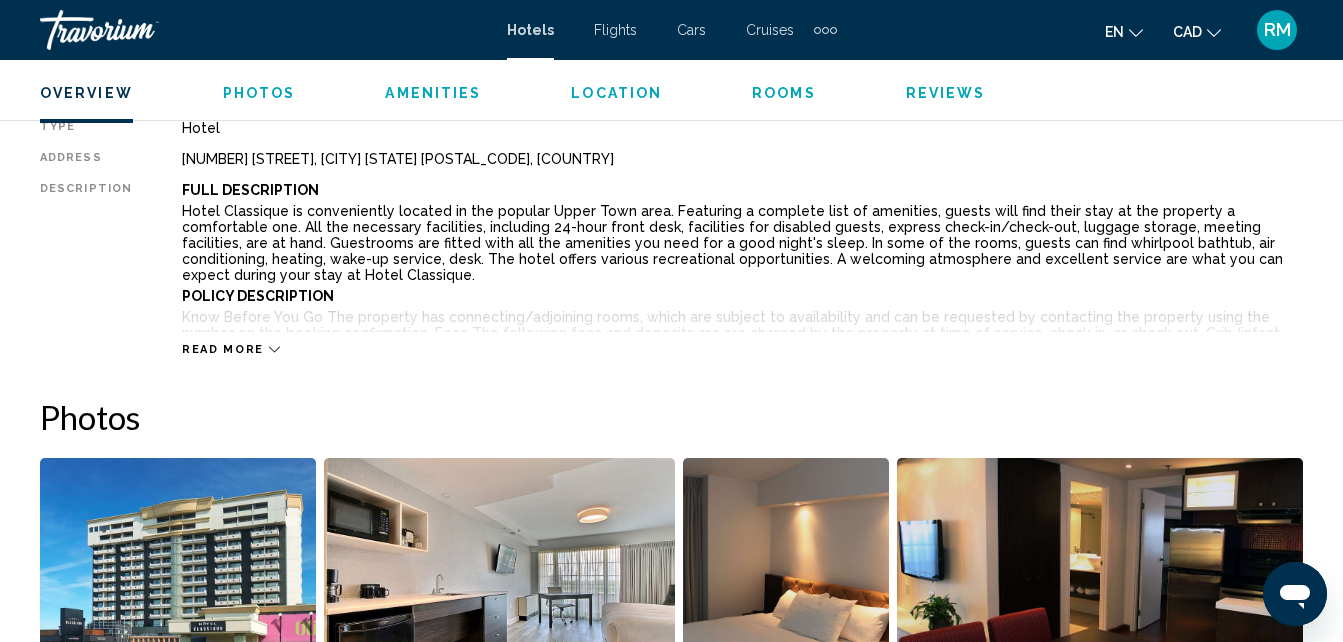 click on "Read more" at bounding box center (223, 349) 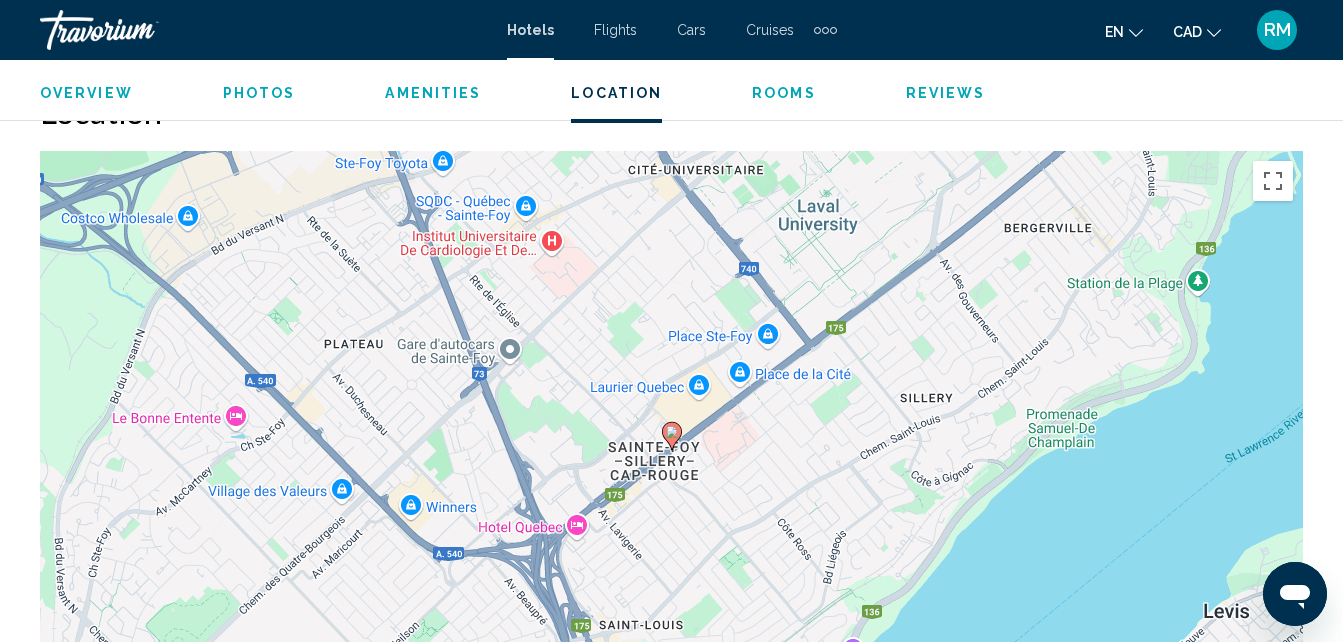 scroll, scrollTop: 2270, scrollLeft: 0, axis: vertical 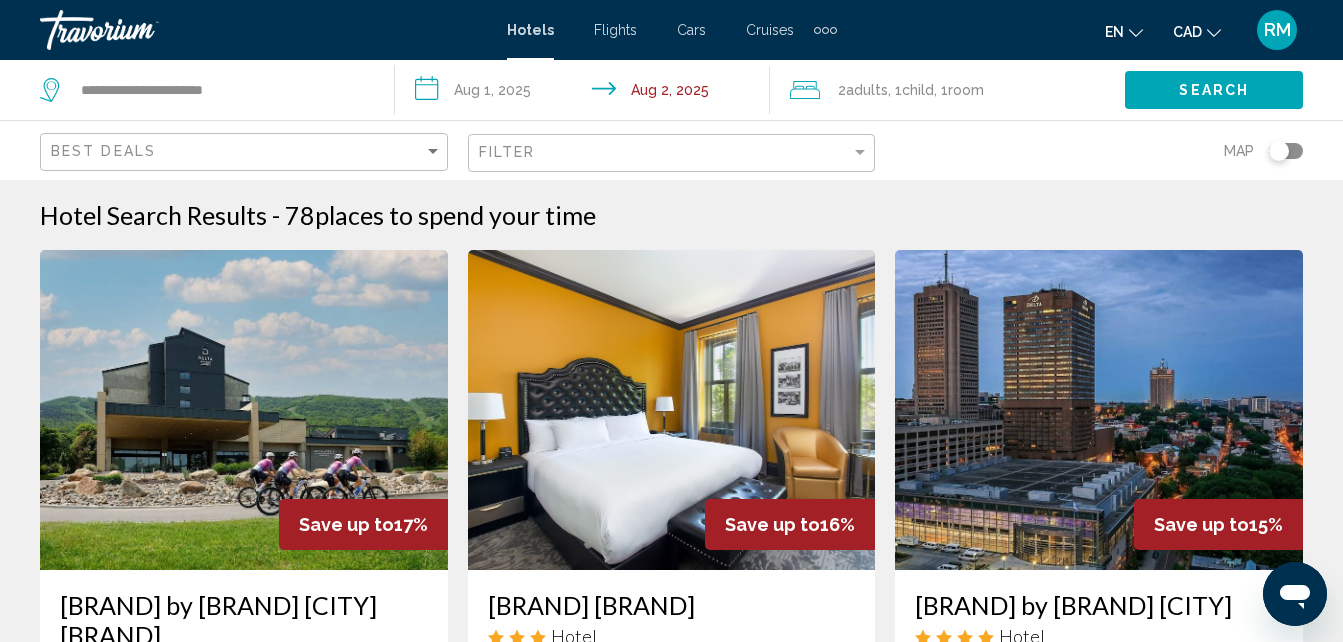 click 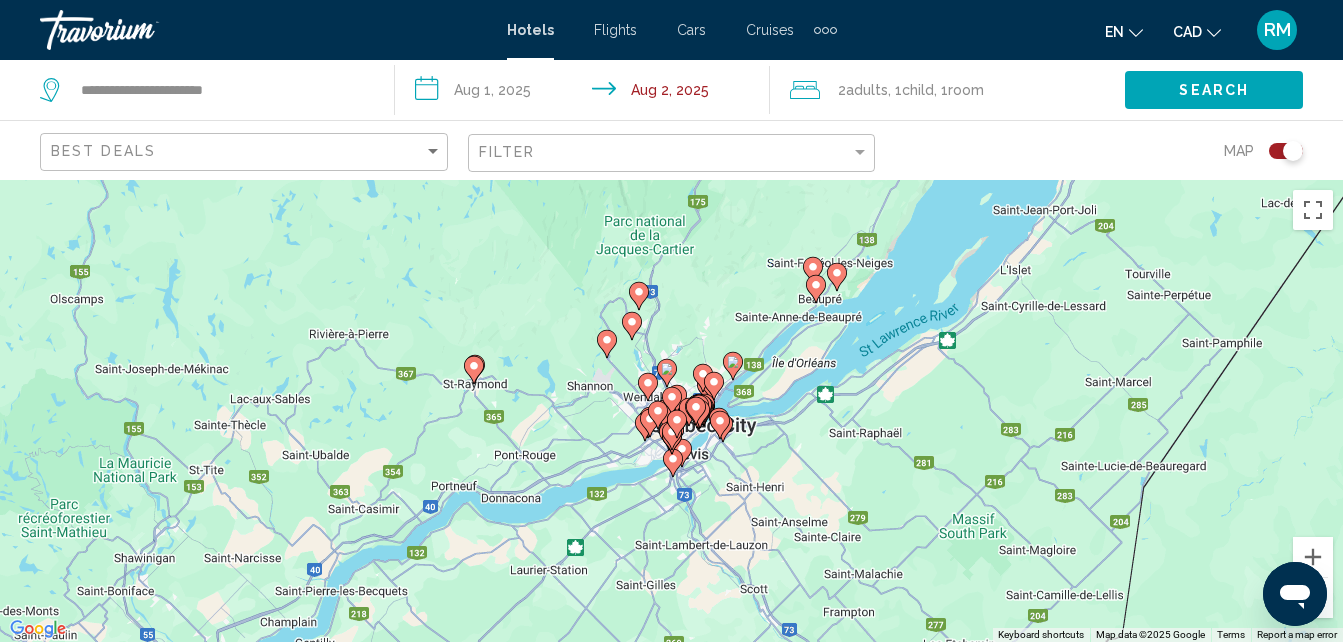 drag, startPoint x: 769, startPoint y: 425, endPoint x: 750, endPoint y: 394, distance: 36.359318 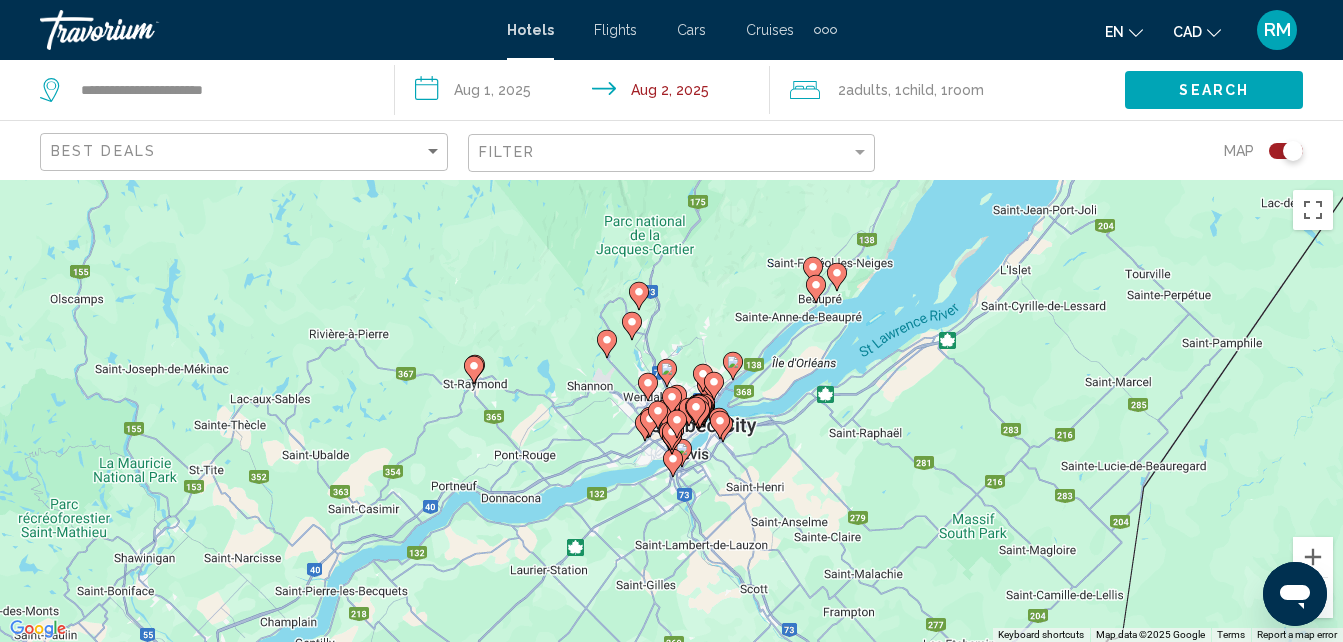 click on "To activate drag with keyboard, press Alt + Enter. Once in keyboard drag state, use the arrow keys to move the marker. To complete the drag, press the Enter key. To cancel, press Escape." at bounding box center (671, 411) 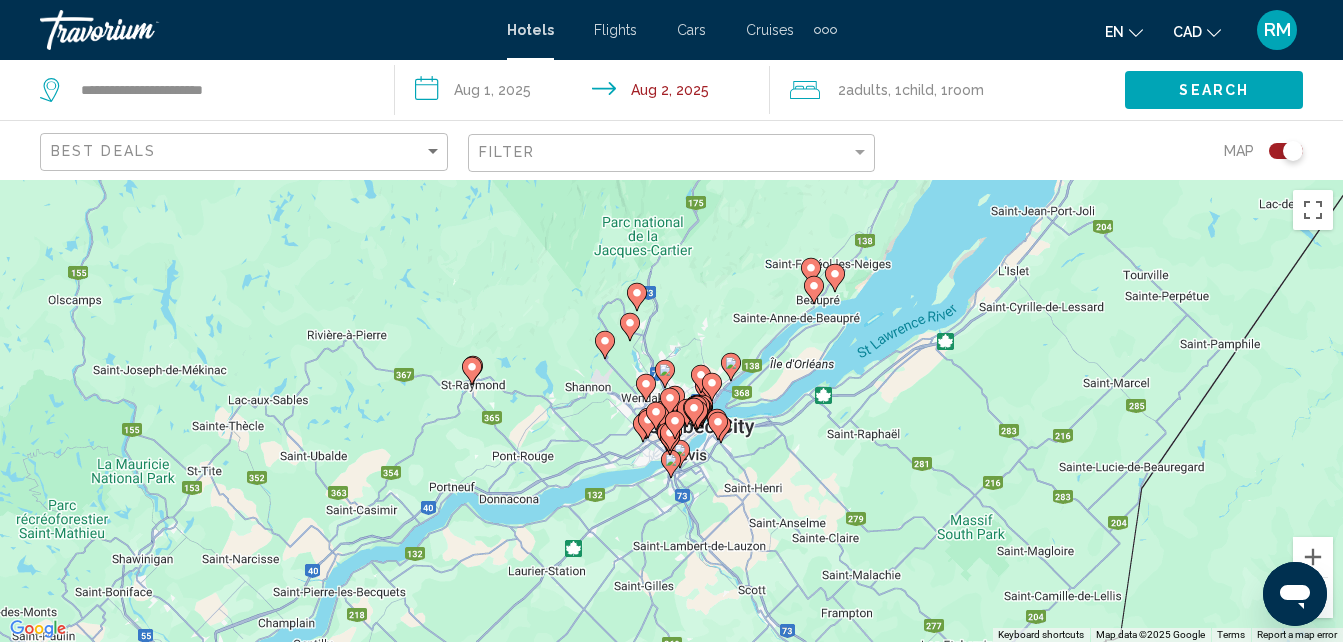 click on "To activate drag with keyboard, press Alt + Enter. Once in keyboard drag state, use the arrow keys to move the marker. To complete the drag, press the Enter key. To cancel, press Escape." at bounding box center [671, 411] 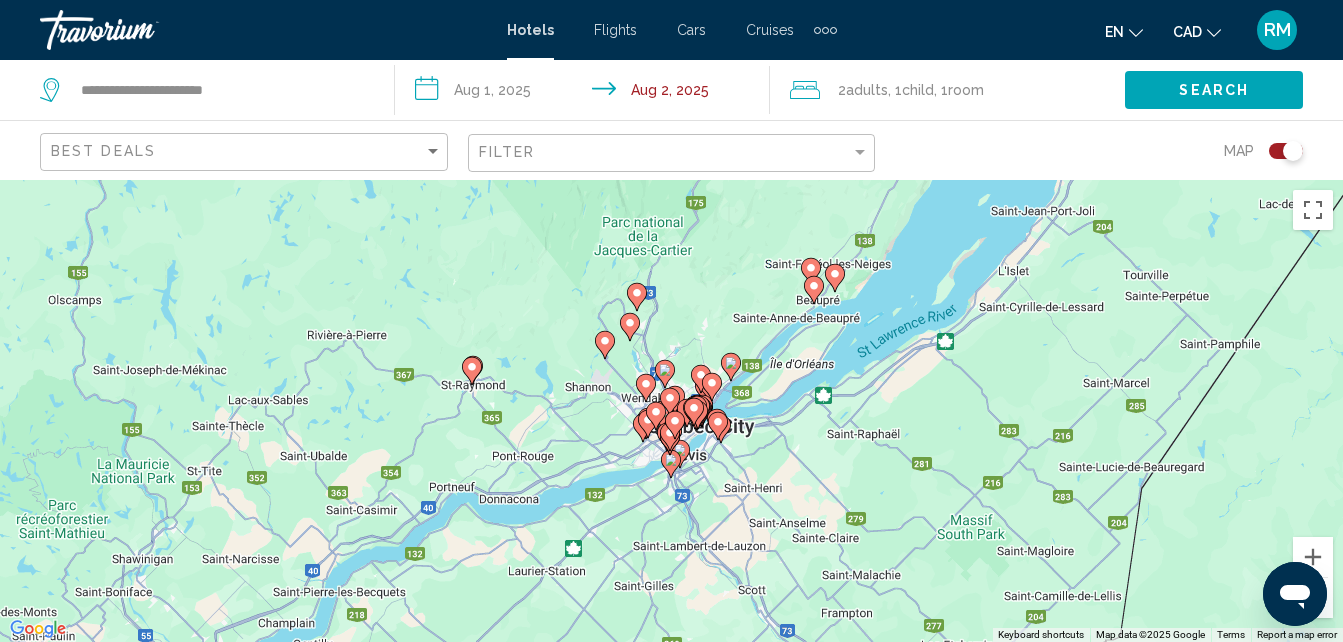 click on "To activate drag with keyboard, press Alt + Enter. Once in keyboard drag state, use the arrow keys to move the marker. To complete the drag, press the Enter key. To cancel, press Escape." at bounding box center (671, 411) 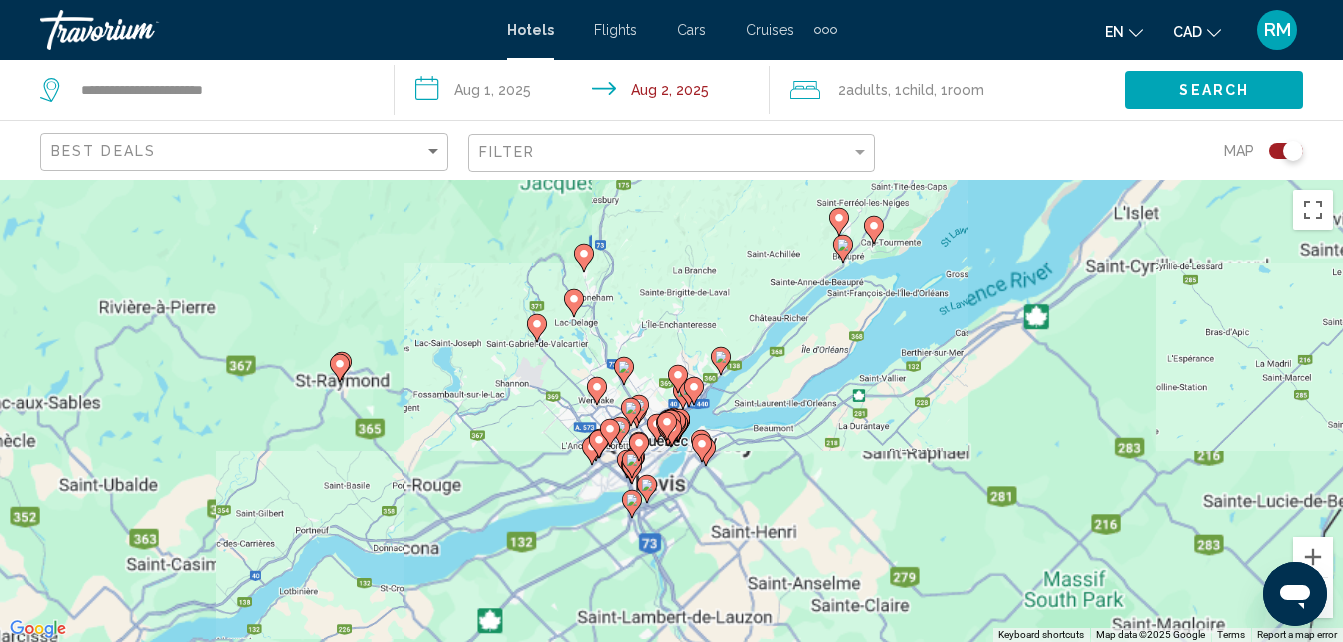 click on "To activate drag with keyboard, press Alt + Enter. Once in keyboard drag state, use the arrow keys to move the marker. To complete the drag, press the Enter key. To cancel, press Escape." at bounding box center [671, 411] 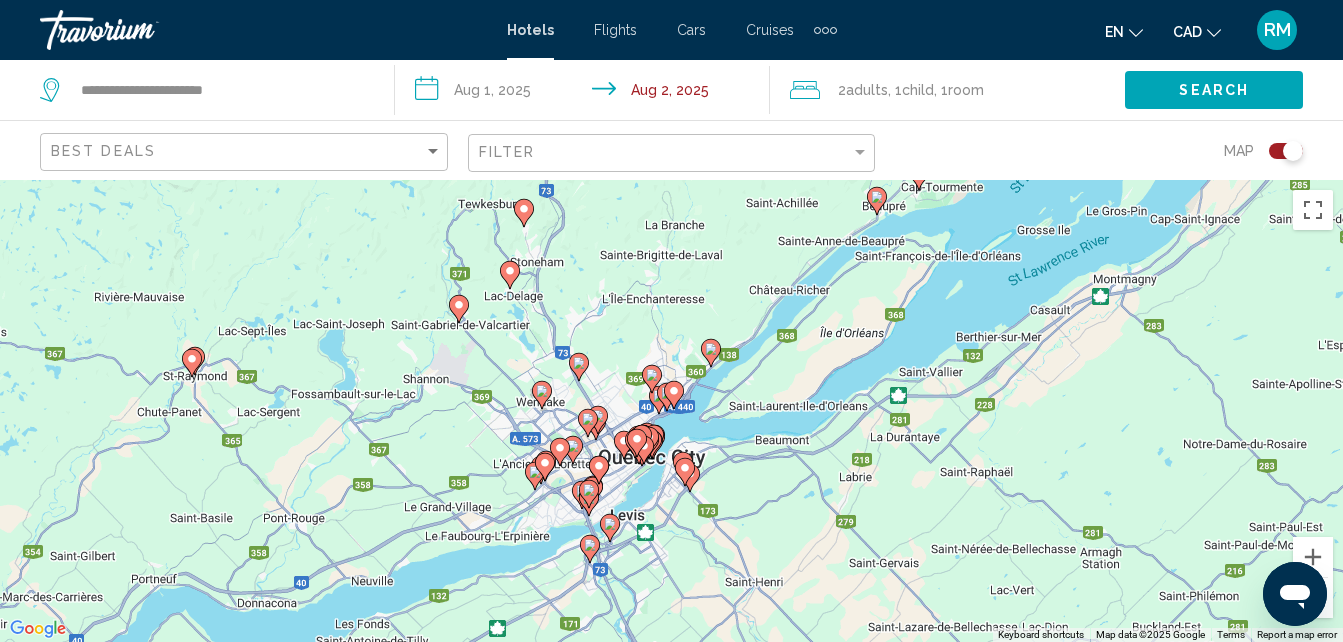 click on "To activate drag with keyboard, press Alt + Enter. Once in keyboard drag state, use the arrow keys to move the marker. To complete the drag, press the Enter key. To cancel, press Escape." at bounding box center [671, 411] 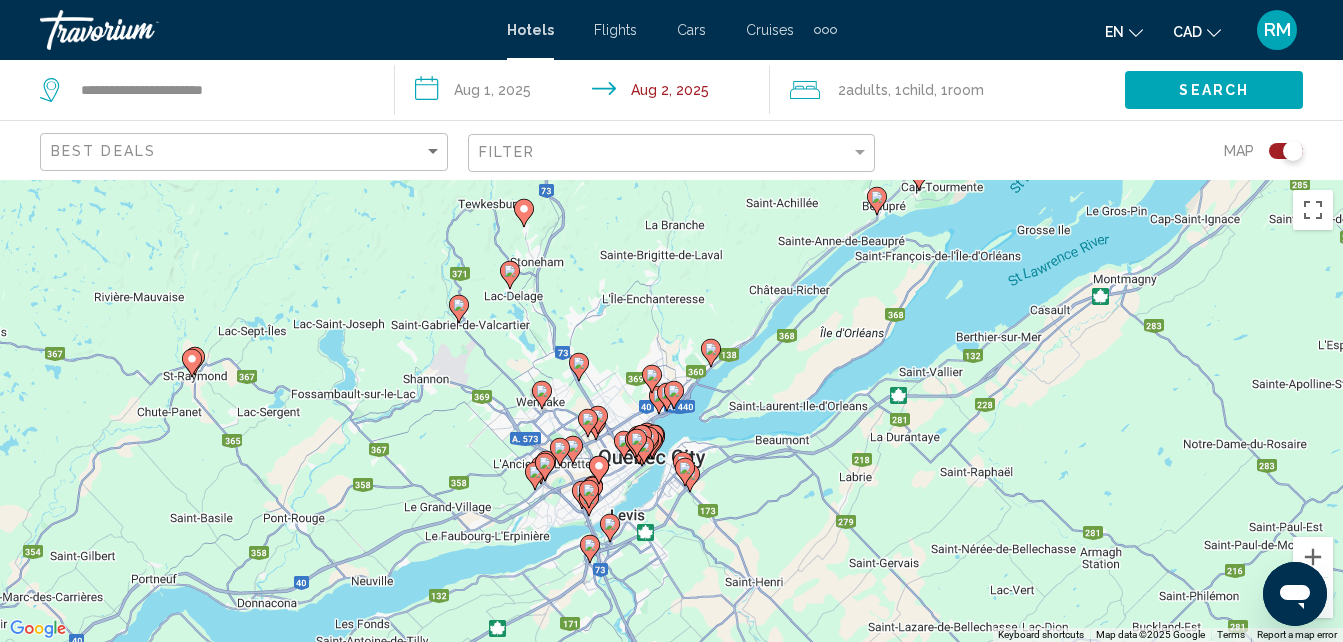 click on "To activate drag with keyboard, press Alt + Enter. Once in keyboard drag state, use the arrow keys to move the marker. To complete the drag, press the Enter key. To cancel, press Escape." at bounding box center [671, 411] 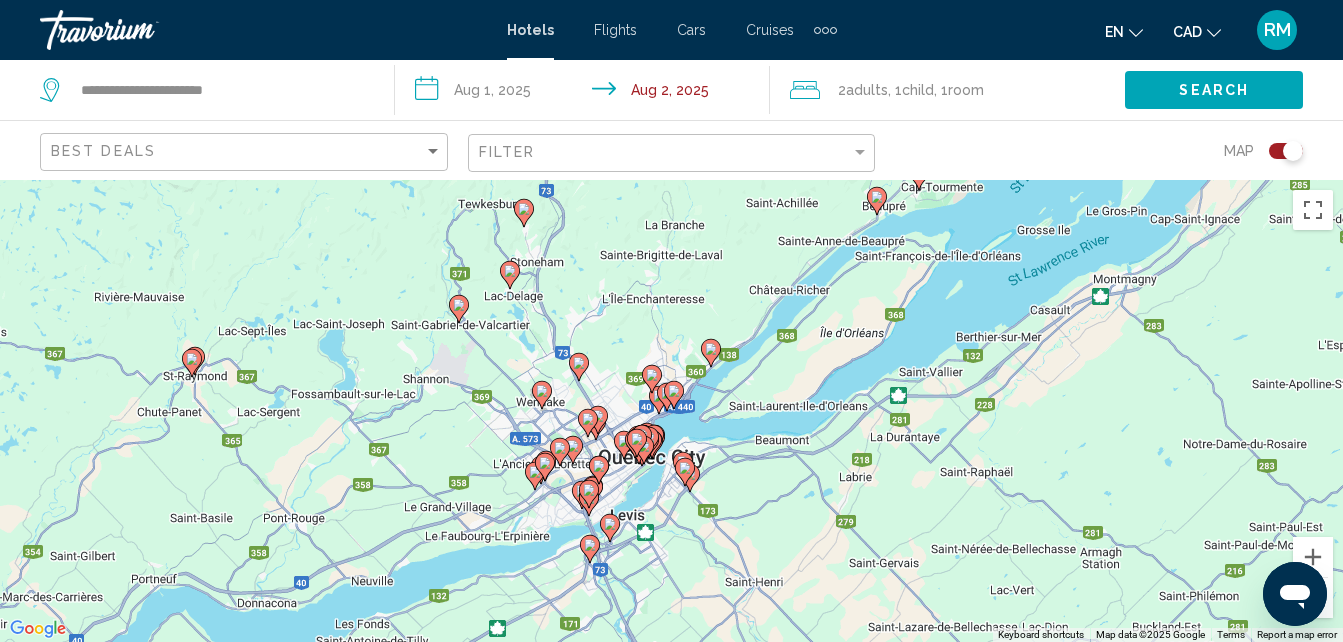 click on "To activate drag with keyboard, press Alt + Enter. Once in keyboard drag state, use the arrow keys to move the marker. To complete the drag, press the Enter key. To cancel, press Escape." at bounding box center (671, 411) 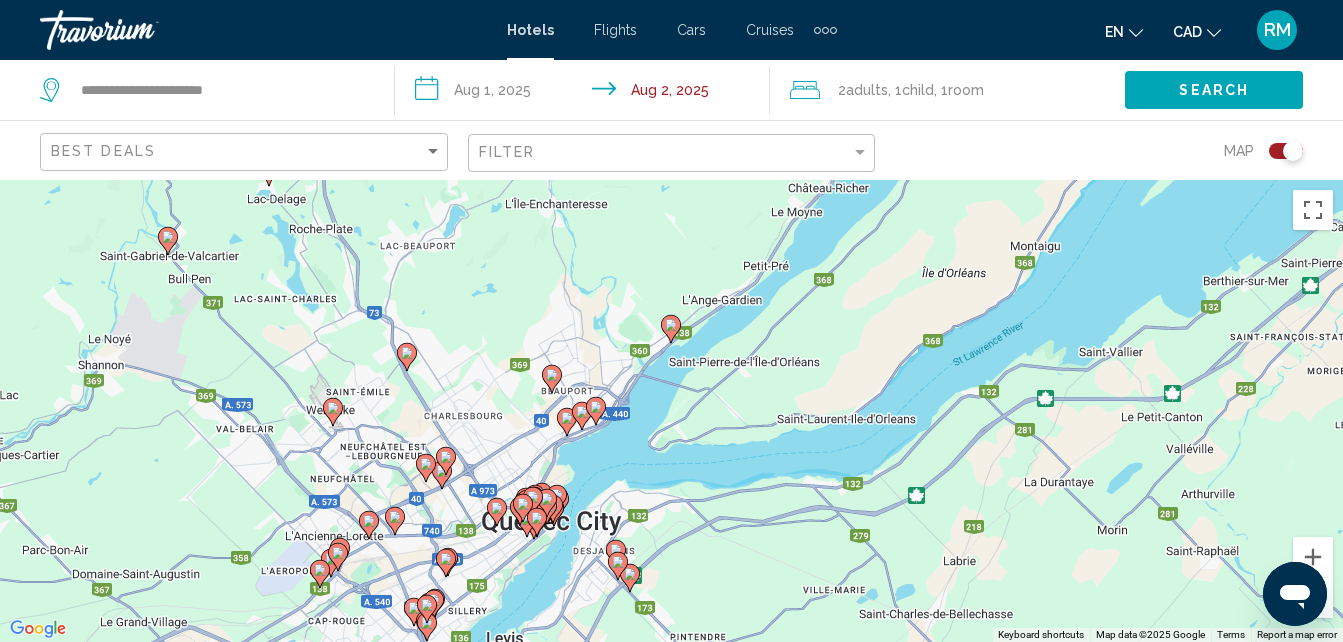 click on "To activate drag with keyboard, press Alt + Enter. Once in keyboard drag state, use the arrow keys to move the marker. To complete the drag, press the Enter key. To cancel, press Escape." at bounding box center [671, 411] 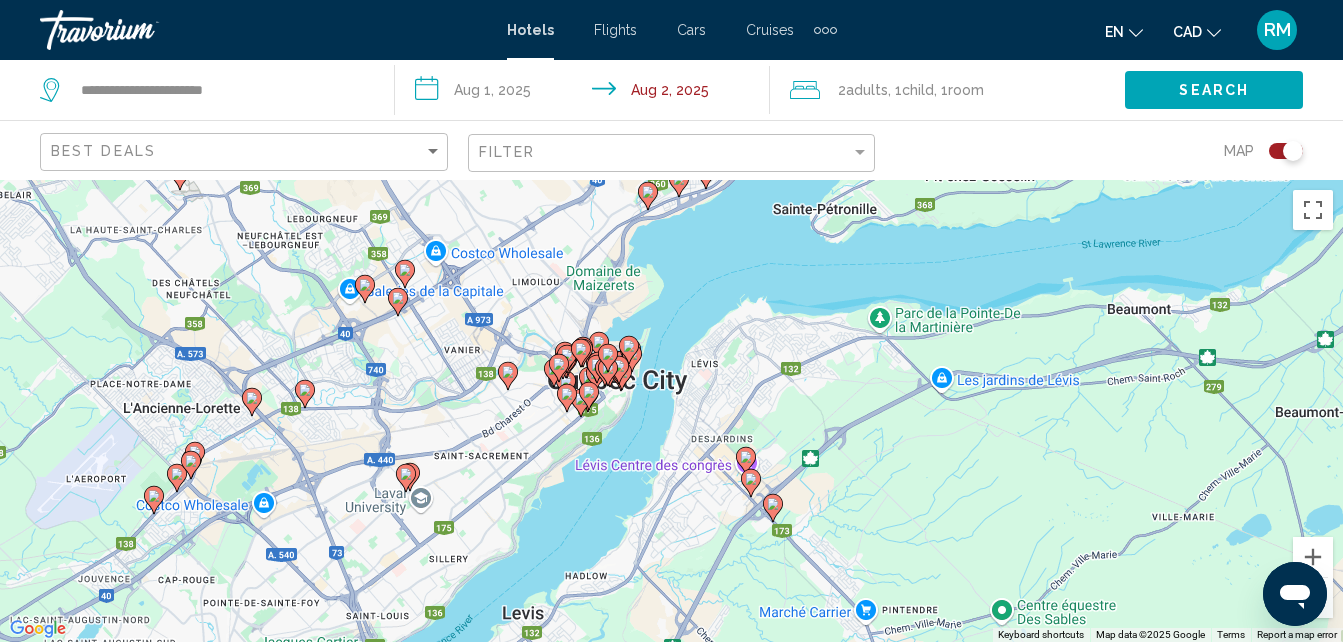 drag, startPoint x: 235, startPoint y: 493, endPoint x: 486, endPoint y: 243, distance: 354.2612 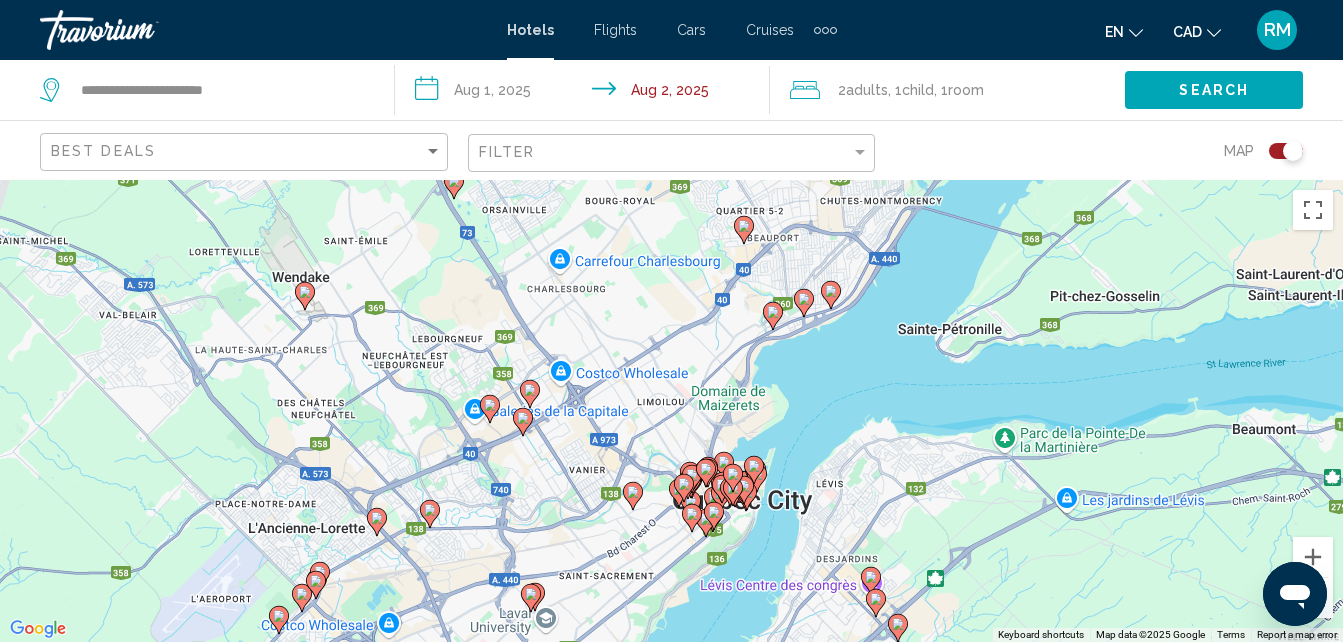 drag, startPoint x: 474, startPoint y: 379, endPoint x: 601, endPoint y: 500, distance: 175.4138 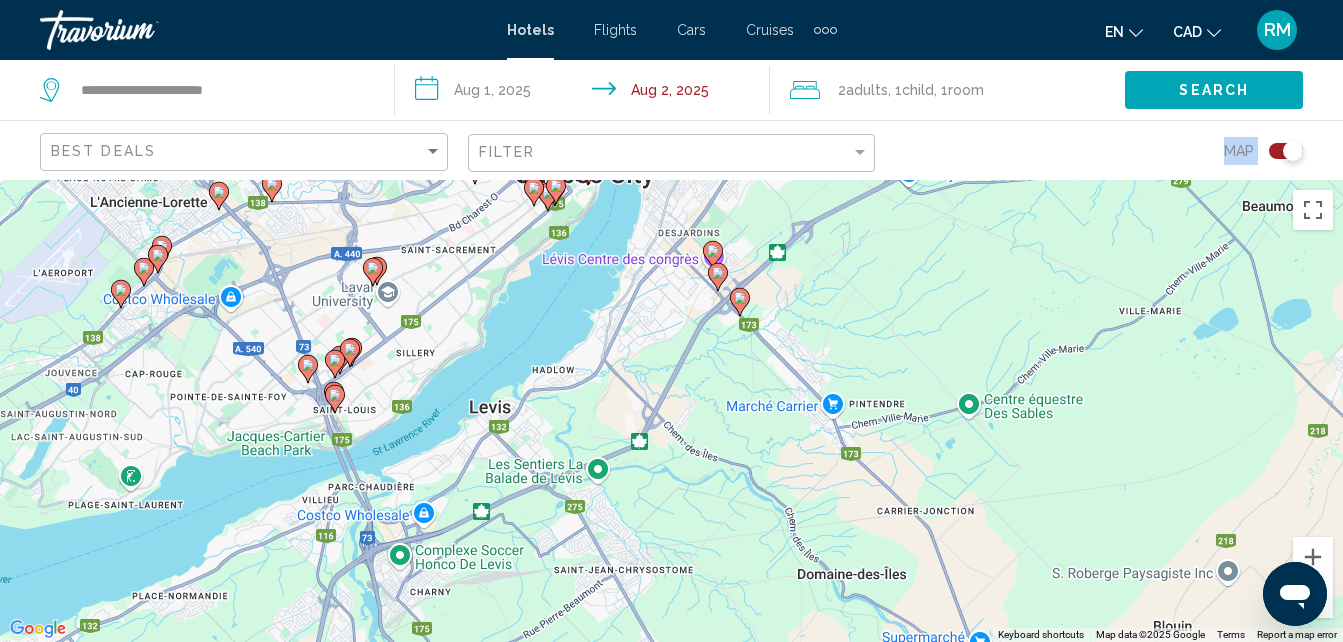 drag, startPoint x: 819, startPoint y: 471, endPoint x: 660, endPoint y: 143, distance: 364.50653 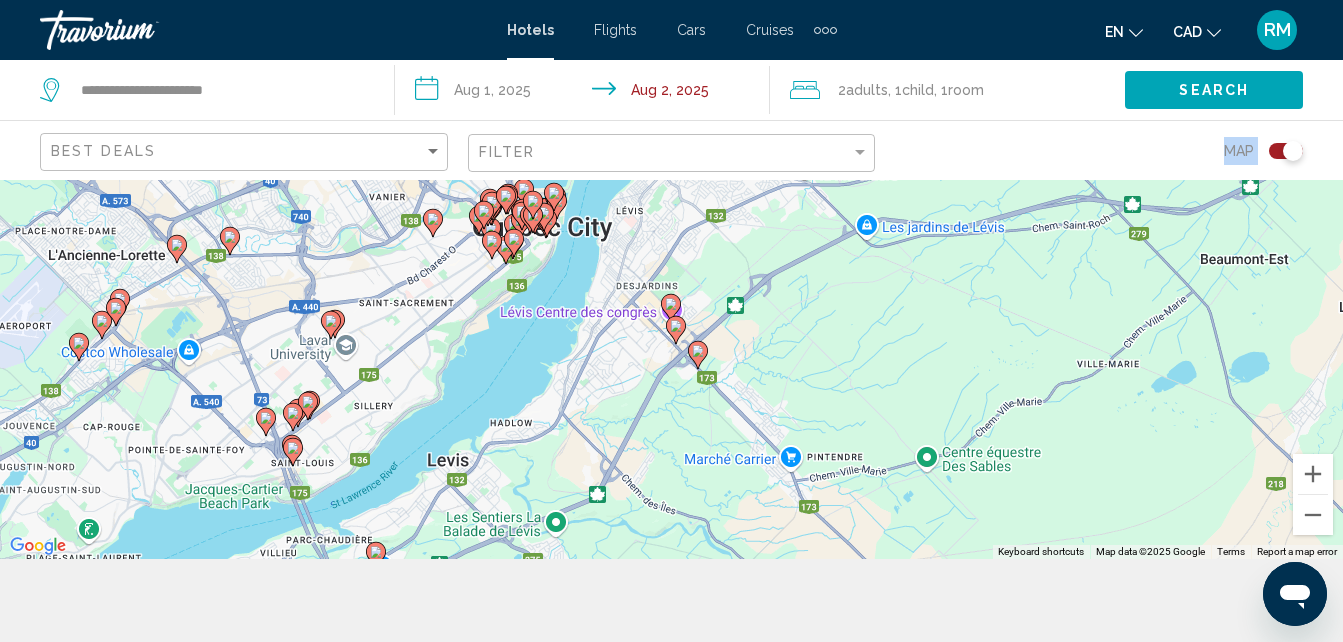 scroll, scrollTop: 180, scrollLeft: 0, axis: vertical 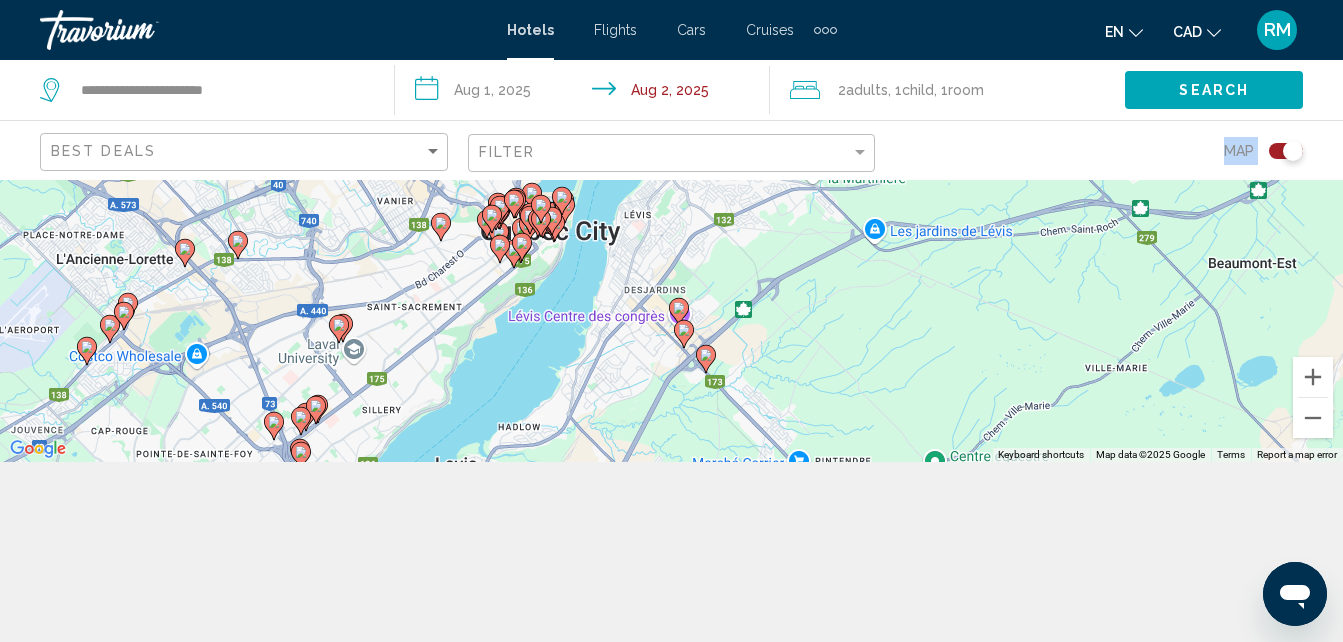drag, startPoint x: 800, startPoint y: 486, endPoint x: 766, endPoint y: 638, distance: 155.75623 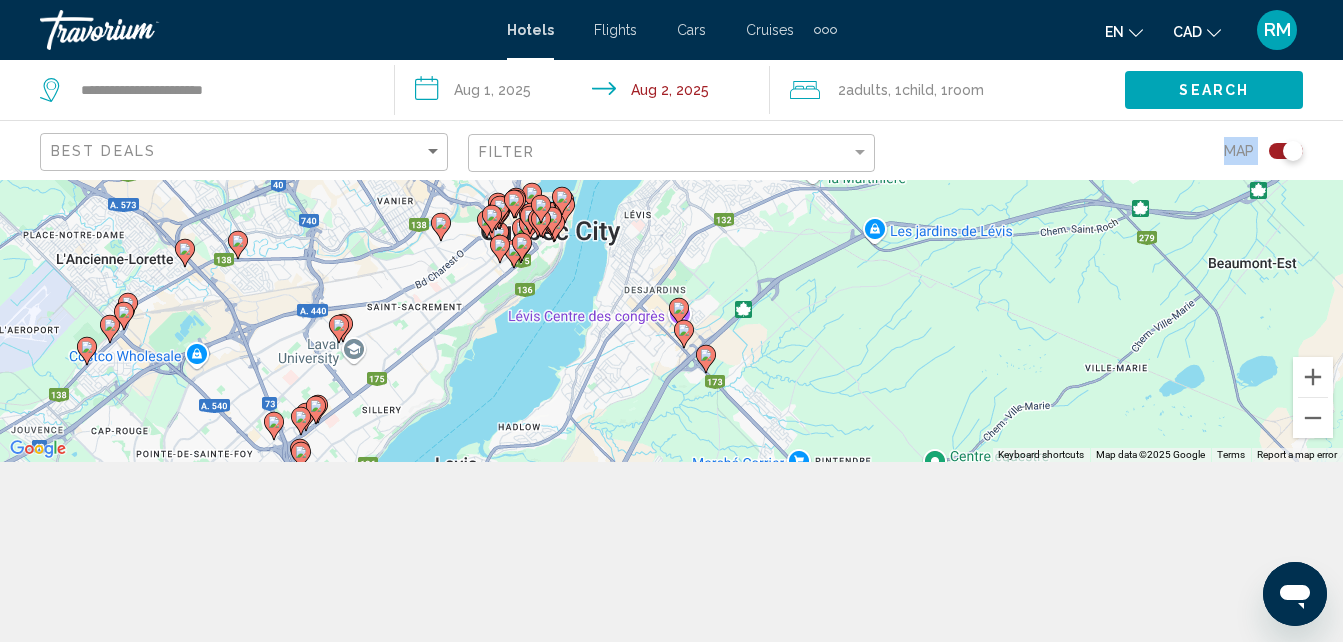 click on "To activate drag with keyboard, press Alt + Enter. Once in keyboard drag state, use the arrow keys to move the marker. To complete the drag, press the Enter key. To cancel, press Escape." at bounding box center [671, 231] 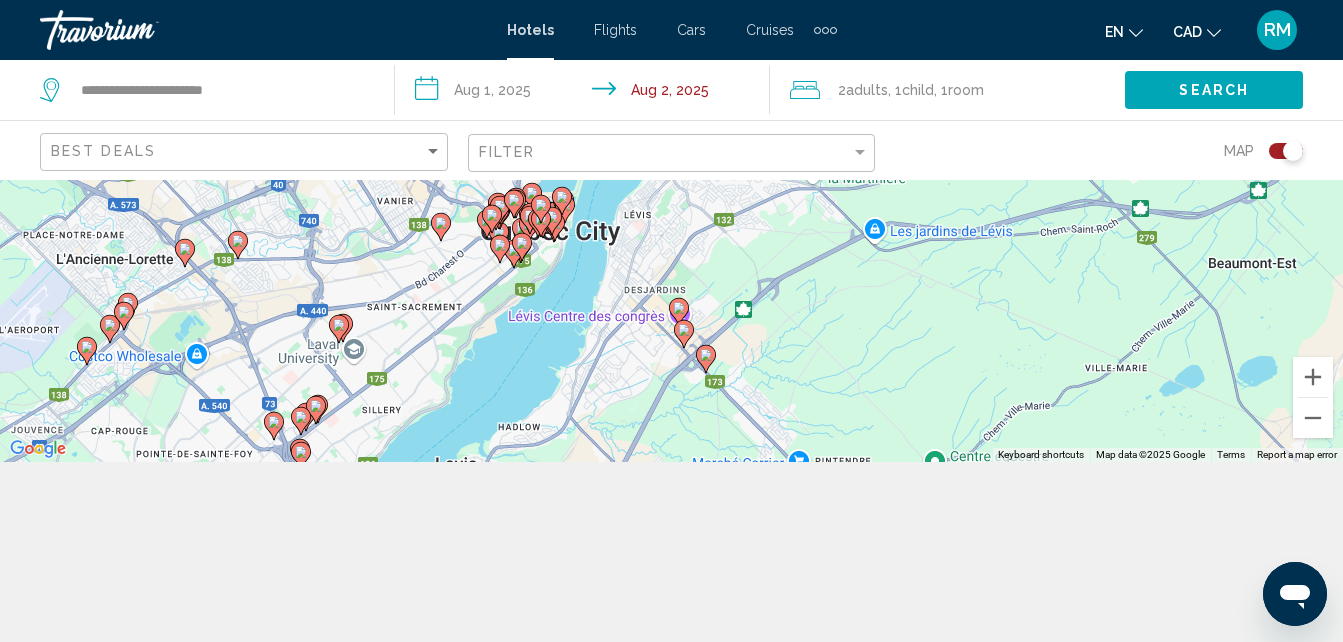 click on "To activate drag with keyboard, press Alt + Enter. Once in keyboard drag state, use the arrow keys to move the marker. To complete the drag, press the Enter key. To cancel, press Escape." at bounding box center (671, 231) 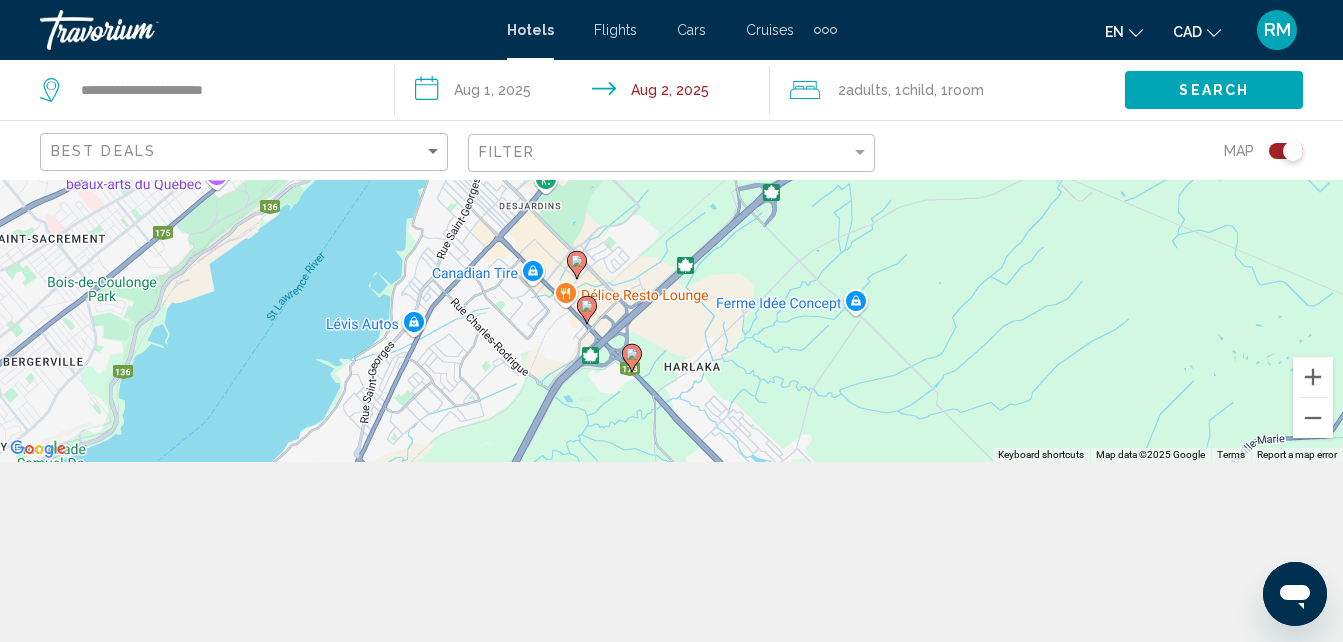 click on "To activate drag with keyboard, press Alt + Enter. Once in keyboard drag state, use the arrow keys to move the marker. To complete the drag, press the Enter key. To cancel, press Escape." at bounding box center [671, 231] 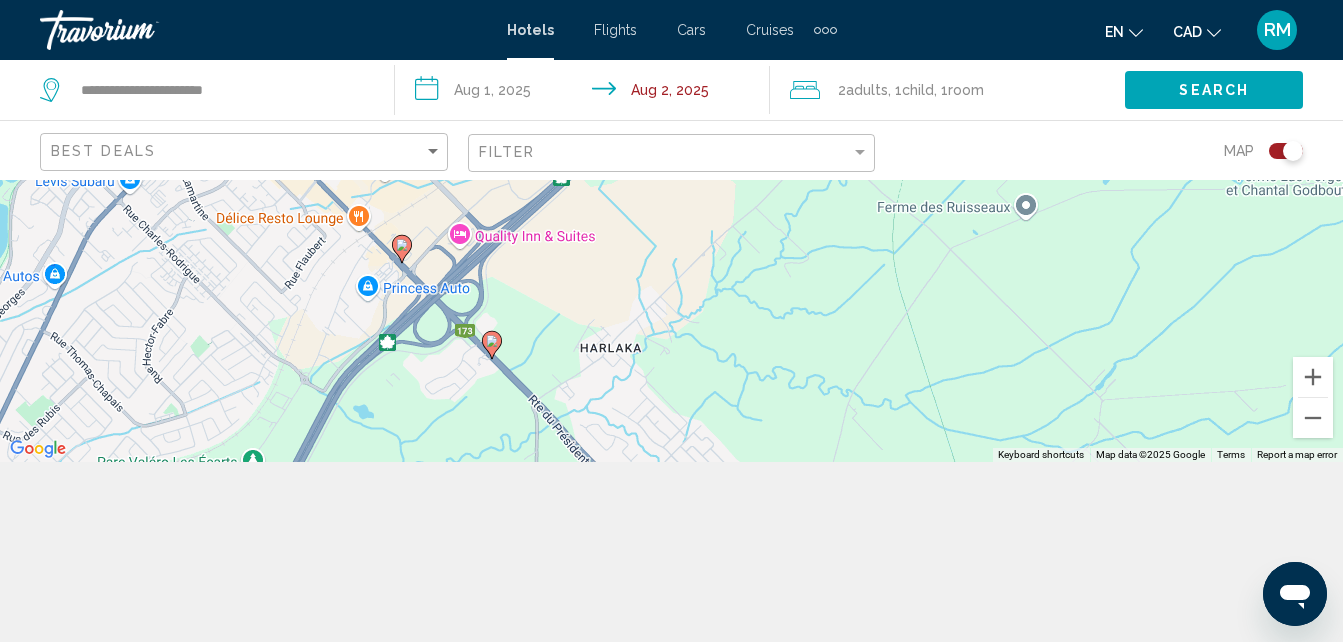 scroll, scrollTop: 172, scrollLeft: 0, axis: vertical 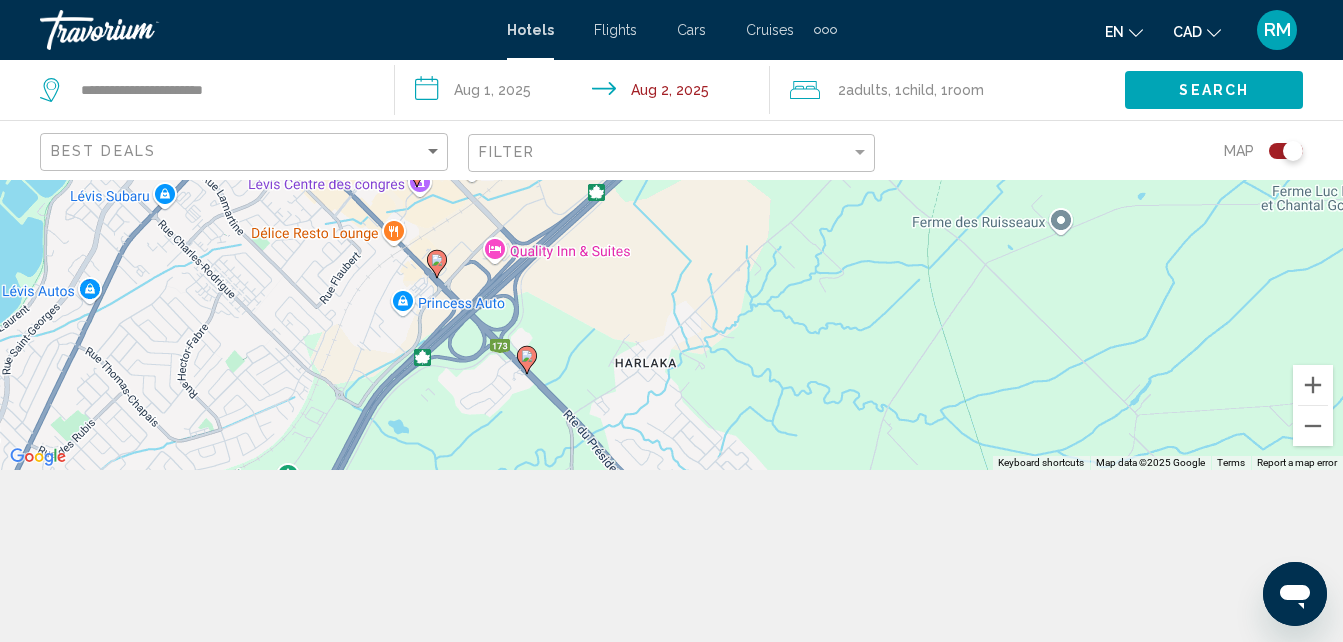 drag, startPoint x: 835, startPoint y: 370, endPoint x: 872, endPoint y: 374, distance: 37.215588 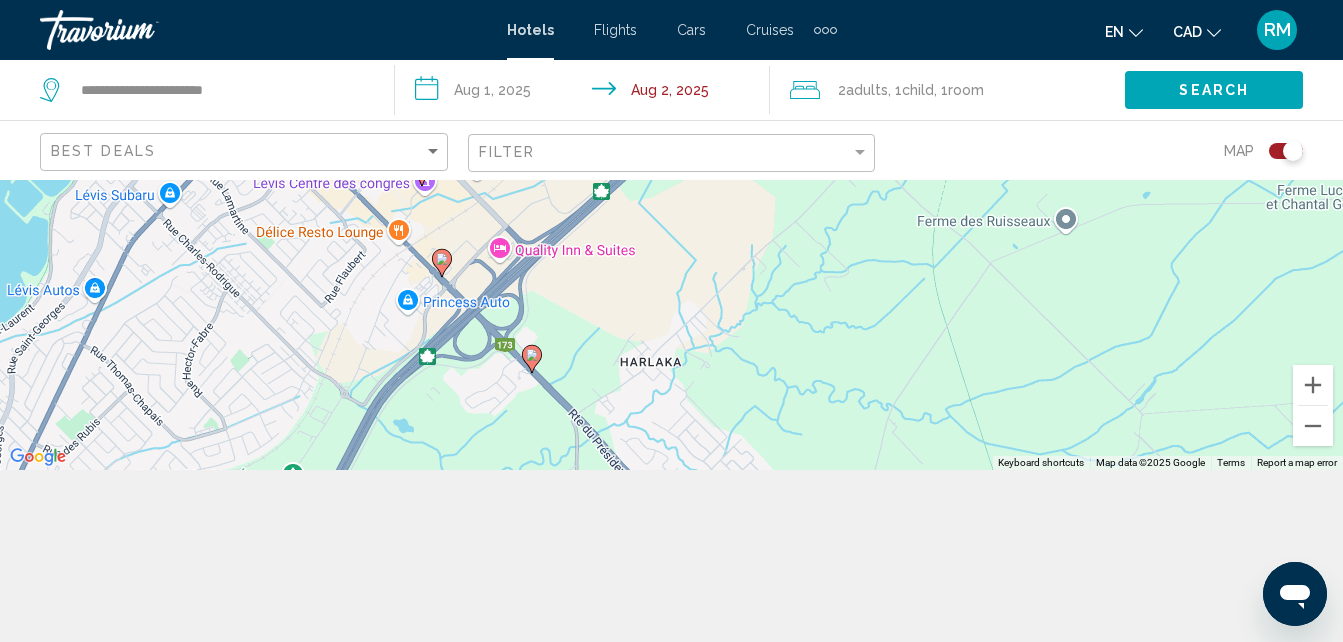 click 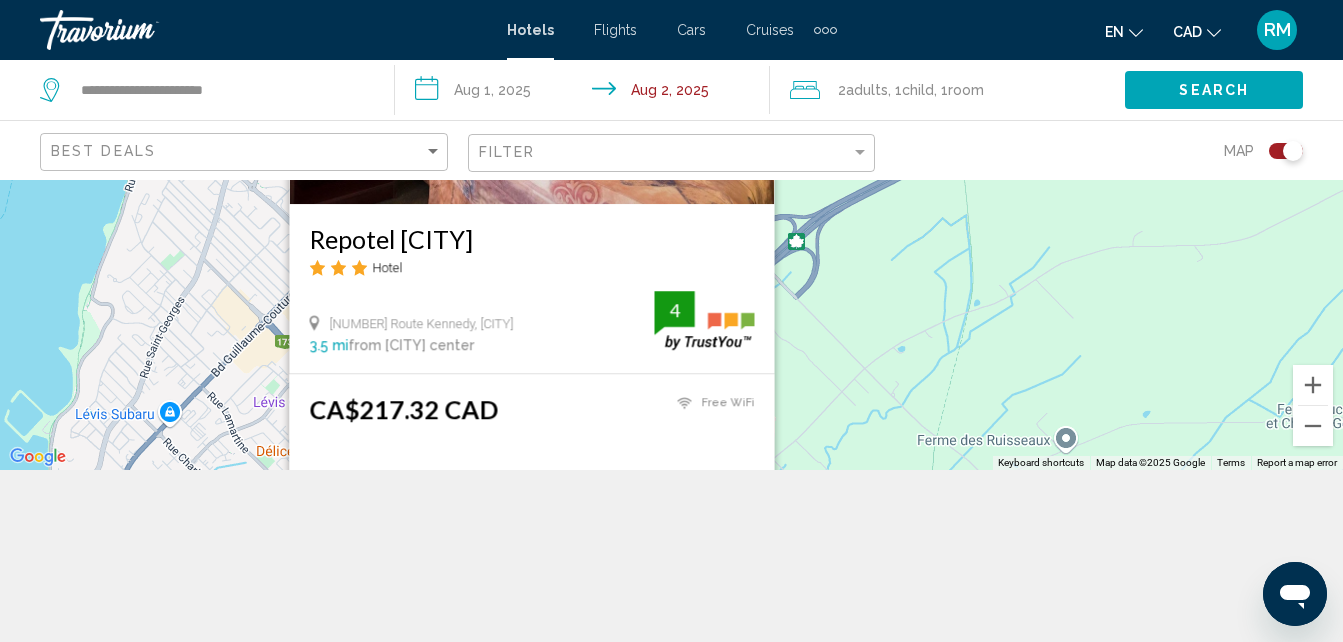 click on "To activate drag with keyboard, press Alt + Enter. Once in keyboard drag state, use the arrow keys to move the marker. To complete the drag, press the Enter key. To cancel, press Escape.  Repotel Levis
Hotel
[NUMBER] [STREET], Levis 3.5 mi  from Quebec city center from hotel 4 CA$217.32 CAD
Free WiFi  4 Select Room" at bounding box center (671, 239) 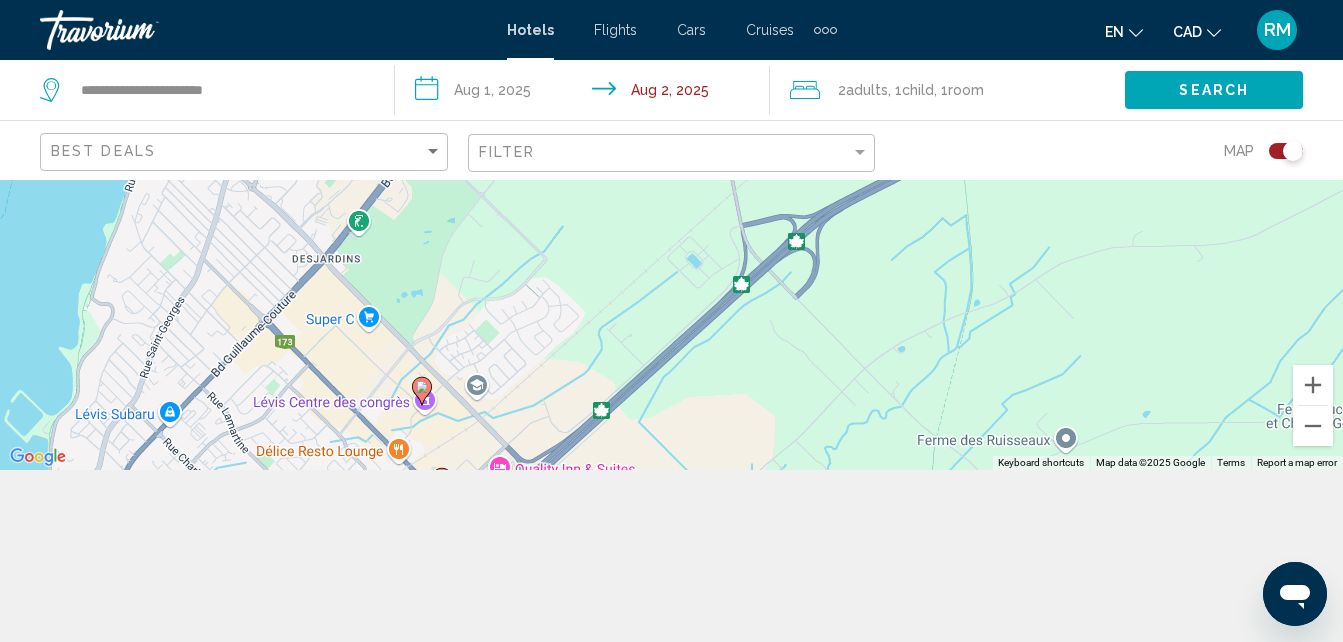 scroll, scrollTop: 180, scrollLeft: 0, axis: vertical 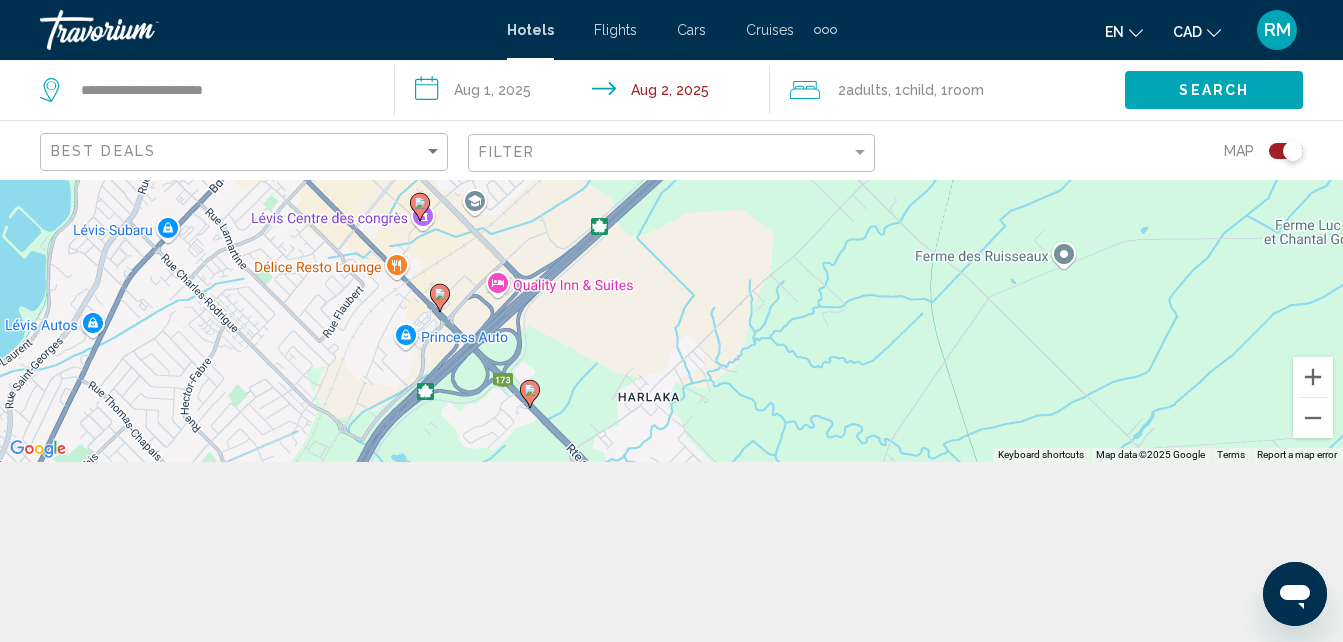 drag, startPoint x: 547, startPoint y: 375, endPoint x: 540, endPoint y: 195, distance: 180.13606 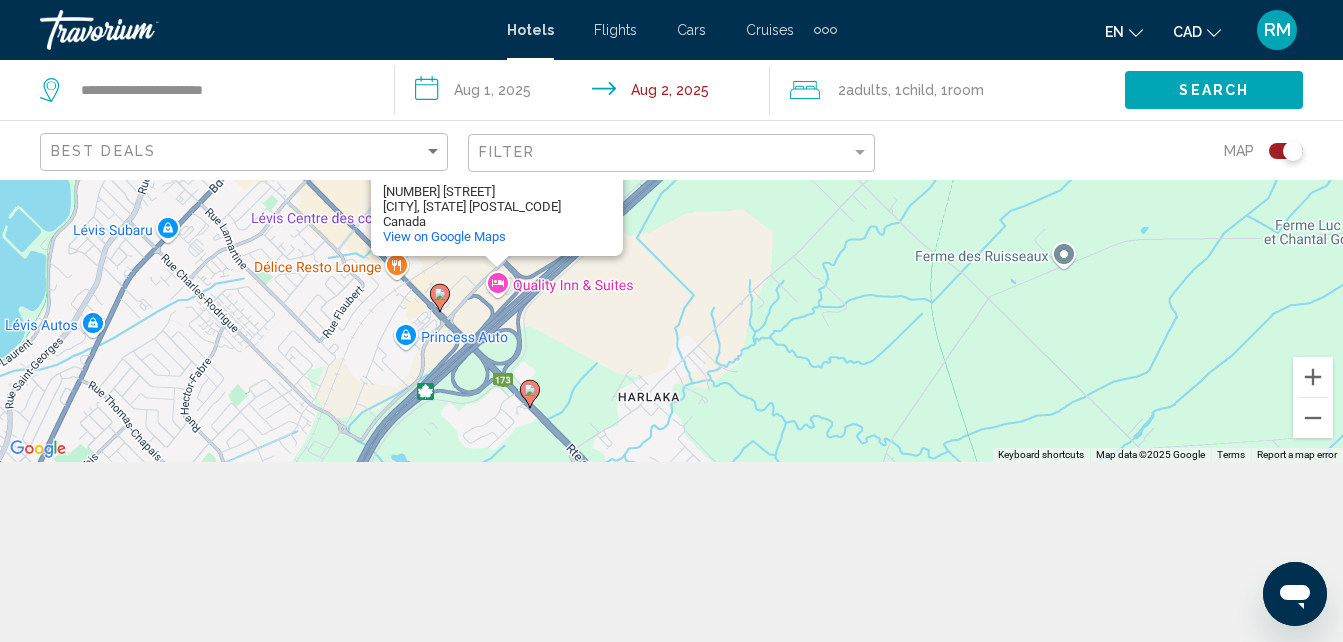 click on "To activate drag with keyboard, press Alt + Enter. Once in keyboard drag state, use the arrow keys to move the marker. To complete the drag, press the Enter key. To cancel, press Escape.     Quality Inn & Suites                     Quality Inn & Suites                 [NUMBER] [STREET] Levis, Quebec G6V 0B5 Canada              View on Google Maps" at bounding box center [671, 231] 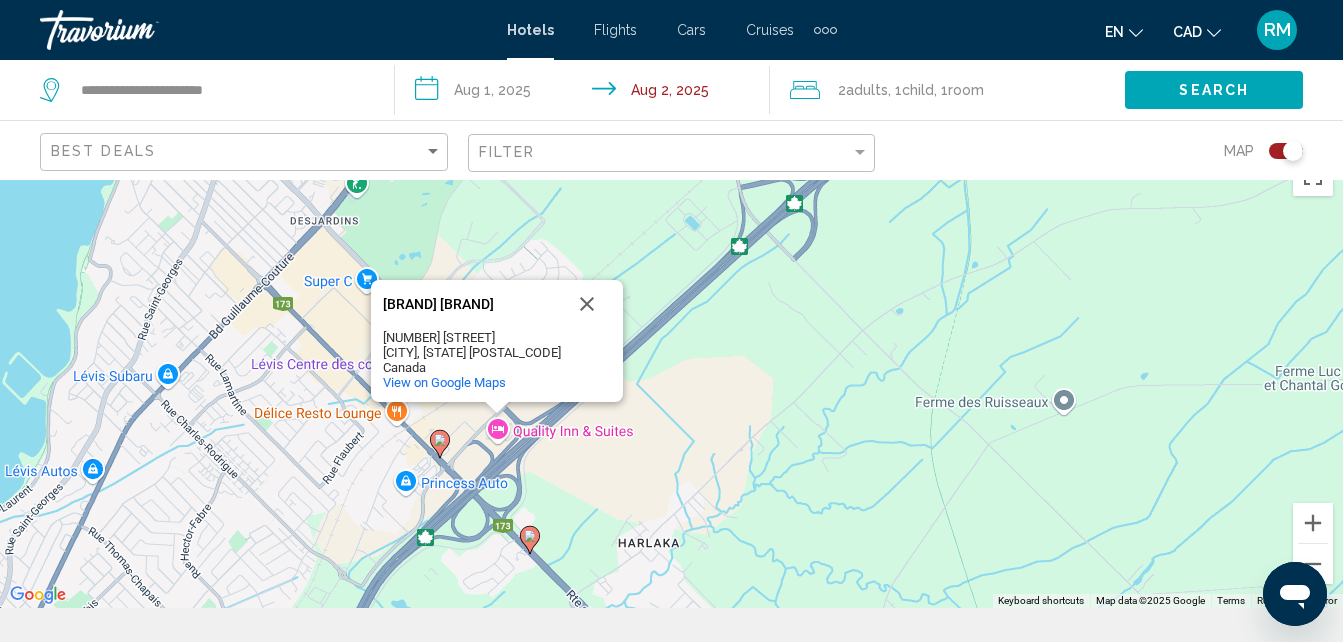 scroll, scrollTop: 0, scrollLeft: 0, axis: both 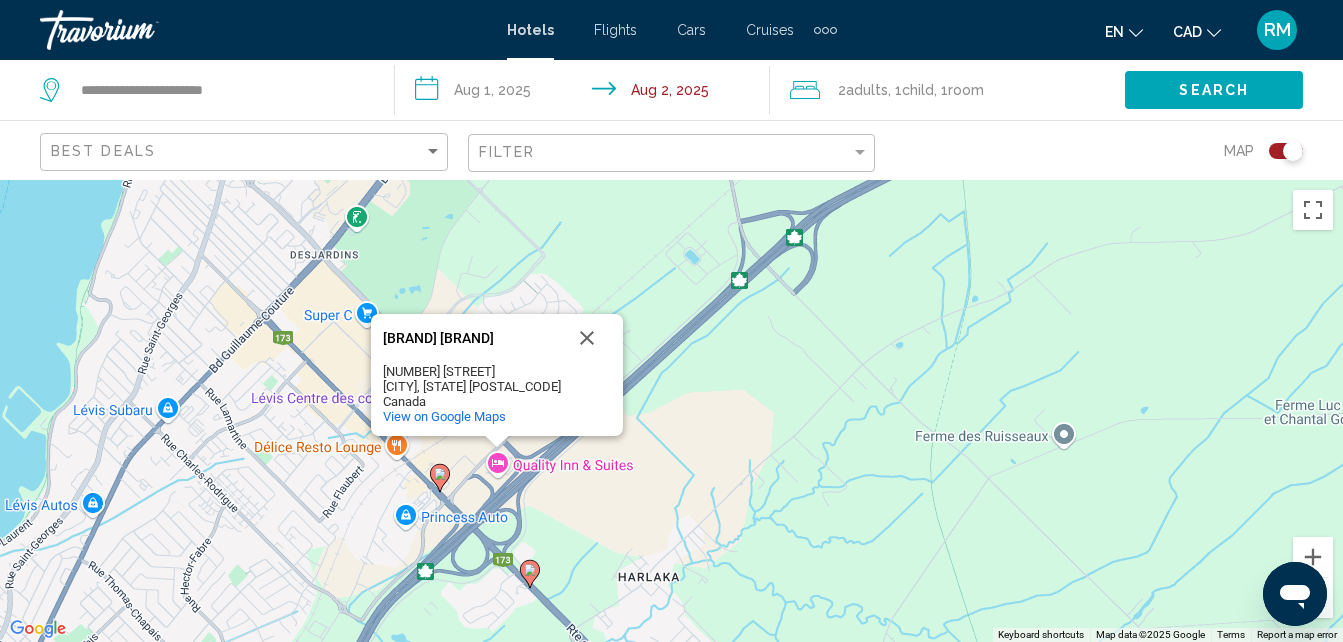 click on "To activate drag with keyboard, press Alt + Enter. Once in keyboard drag state, use the arrow keys to move the marker. To complete the drag, press the Enter key. To cancel, press Escape.     Quality Inn & Suites                     Quality Inn & Suites                 [NUMBER] [STREET] Levis, Quebec G6V 0B5 Canada              View on Google Maps" at bounding box center (671, 411) 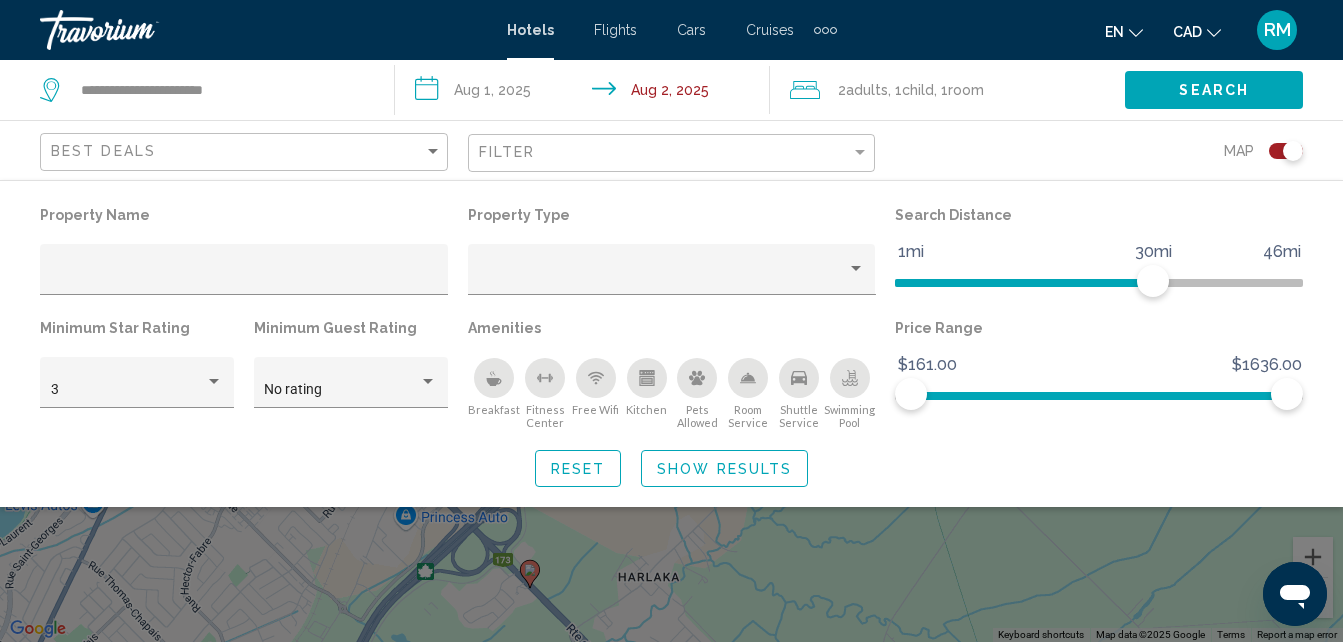 click 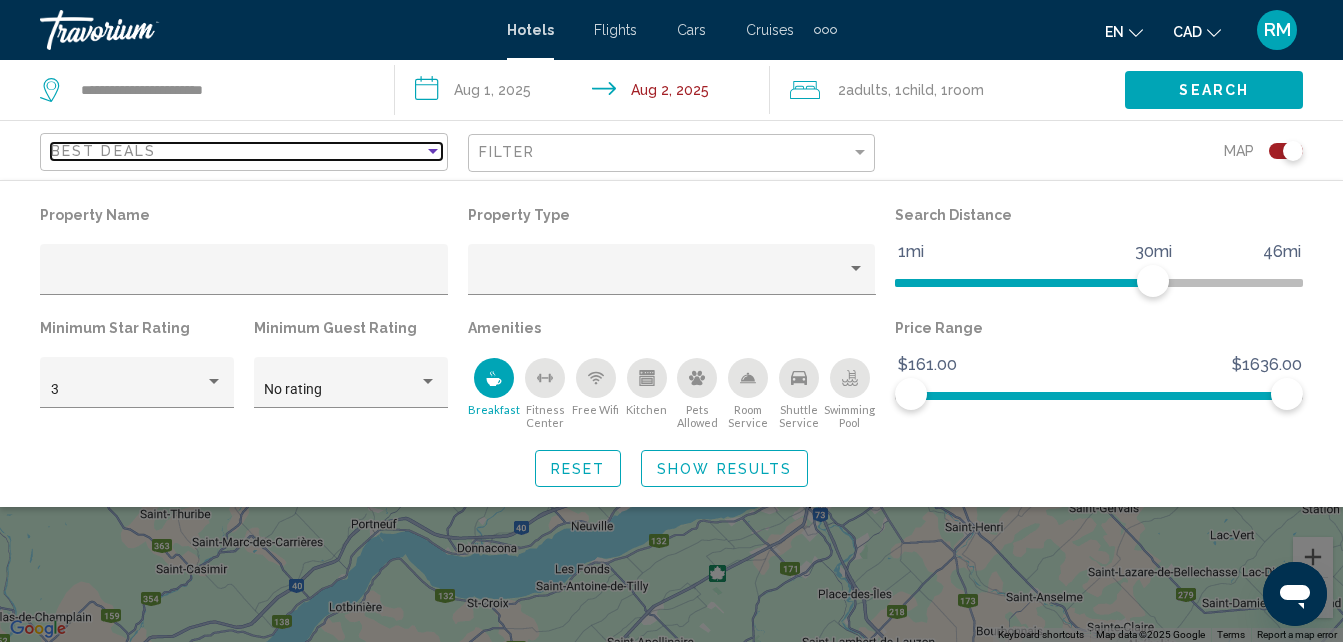 click at bounding box center (433, 151) 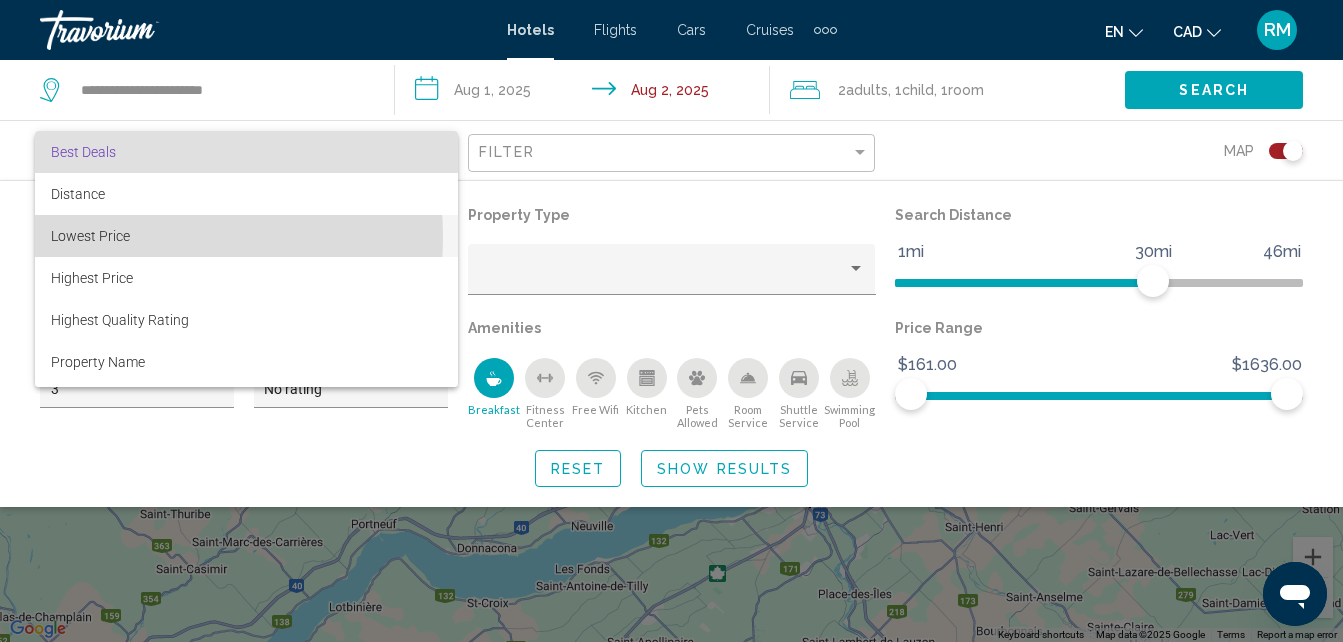 click on "Lowest Price" at bounding box center [90, 236] 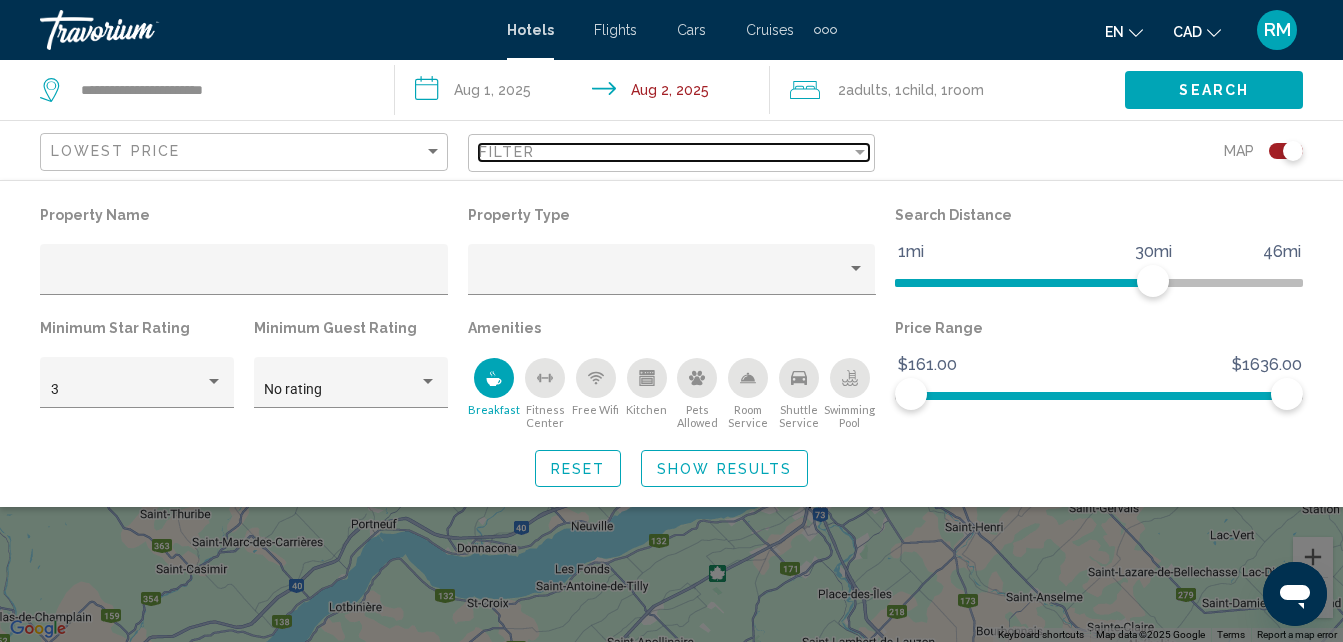 click at bounding box center (860, 152) 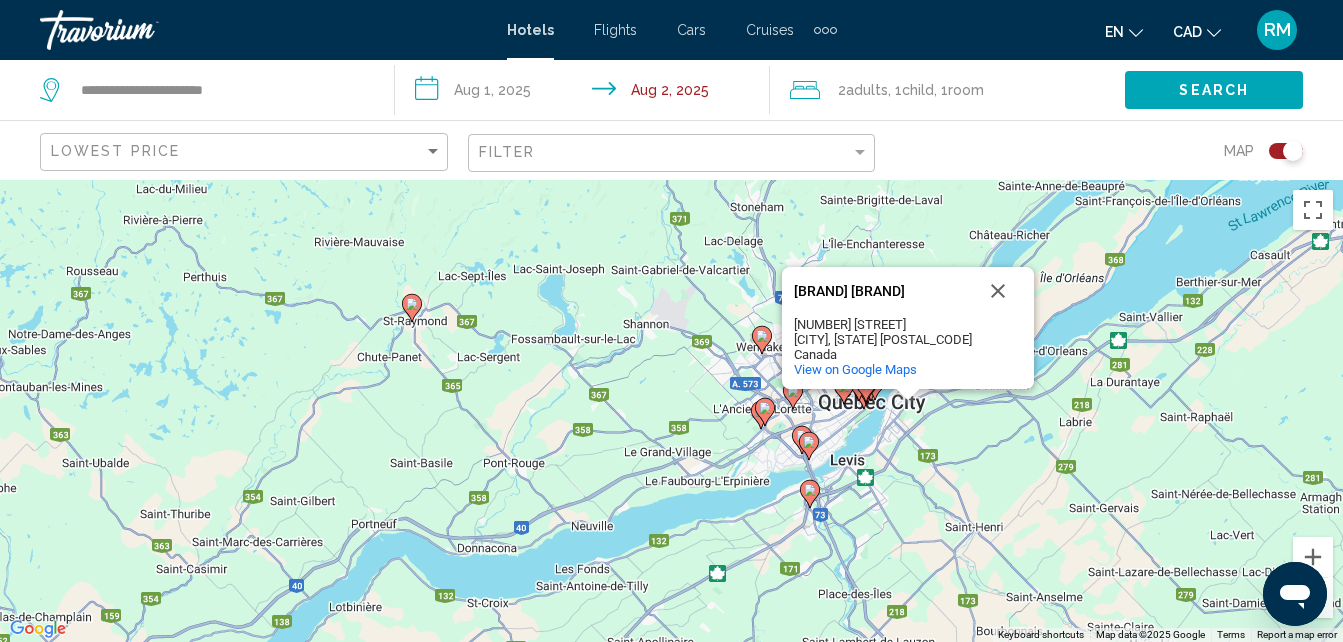 click on "Map" 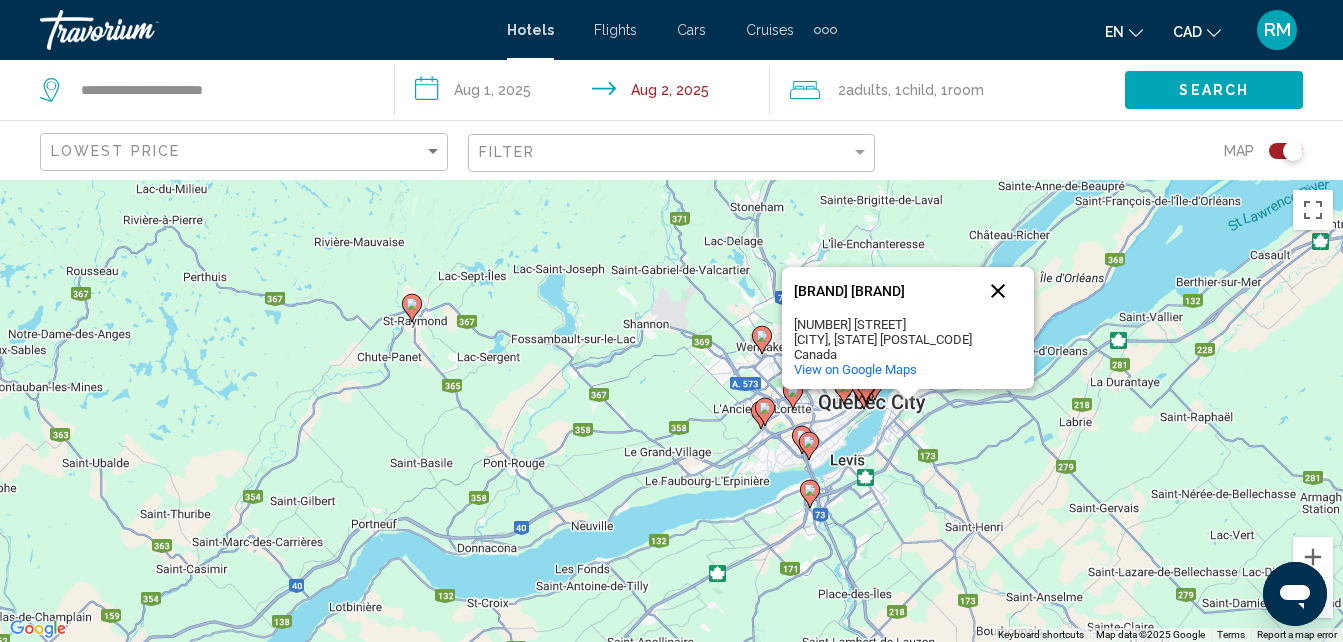 click at bounding box center [998, 291] 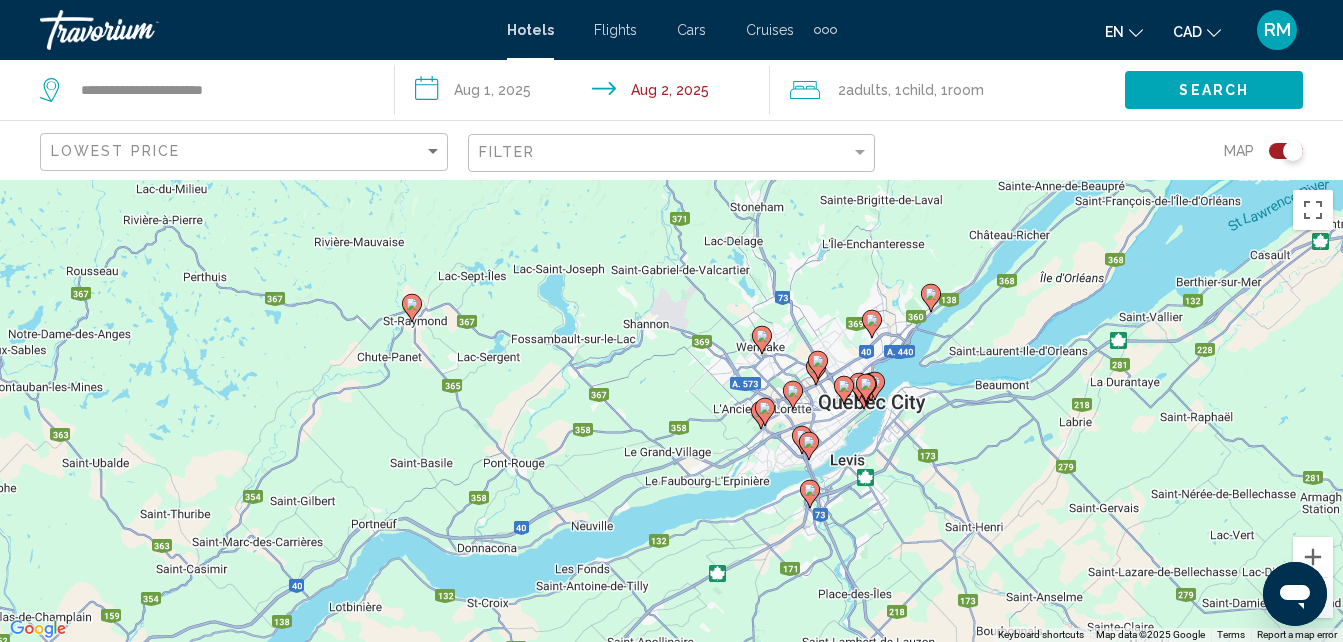 click on "To activate drag with keyboard, press Alt + Enter. Once in keyboard drag state, use the arrow keys to move the marker. To complete the drag, press the Enter key. To cancel, press Escape." at bounding box center (671, 411) 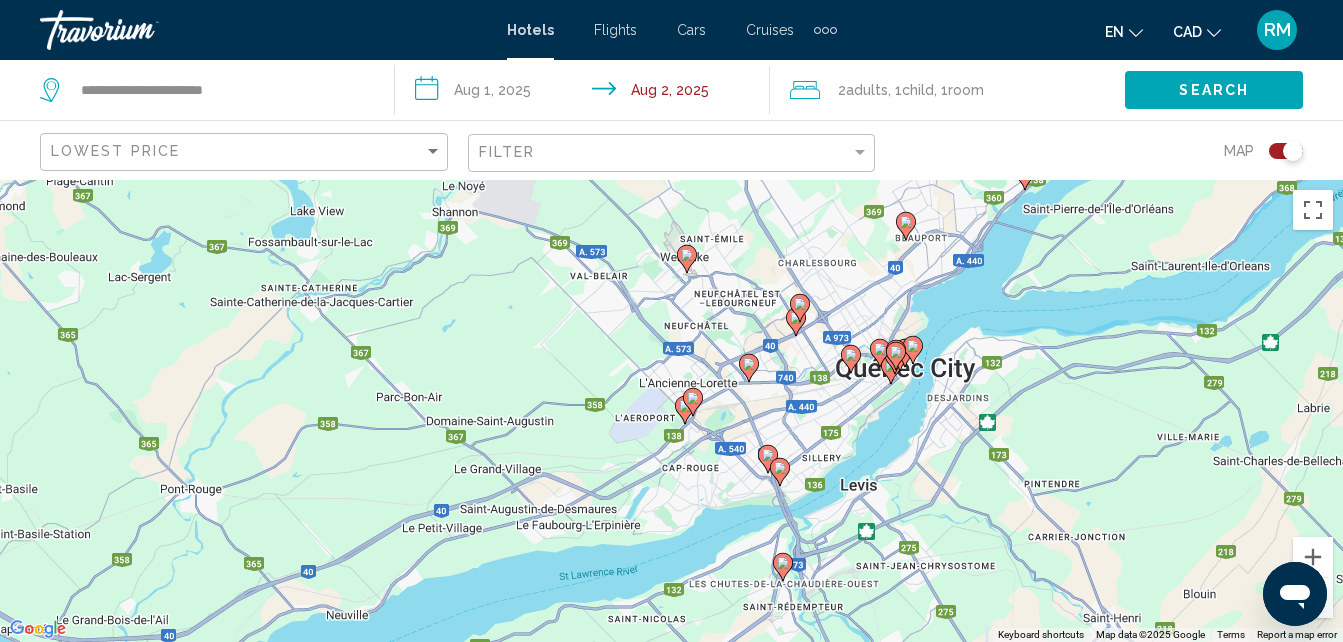 click on "To activate drag with keyboard, press Alt + Enter. Once in keyboard drag state, use the arrow keys to move the marker. To complete the drag, press the Enter key. To cancel, press Escape." at bounding box center [671, 411] 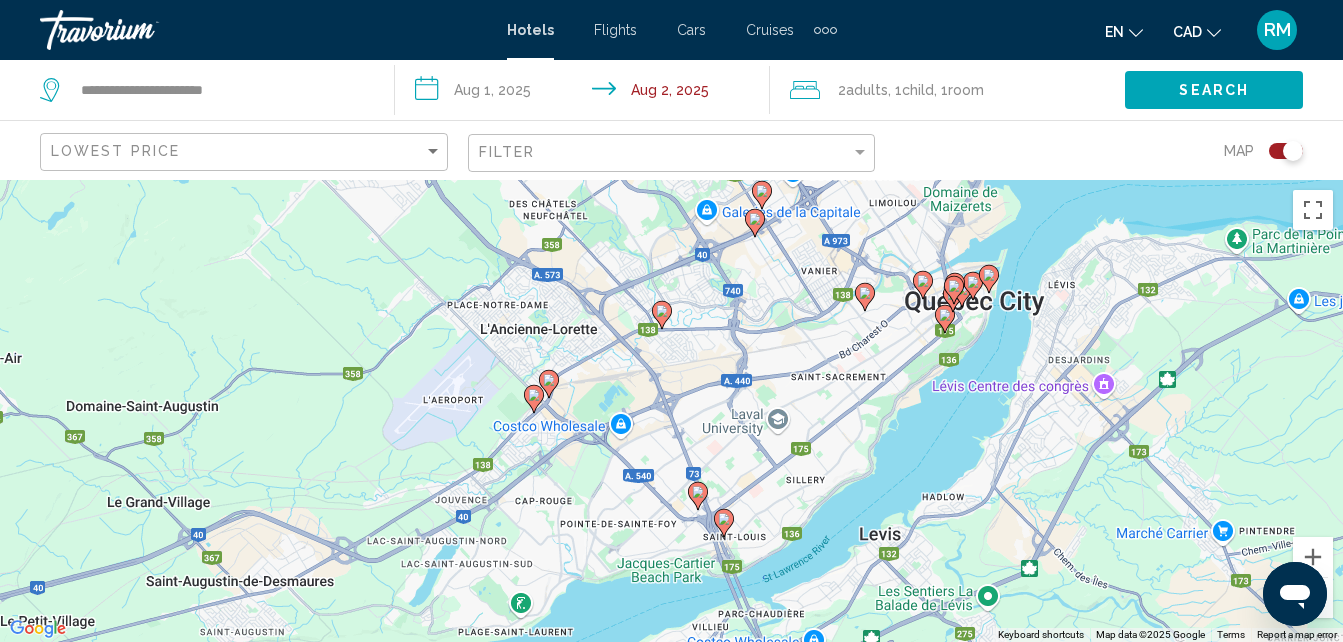 click on "To activate drag with keyboard, press Alt + Enter. Once in keyboard drag state, use the arrow keys to move the marker. To complete the drag, press the Enter key. To cancel, press Escape." at bounding box center [671, 411] 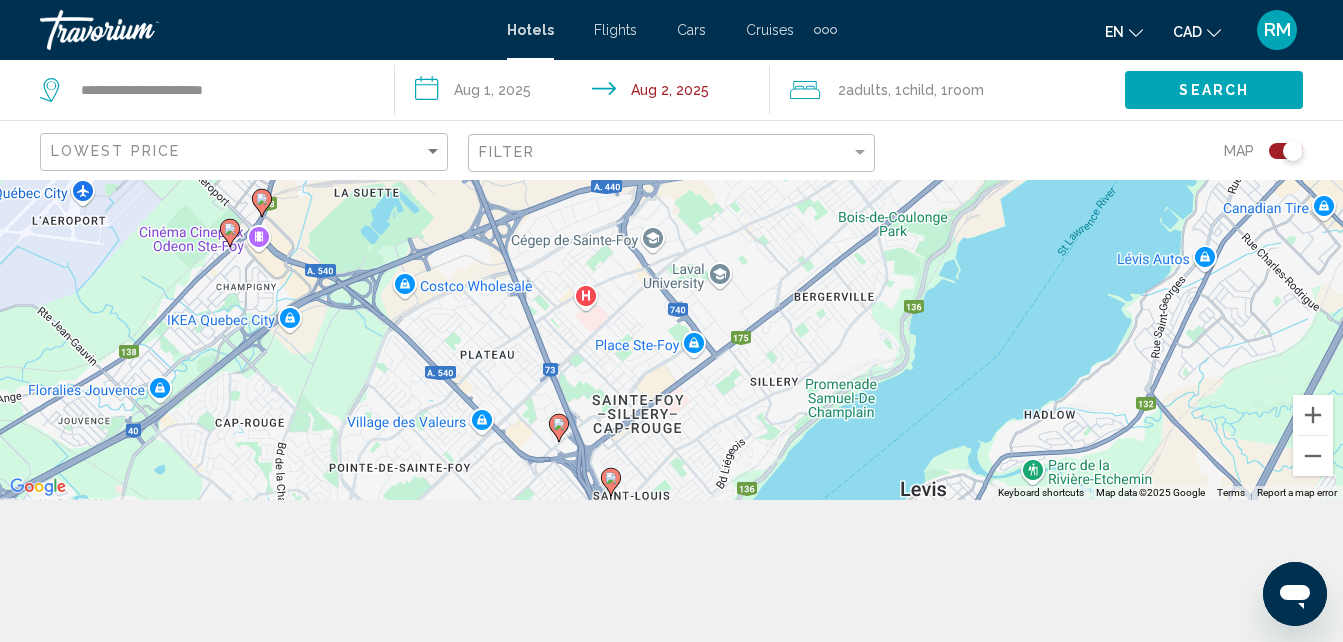 scroll, scrollTop: 146, scrollLeft: 0, axis: vertical 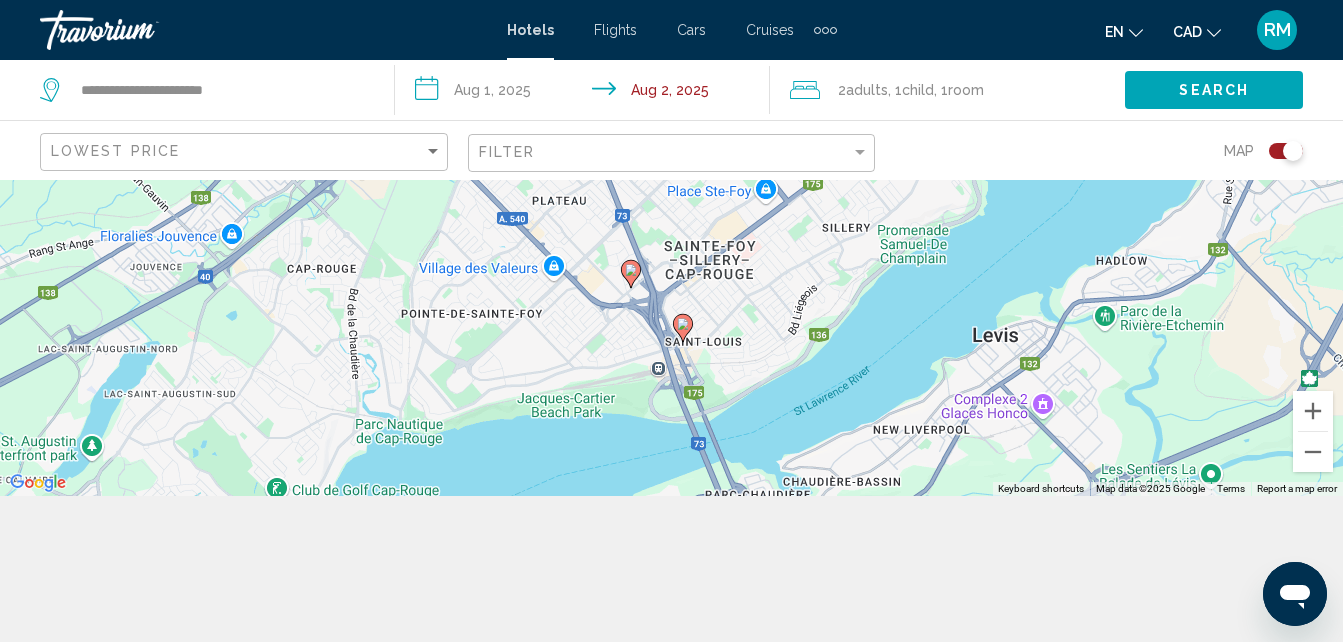 drag, startPoint x: 731, startPoint y: 429, endPoint x: 803, endPoint y: 275, distance: 170 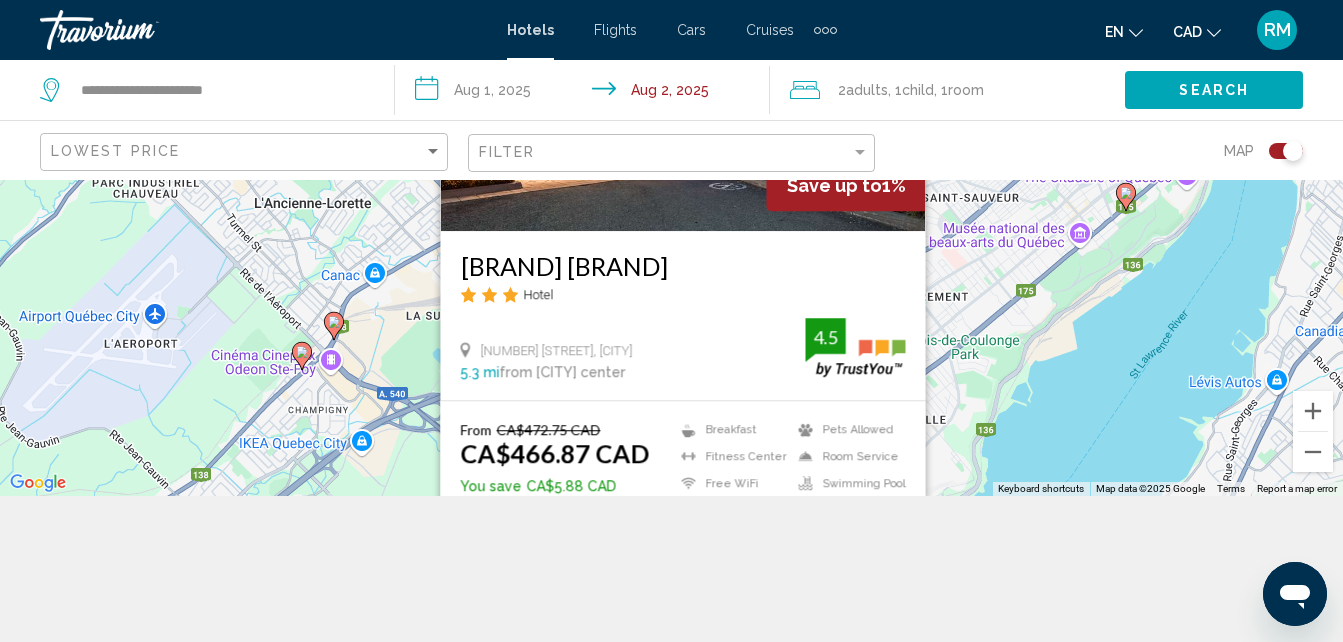 scroll, scrollTop: 180, scrollLeft: 0, axis: vertical 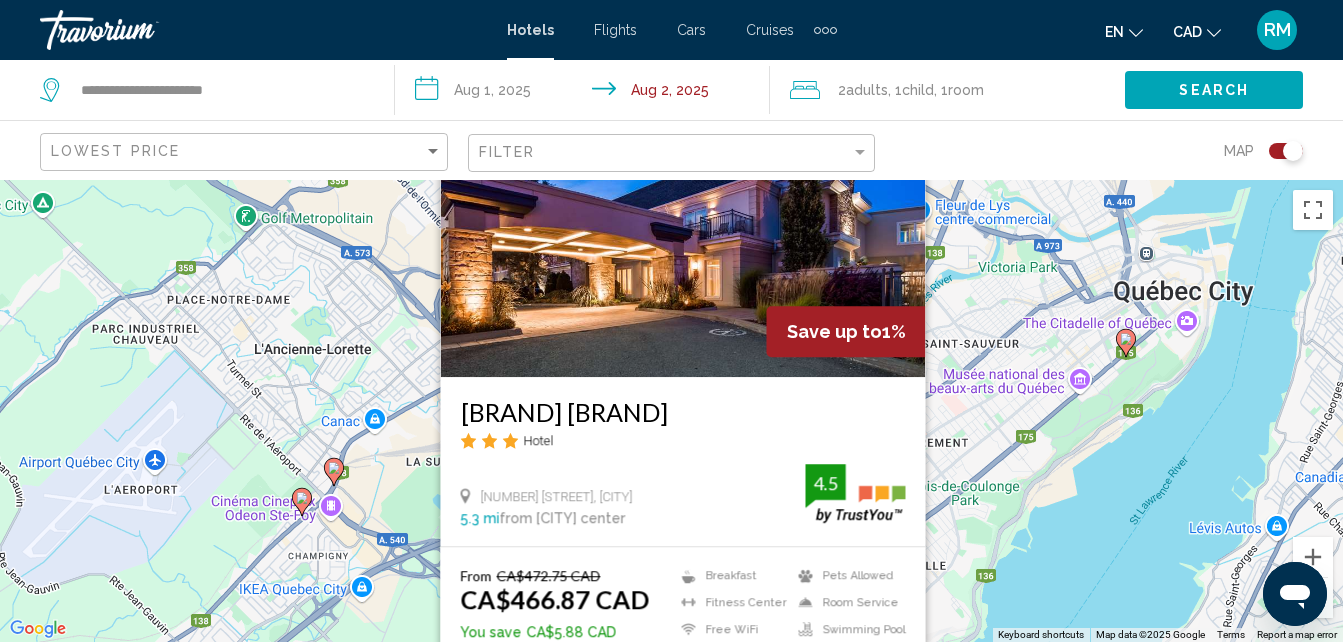 click on "To activate drag with keyboard, press Alt + Enter. Once in keyboard drag state, use the arrow keys to move the marker. To complete the drag, press the Enter key. To cancel, press Escape. Save up to  1%   [BRAND] [BRAND]
Hotel
[NUMBER] [STREET], [CITY] [DISTANCE]  from [CITY] center from hotel 4.5 From CA$472.75 CAD CA$466.87 CAD  You save  CA$5.88 CAD
Breakfast
Fitness Center
Free WiFi
Pets Allowed
Room Service
Swimming Pool  4.5 Select Room" at bounding box center (671, 411) 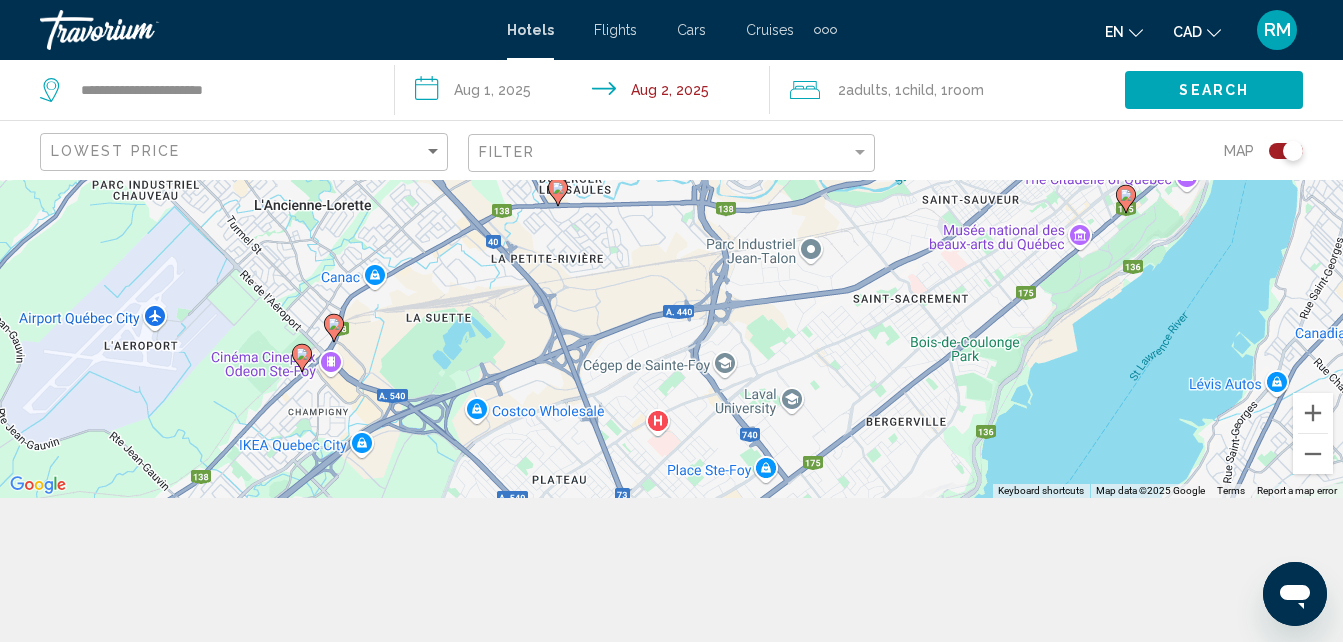 scroll, scrollTop: 148, scrollLeft: 0, axis: vertical 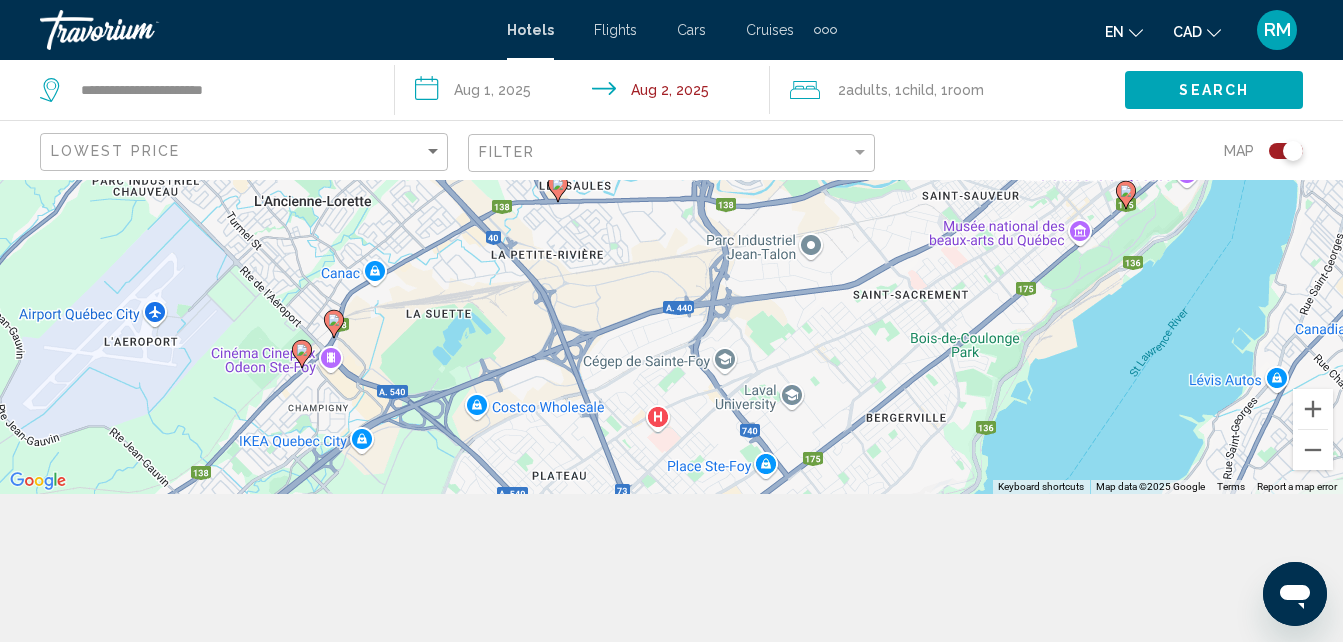 click 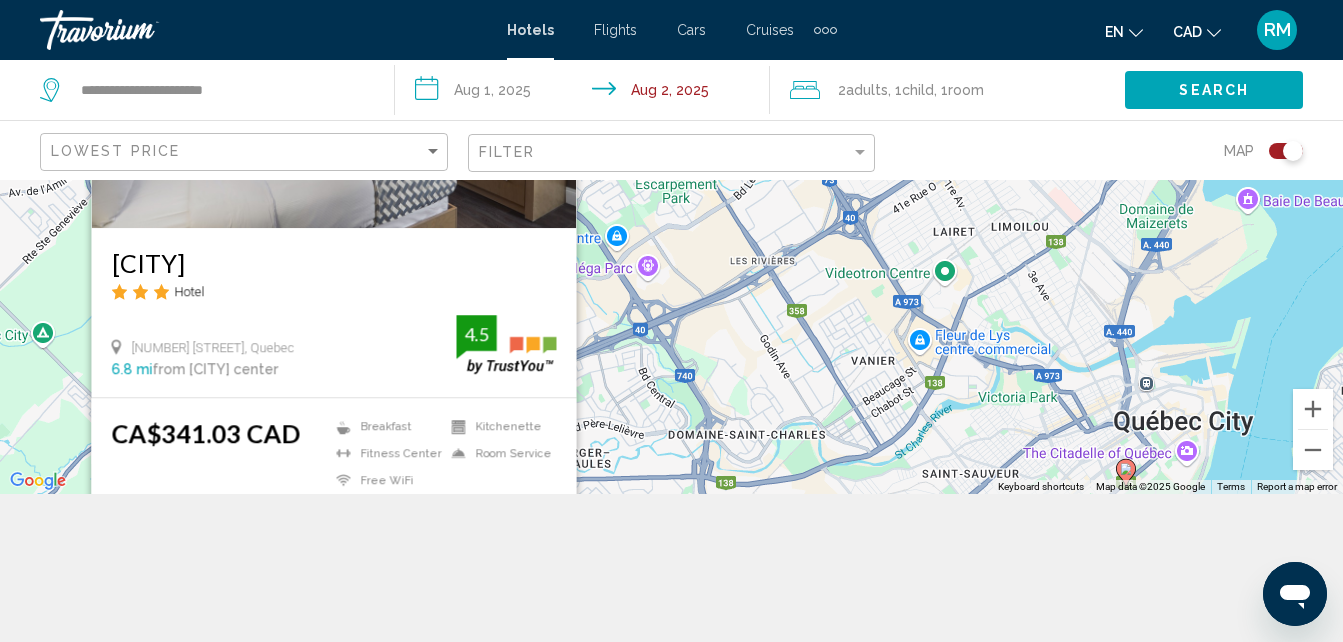 click on "To activate drag with keyboard, press Alt + Enter. Once in keyboard drag state, use the arrow keys to move the marker. To complete the drag, press the Enter key. To cancel, press Escape.  [BRAND] [BRAND]
Hotel
[NUMBER] [STREET], [CITY] [DISTANCE]  from [CITY] center from hotel 4.5 CA$341.03 CAD
Breakfast
Fitness Center
Free WiFi
Kitchenette
Room Service  4.5 Select Room" at bounding box center (671, 263) 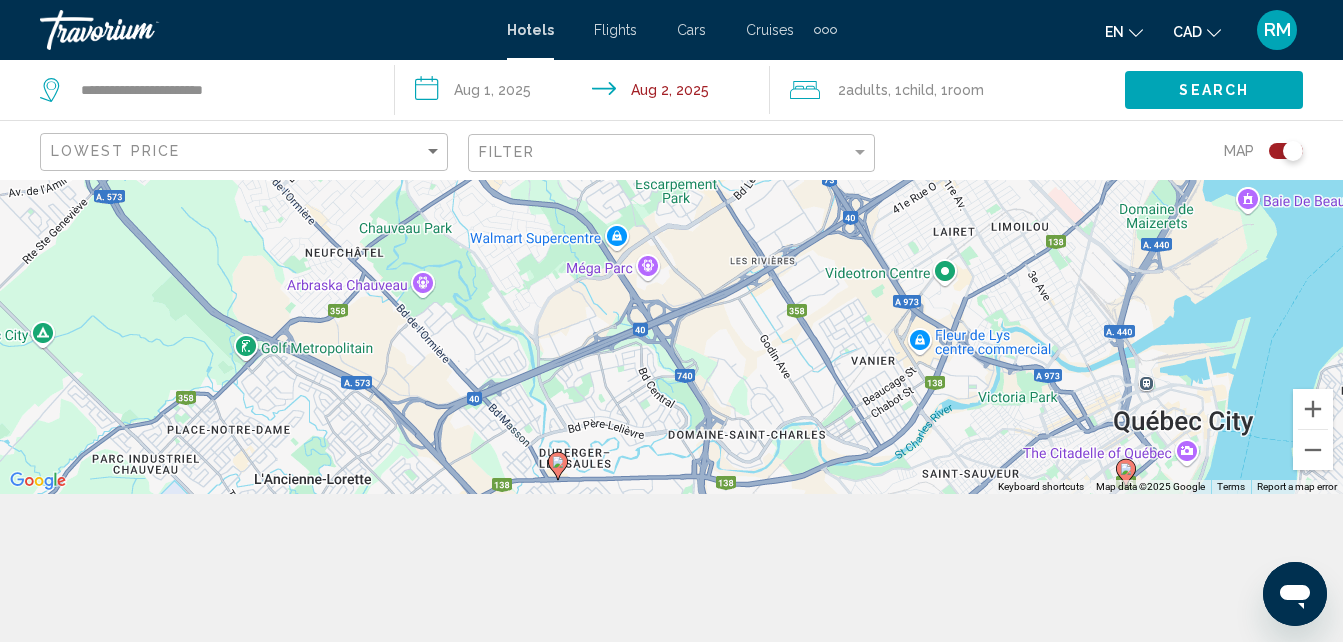scroll, scrollTop: 180, scrollLeft: 0, axis: vertical 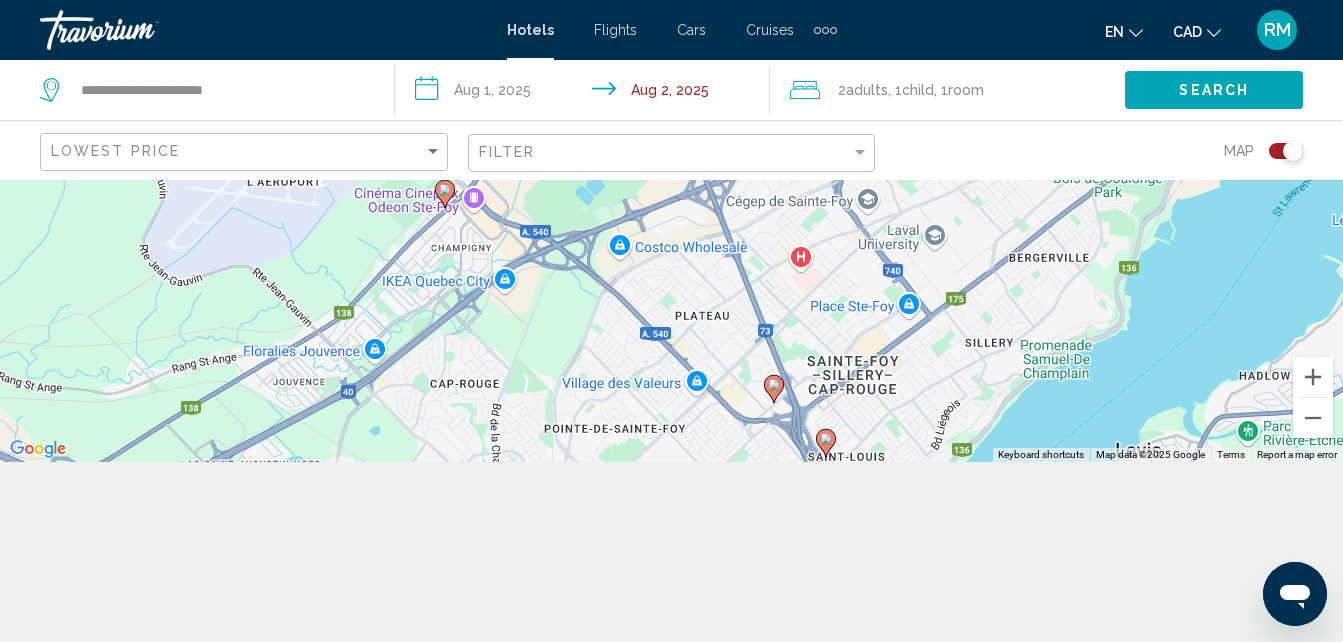 drag, startPoint x: 1064, startPoint y: 337, endPoint x: 1207, endPoint y: -74, distance: 435.16663 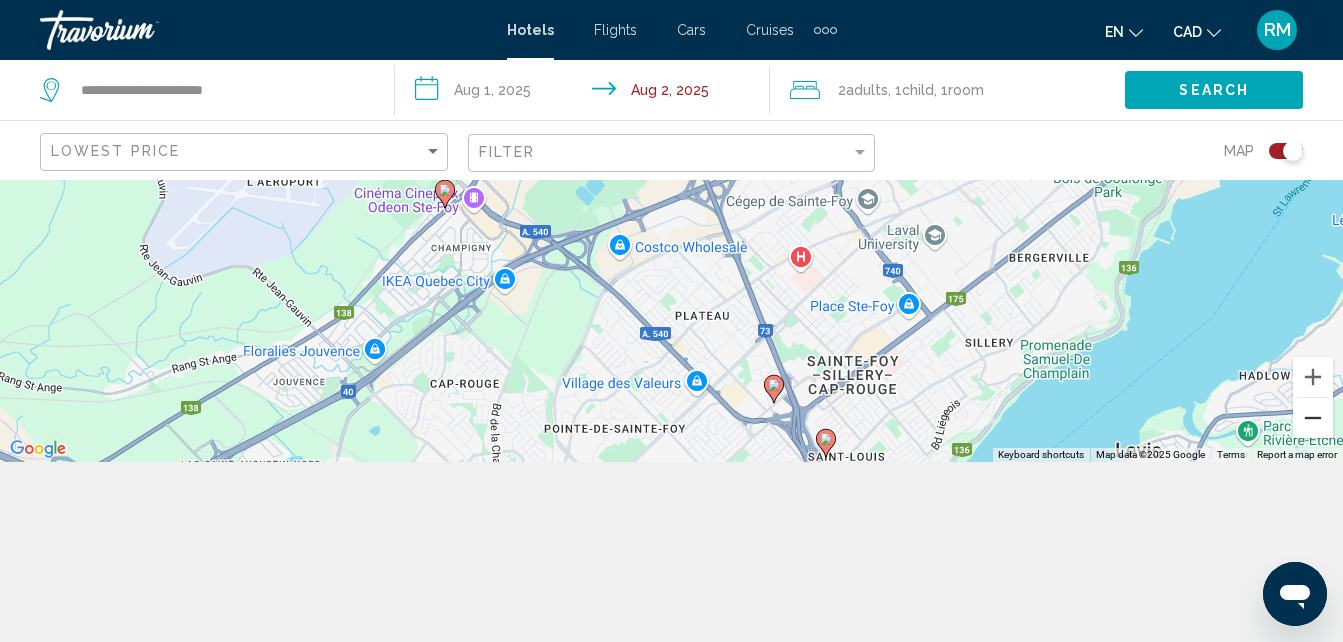 click at bounding box center [1313, 418] 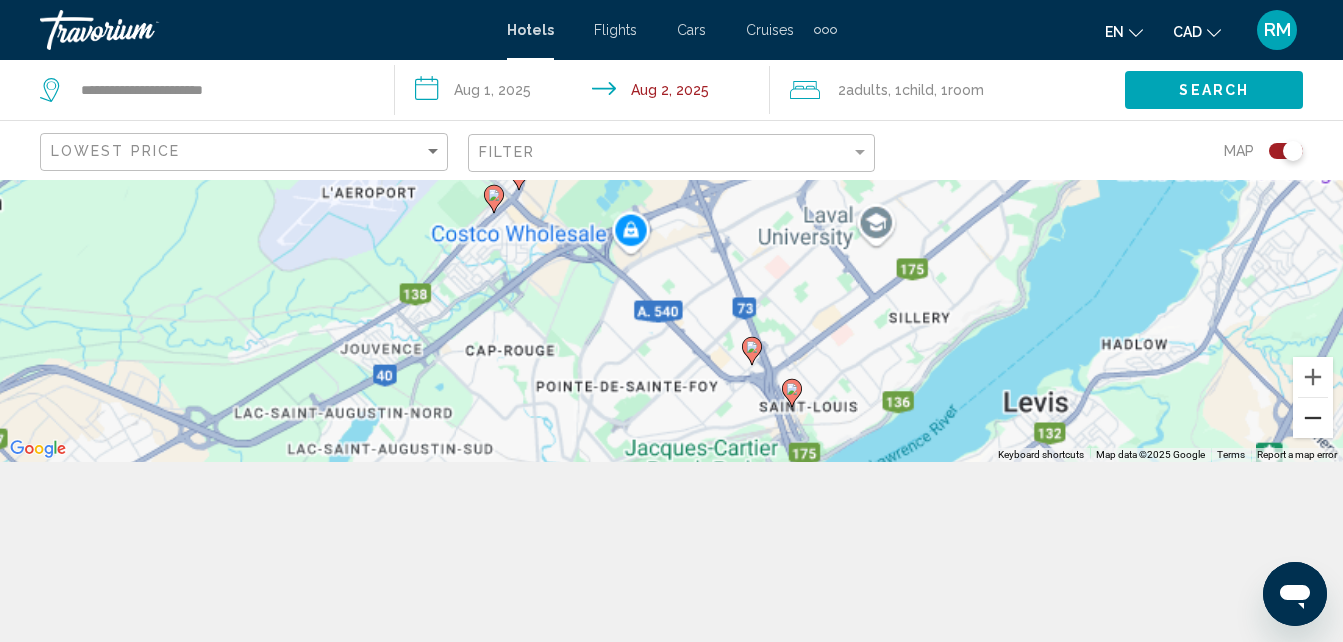 click at bounding box center (1313, 418) 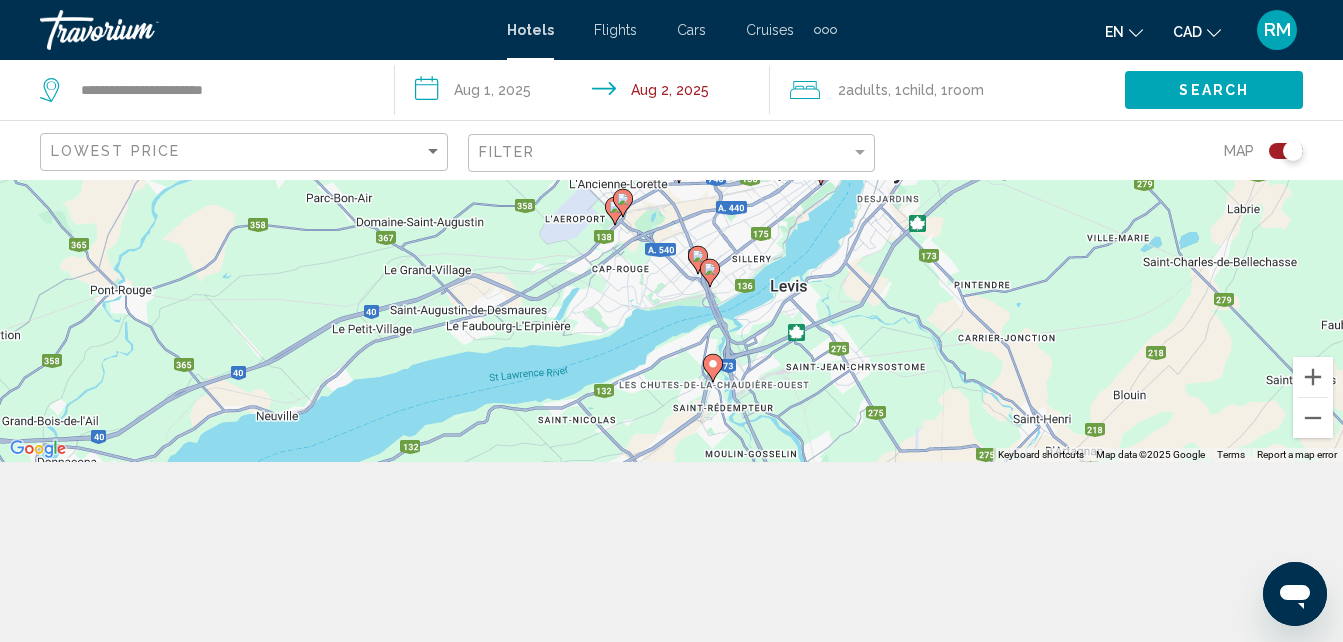 click 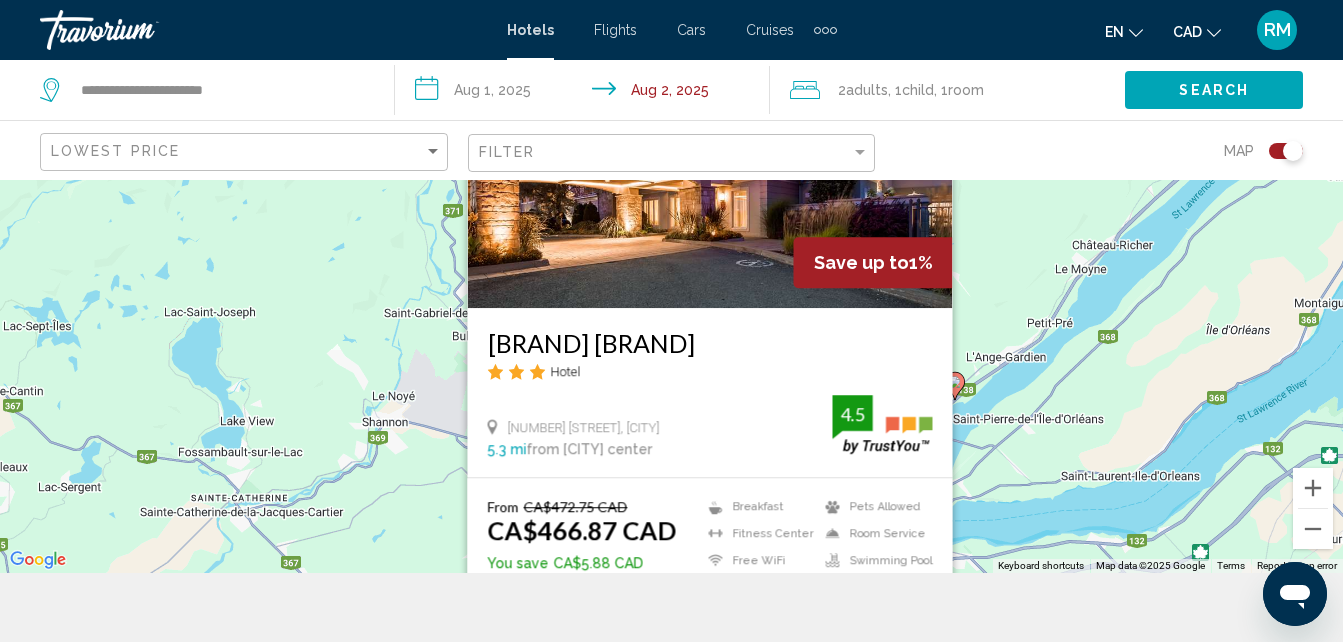 scroll, scrollTop: 0, scrollLeft: 0, axis: both 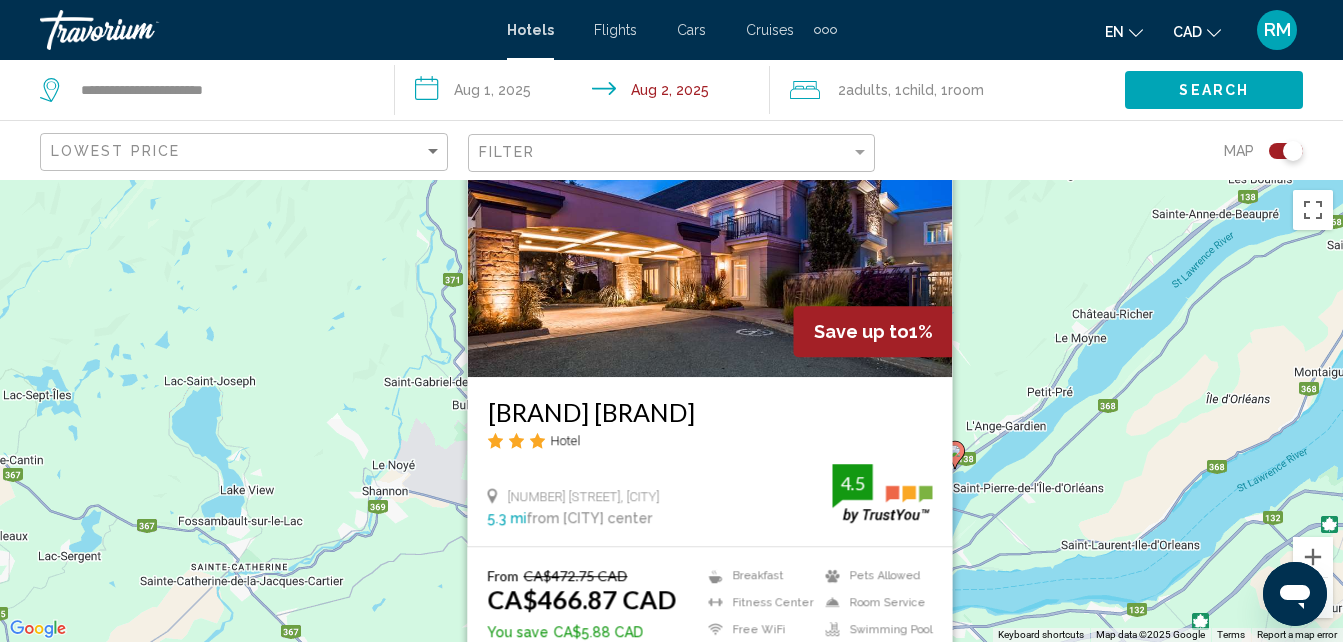 click on "To activate drag with keyboard, press Alt + Enter. Once in keyboard drag state, use the arrow keys to move the marker. To complete the drag, press the Enter key. To cancel, press Escape. Save up to  1%   [BRAND] [BRAND]
Hotel
[NUMBER] [STREET], [CITY] [DISTANCE]  from [CITY] center from hotel 4.5 From CA$472.75 CAD CA$466.87 CAD  You save  CA$5.88 CAD
Breakfast
Fitness Center
Free WiFi
Pets Allowed
Room Service
Swimming Pool  4.5 Select Room" at bounding box center [671, 411] 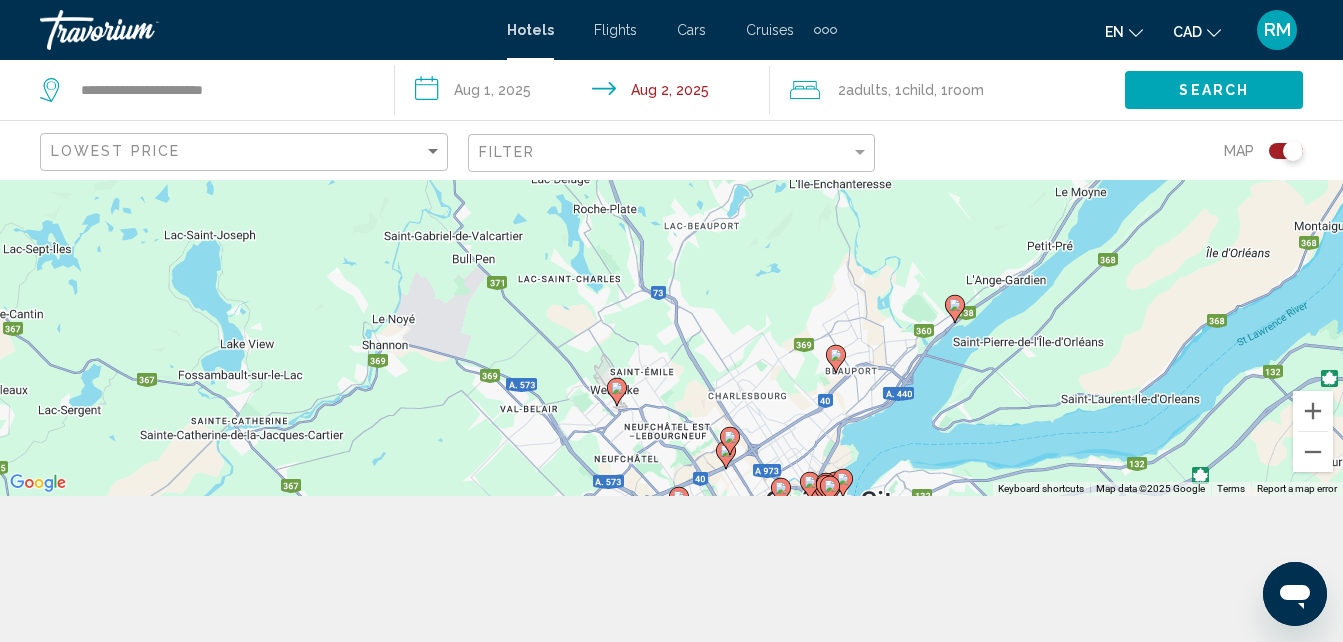 scroll, scrollTop: 153, scrollLeft: 0, axis: vertical 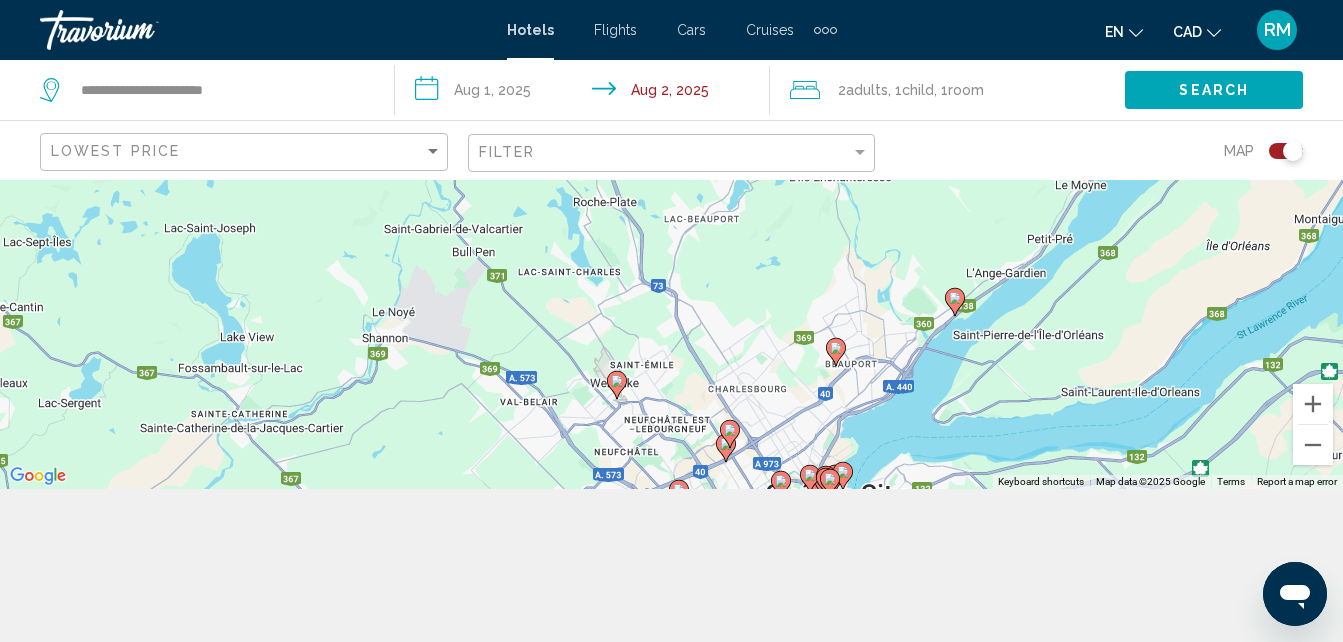 click 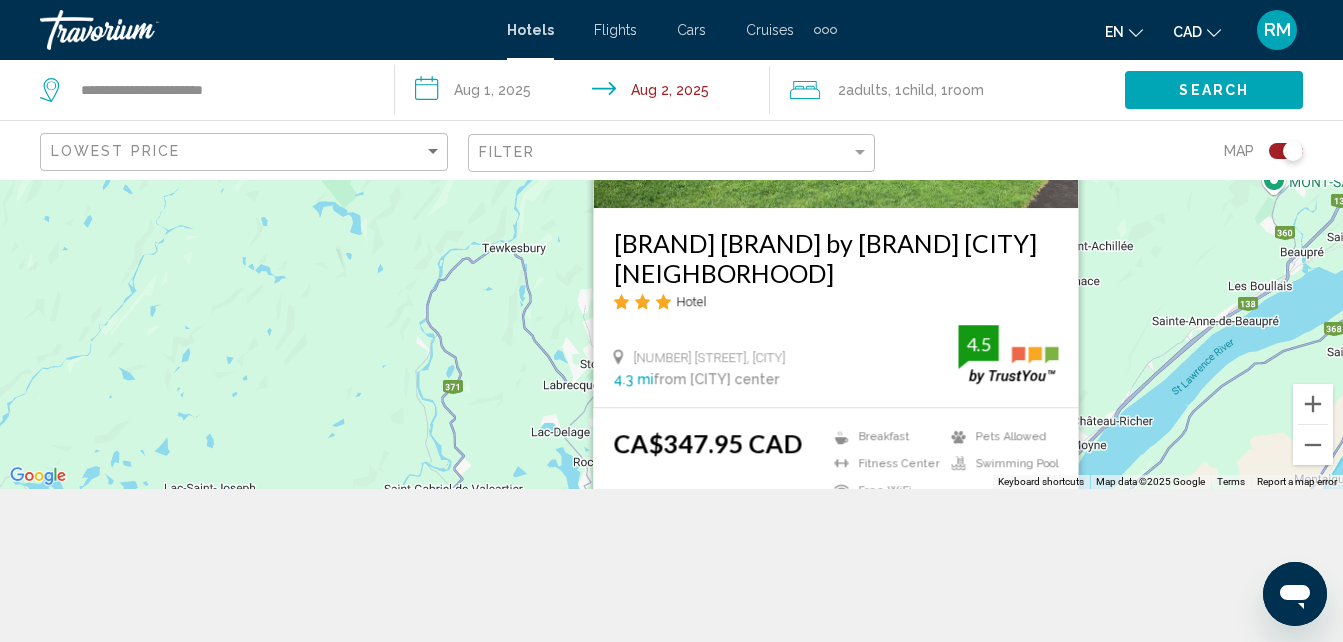 scroll, scrollTop: 180, scrollLeft: 0, axis: vertical 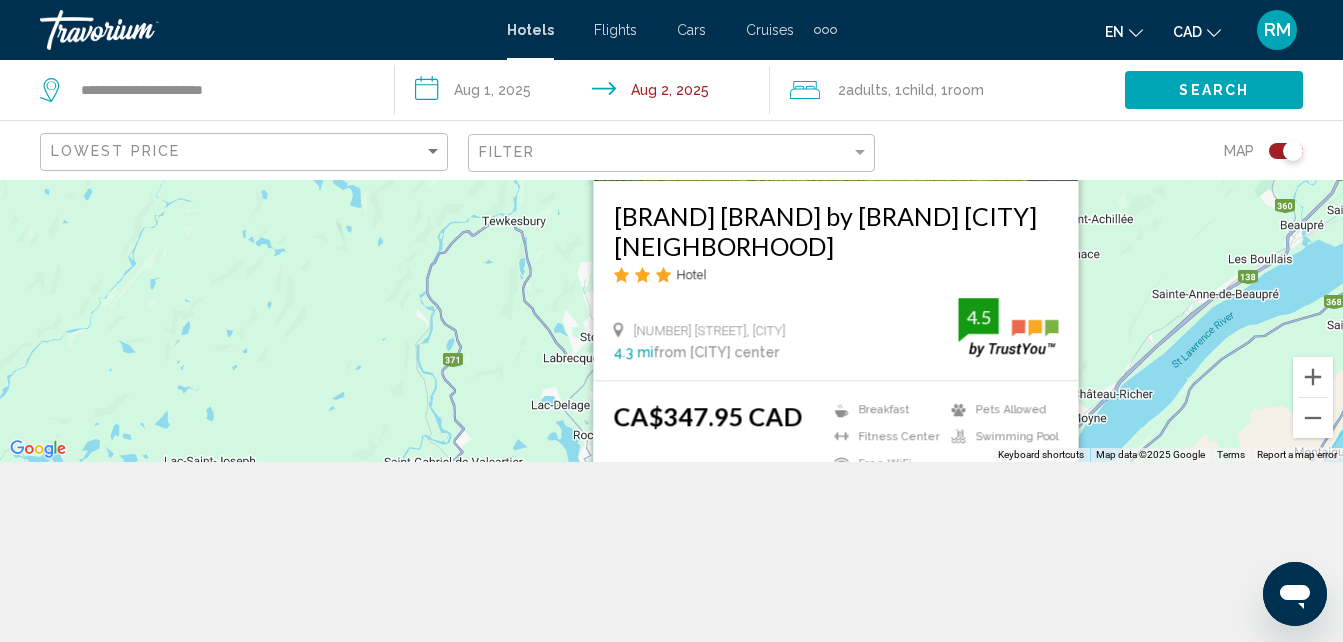 click on "Hampton Inn & Suites by Hilton [CITY] Beauport
Hotel" at bounding box center [835, 249] 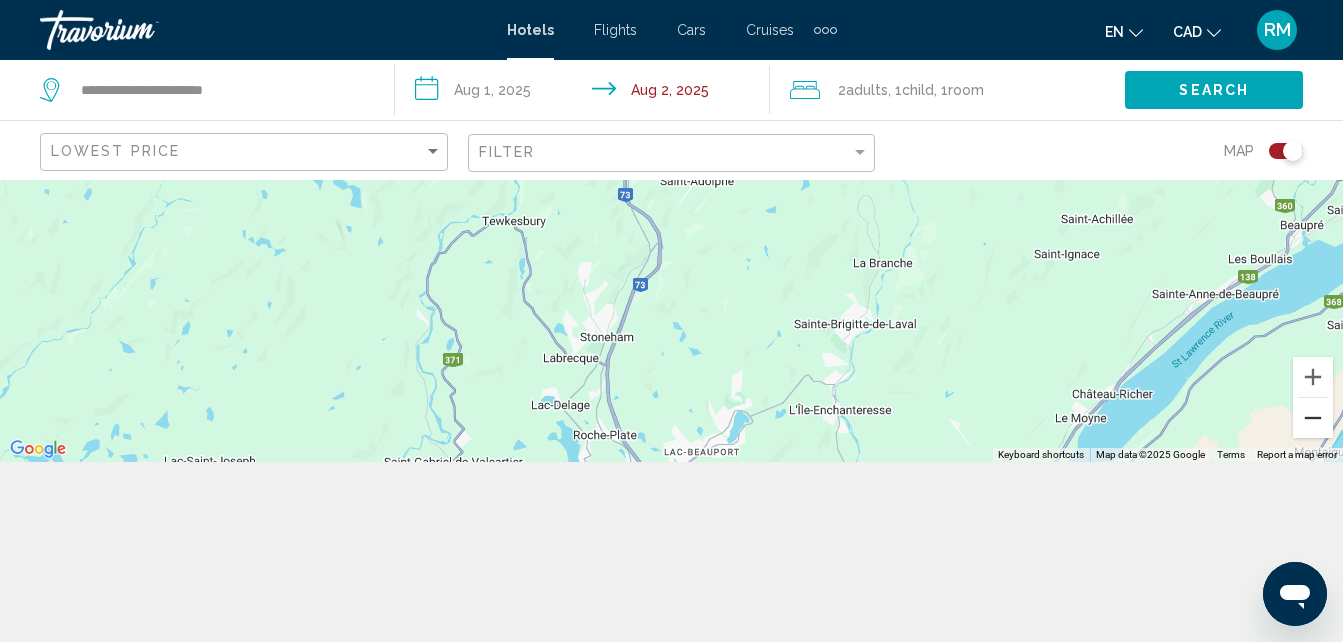 click at bounding box center (1313, 418) 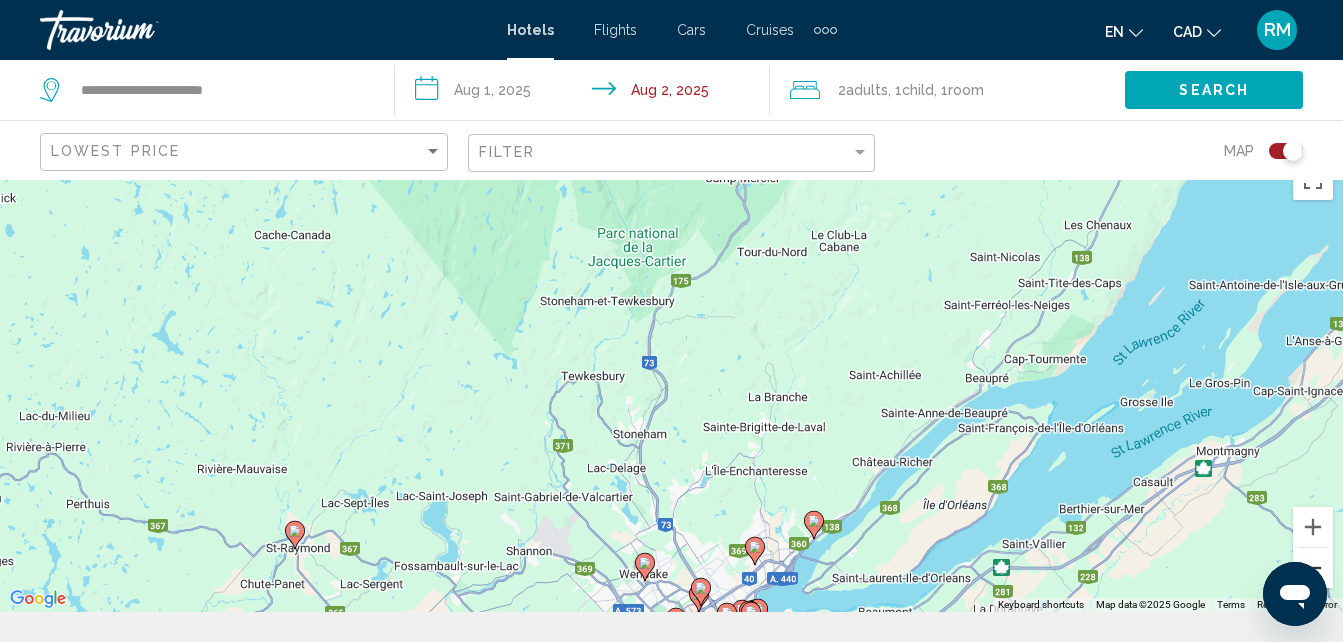 scroll, scrollTop: 180, scrollLeft: 0, axis: vertical 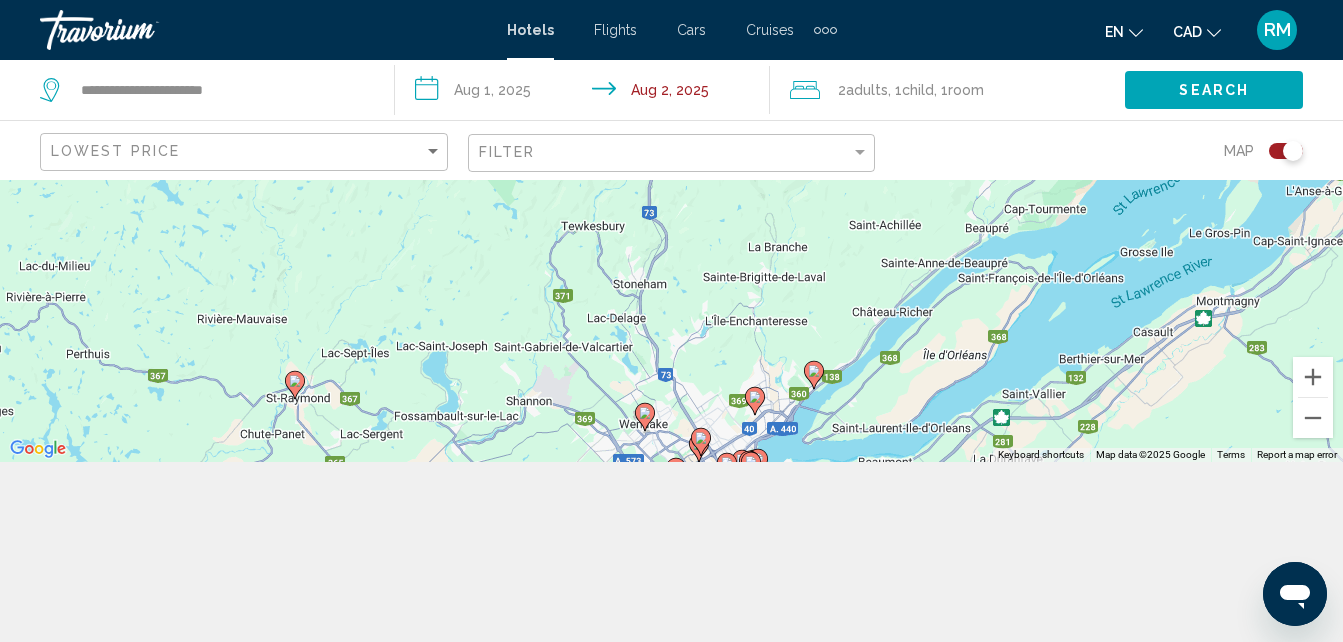 click 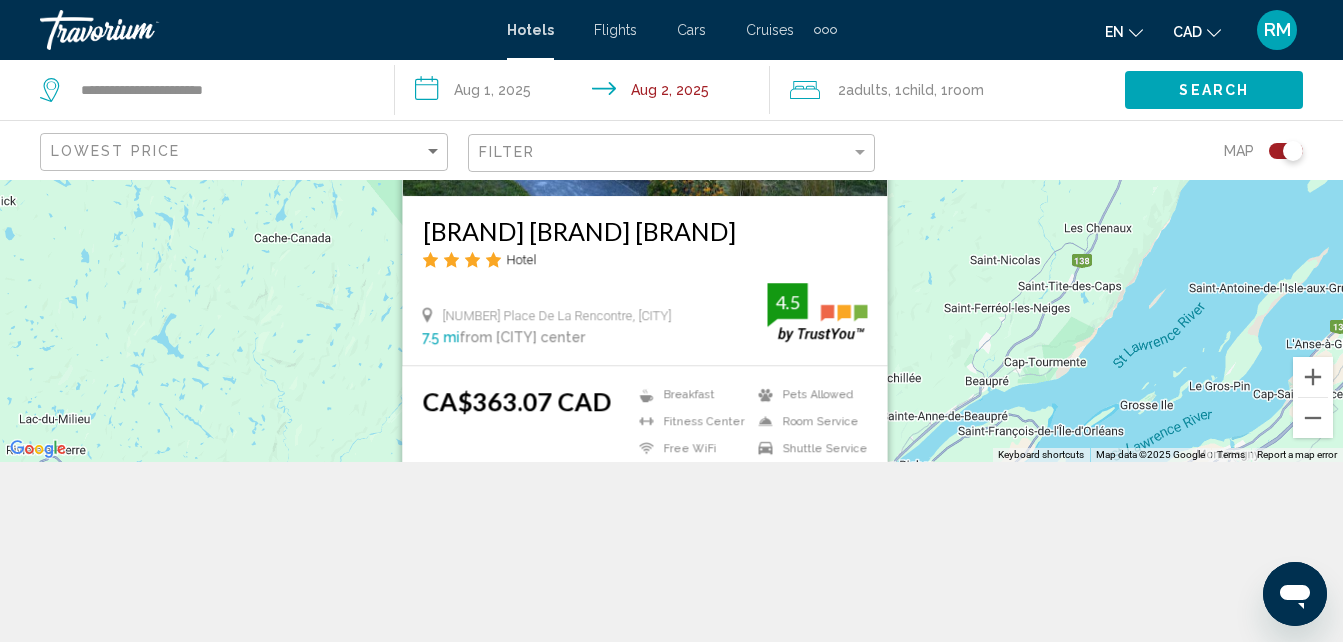 click on "To activate drag with keyboard, press Alt + Enter. Once in keyboard drag state, use the arrow keys to move the marker. To complete the drag, press the Enter key. To cancel, press Escape.  [BRAND] [BRAND] [BRAND]
Hotel
[NUMBER] [STREET], [CITY] [DISTANCE]  from [CITY] center from hotel 4.5 CA$363.07 CAD
Breakfast
Fitness Center
Free WiFi
Pets Allowed
Room Service
Shuttle Service  4.5 Select Room" at bounding box center [671, 231] 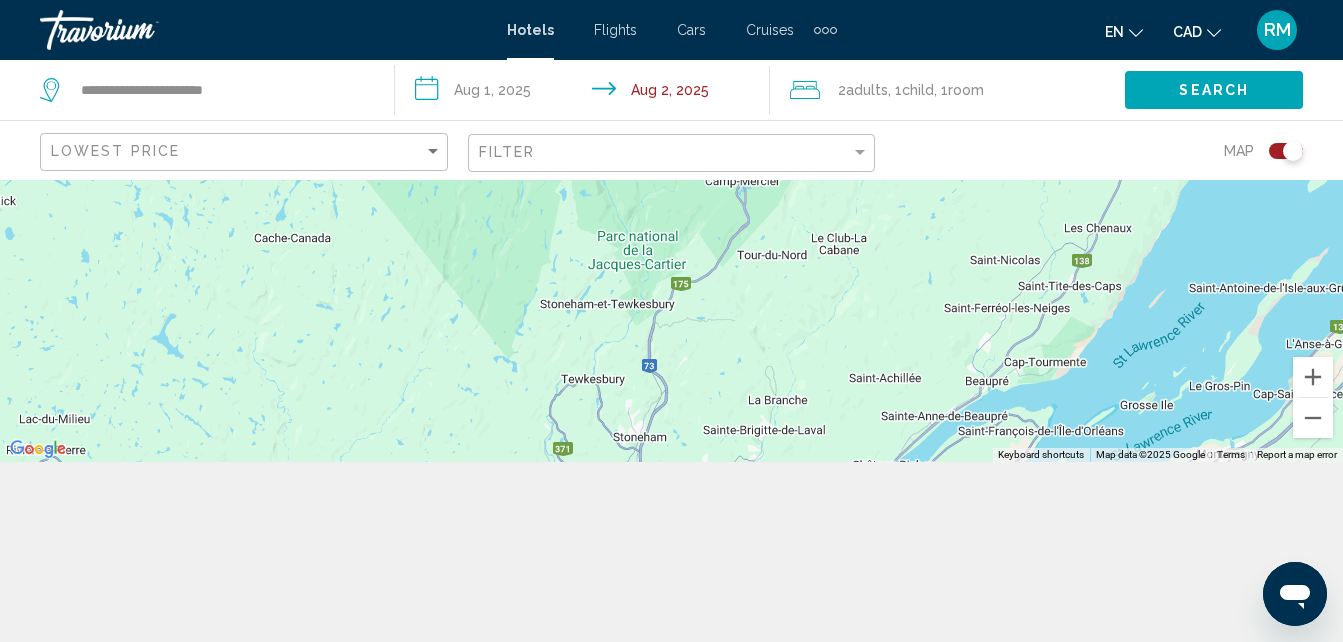 click on "To activate drag with keyboard, press Alt + Enter. Once in keyboard drag state, use the arrow keys to move the marker. To complete the drag, press the Enter key. To cancel, press Escape." at bounding box center [671, 231] 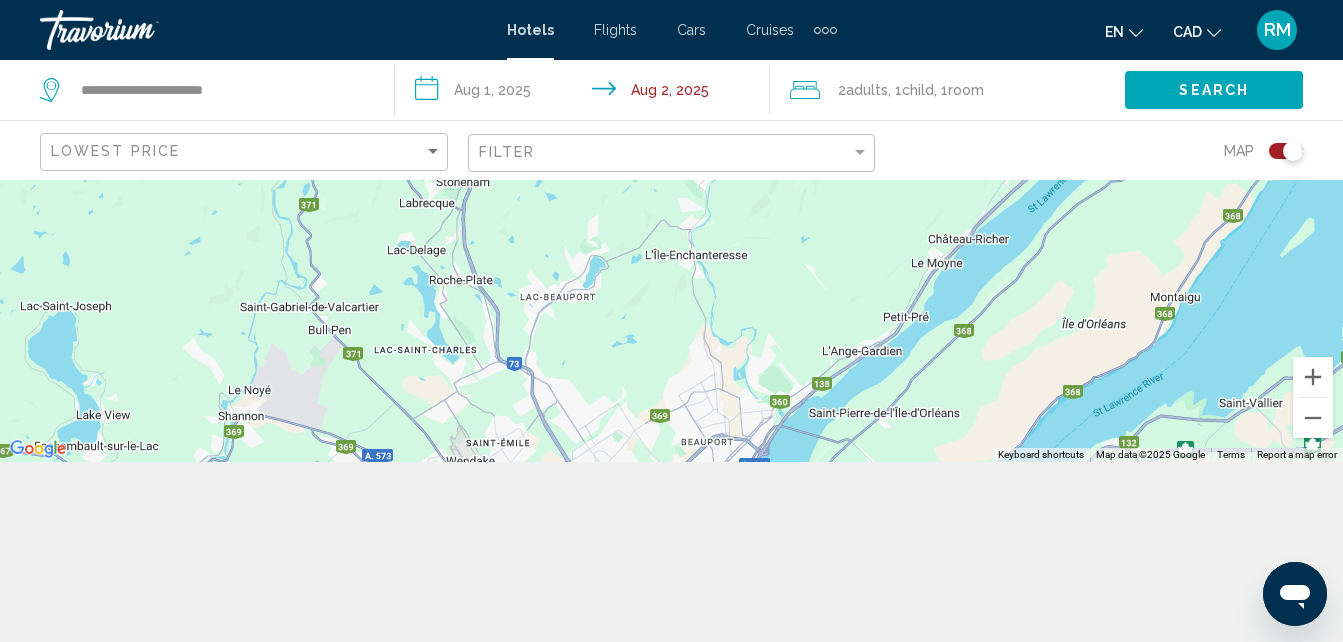 drag, startPoint x: 1056, startPoint y: 308, endPoint x: 1301, endPoint y: -70, distance: 450.45422 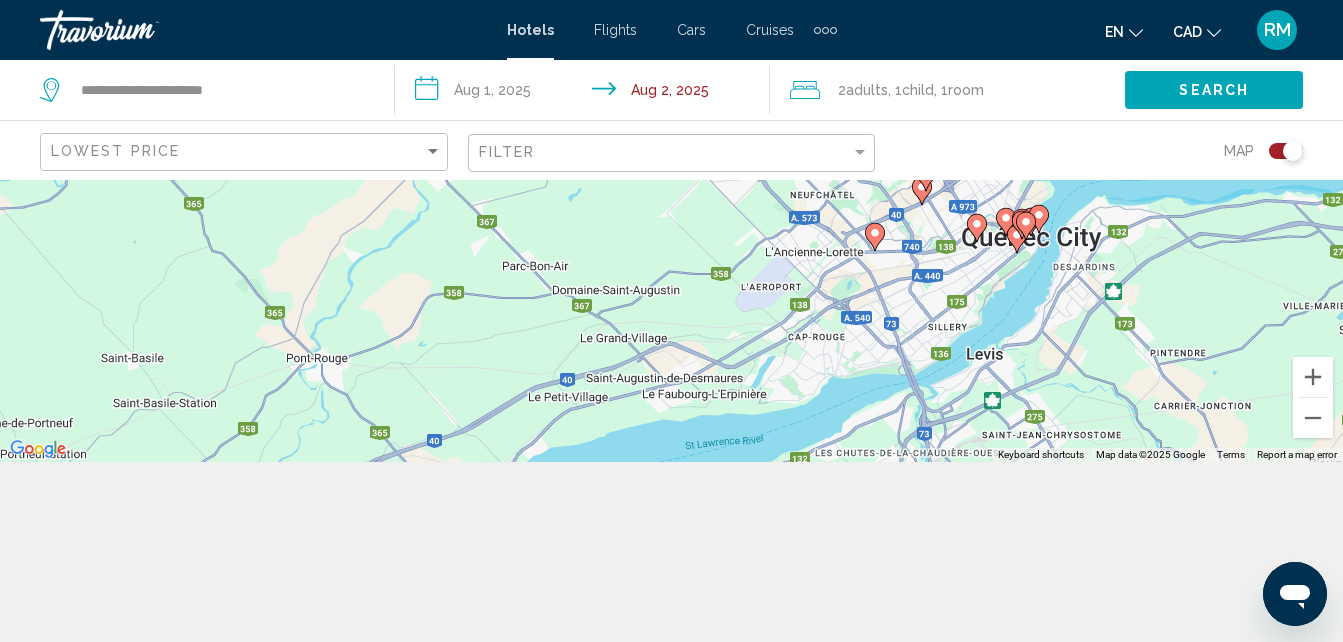 drag, startPoint x: 642, startPoint y: 384, endPoint x: 969, endPoint y: 61, distance: 459.6281 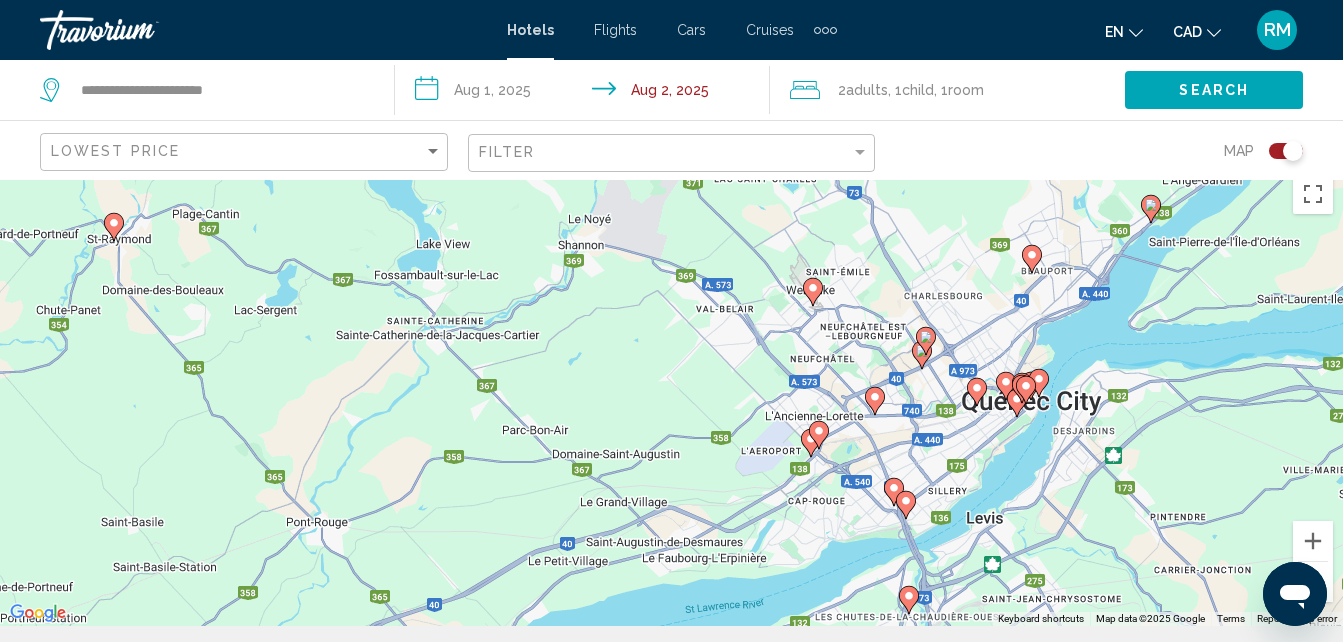 scroll, scrollTop: 0, scrollLeft: 0, axis: both 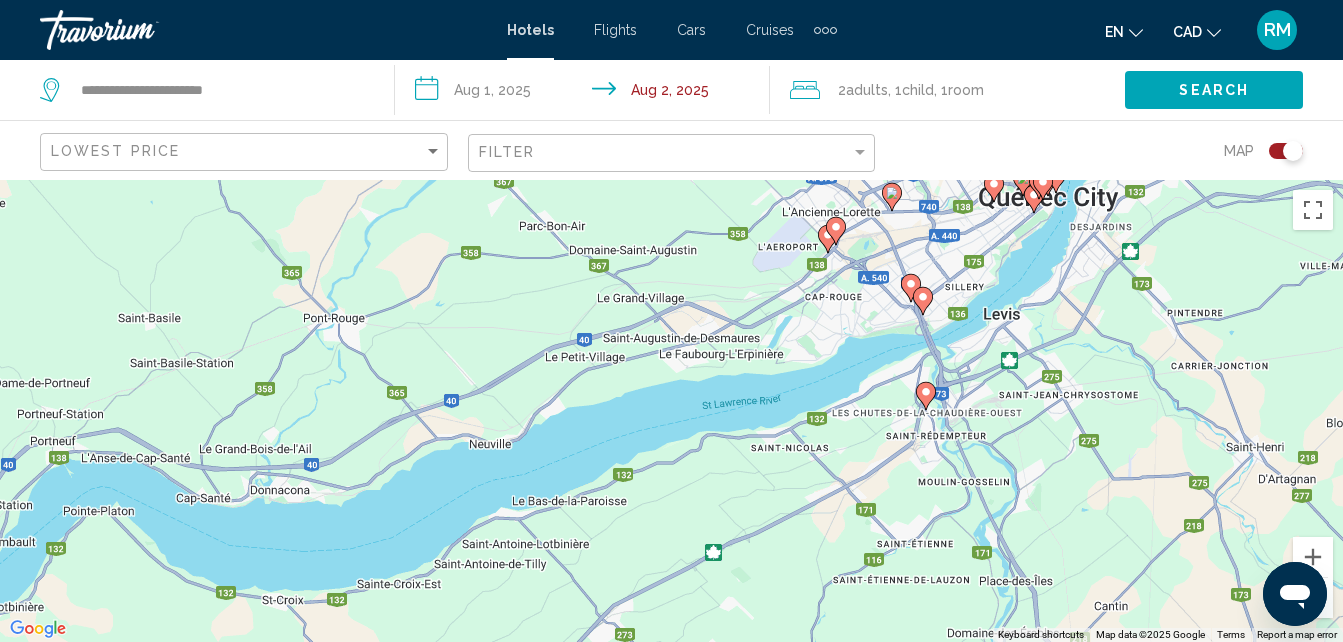 drag, startPoint x: 779, startPoint y: 492, endPoint x: 796, endPoint y: 269, distance: 223.64705 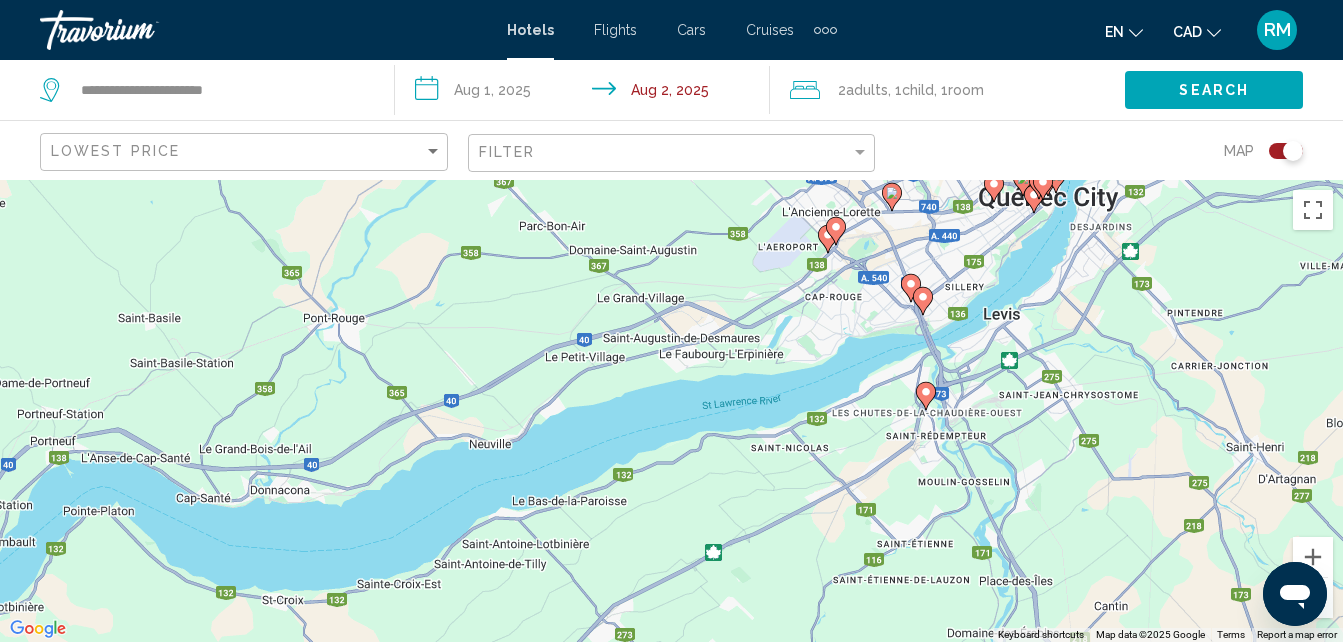 click on "To activate drag with keyboard, press Alt + Enter. Once in keyboard drag state, use the arrow keys to move the marker. To complete the drag, press the Enter key. To cancel, press Escape." at bounding box center [671, 411] 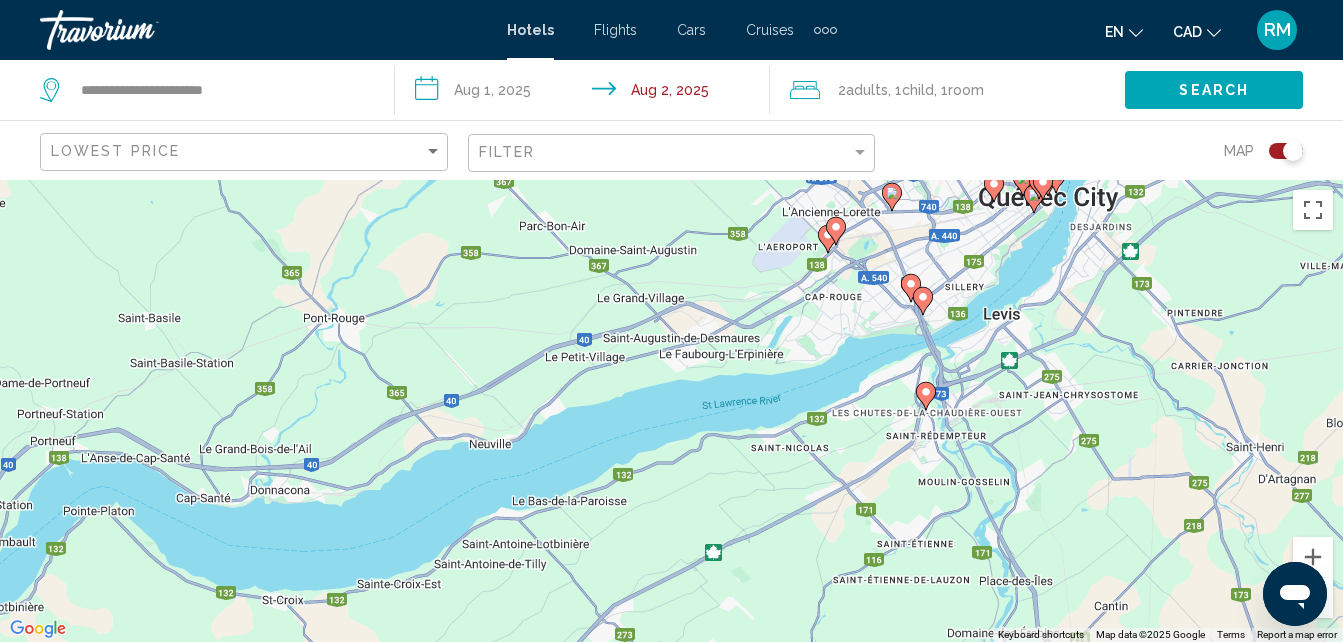 click 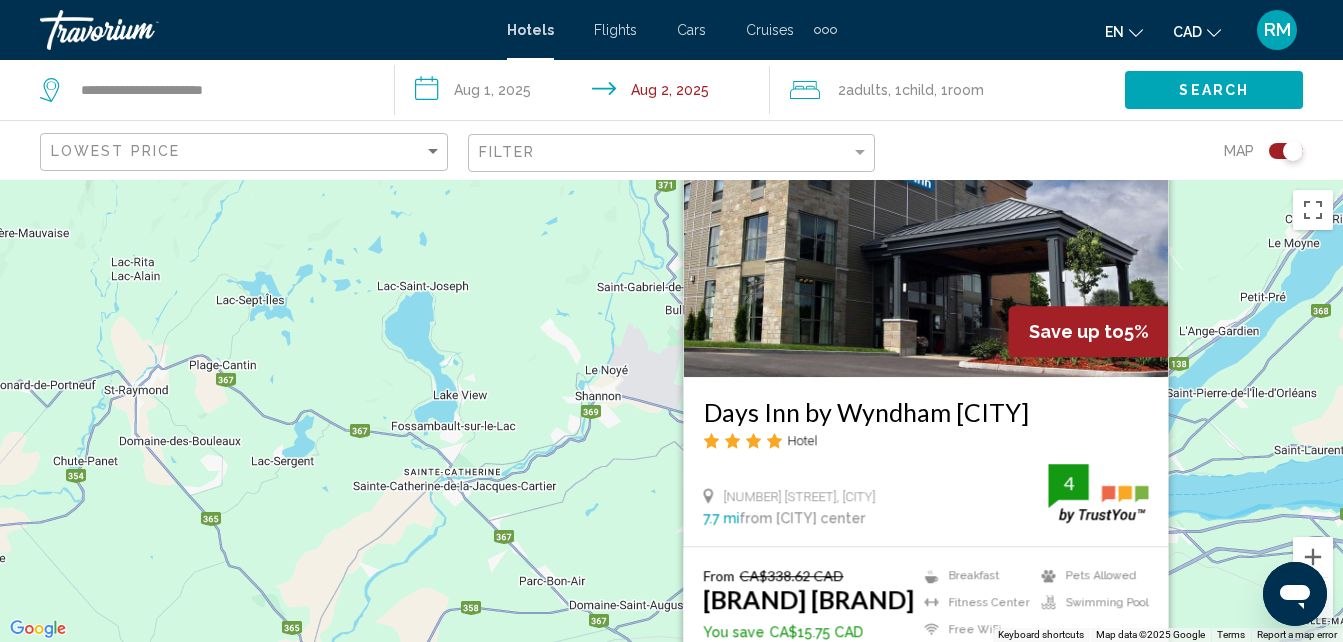 click on "To activate drag with keyboard, press Alt + Enter. Once in keyboard drag state, use the arrow keys to move the marker. To complete the drag, press the Enter key. To cancel, press Escape. Save up to  5%   Days Inn by Wyndham Levis
Hotel
[NUMBER] [STREET], Levis [NUMBER] mi  from Quebec city center from hotel 4 From CA$338.62 CAD CA$322.87 CAD  You save  CA$15.75 CAD
Breakfast
Fitness Center
Free WiFi
Pets Allowed
Swimming Pool  4 Select Room" at bounding box center (671, 411) 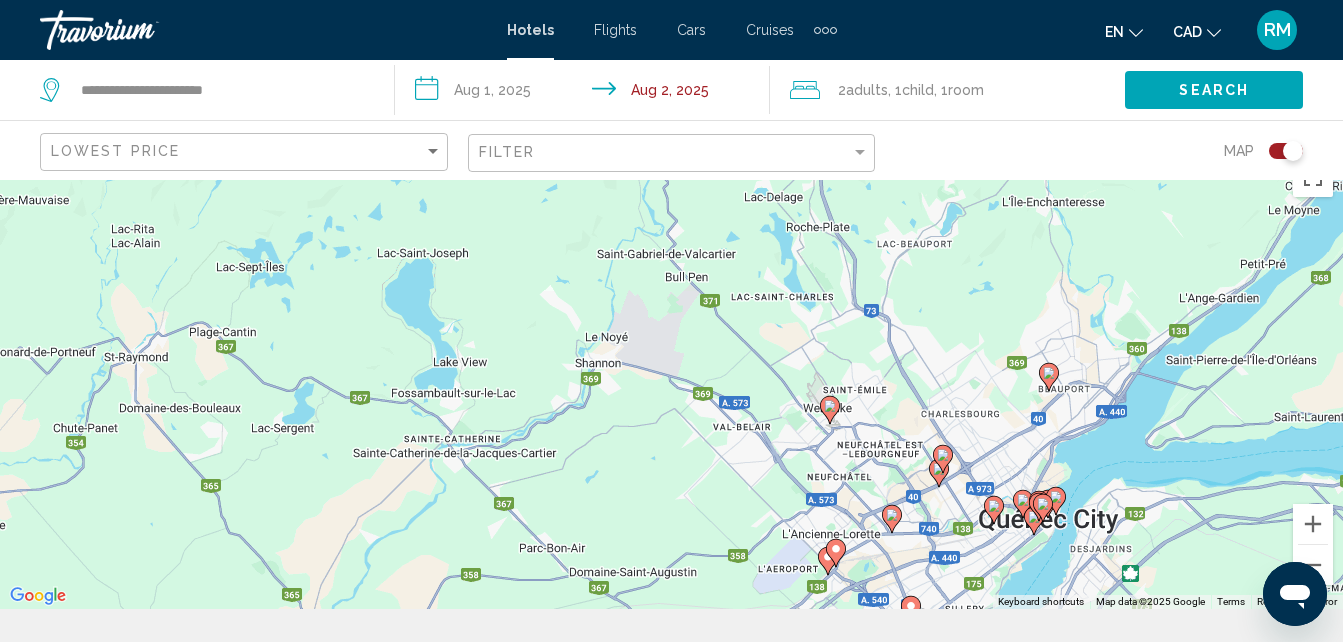 scroll, scrollTop: 19, scrollLeft: 0, axis: vertical 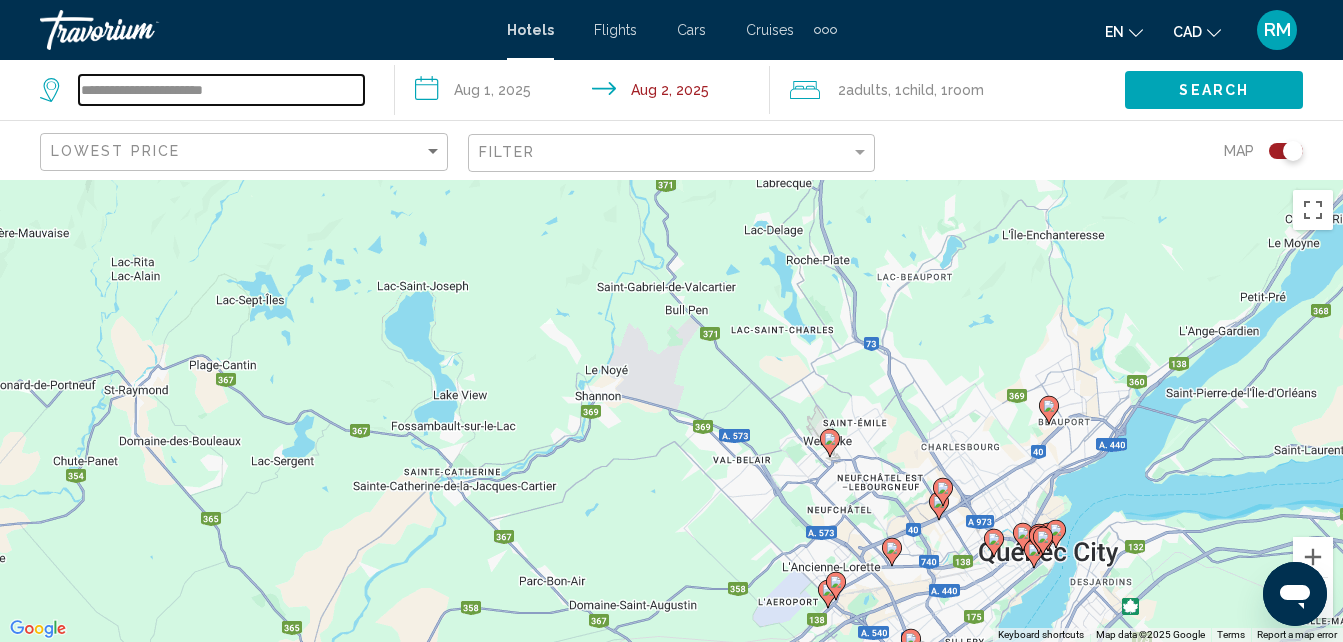 click on "**********" at bounding box center [221, 90] 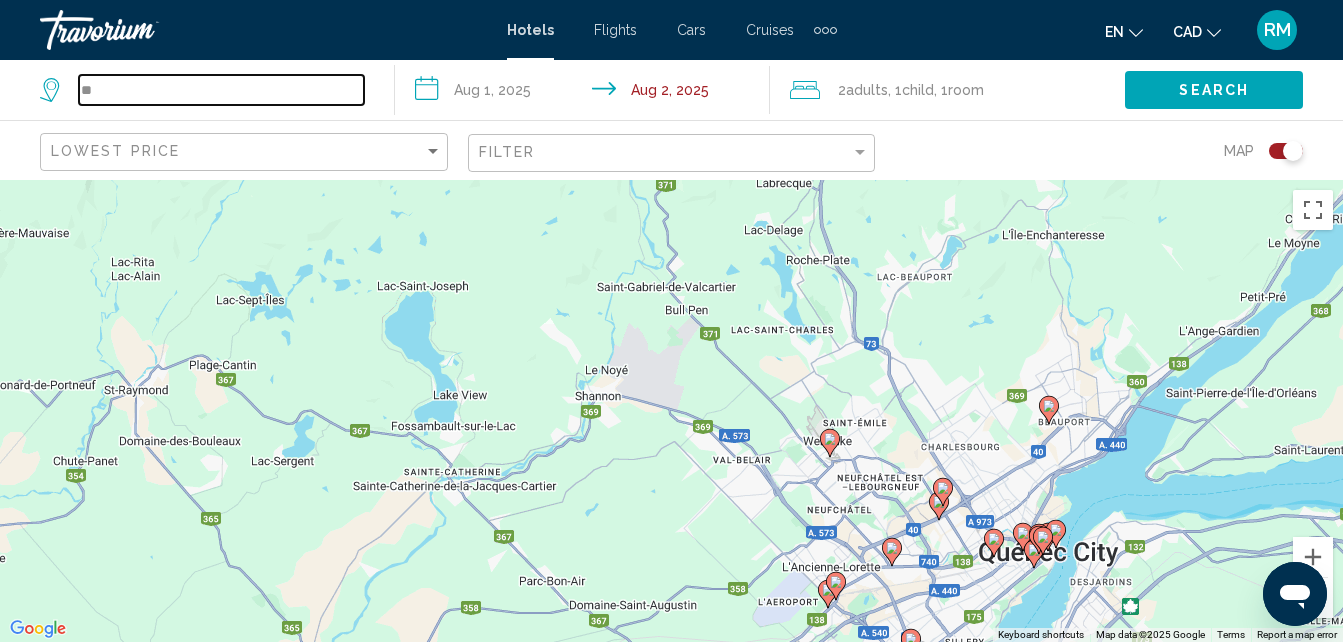 type on "*" 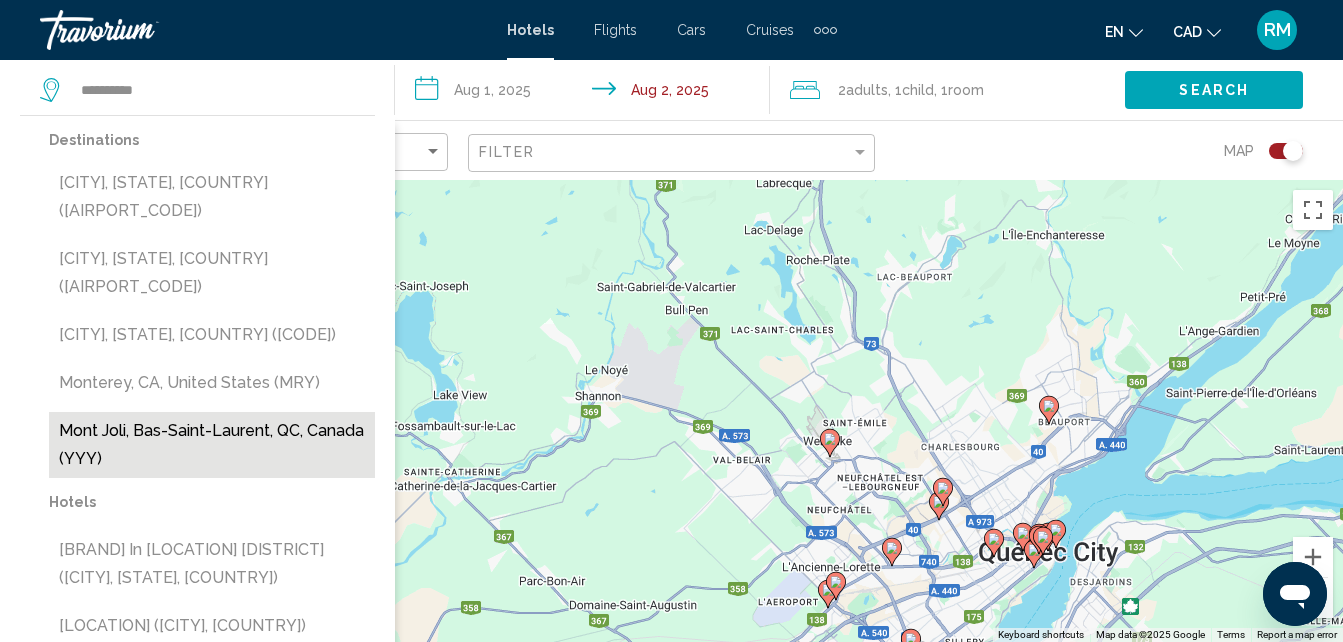 click on "Mont Joli, Bas-Saint-Laurent, QC, Canada (YYY)" at bounding box center [212, 445] 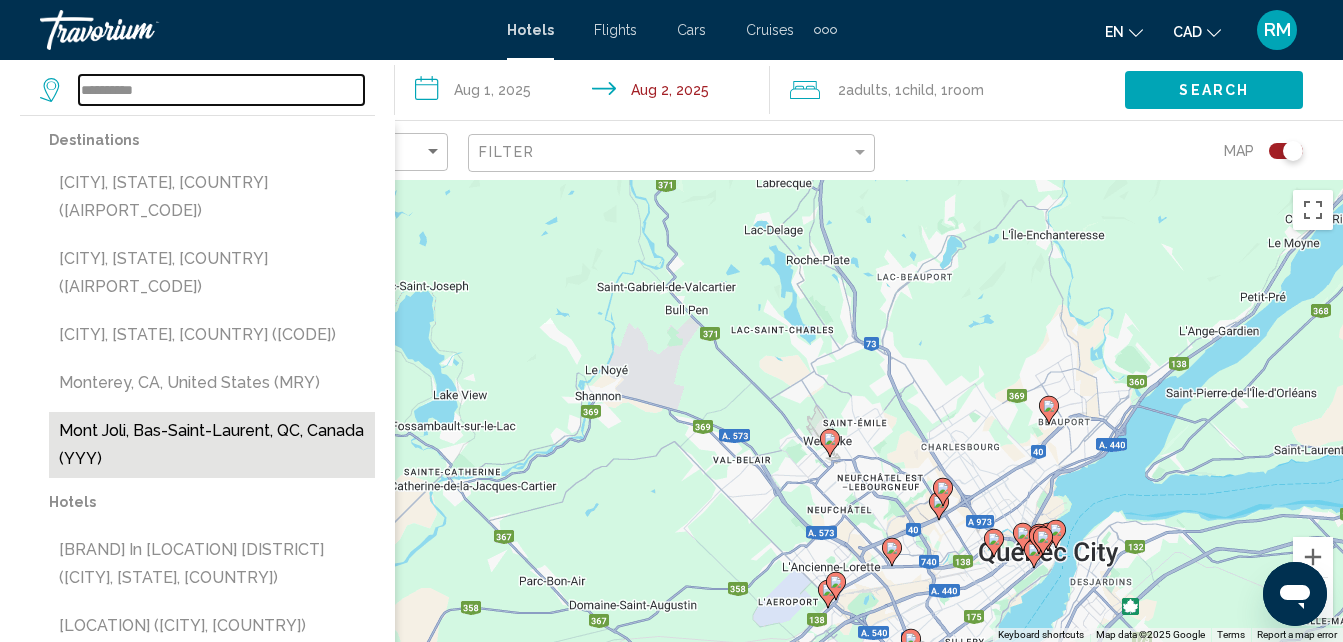 type on "**********" 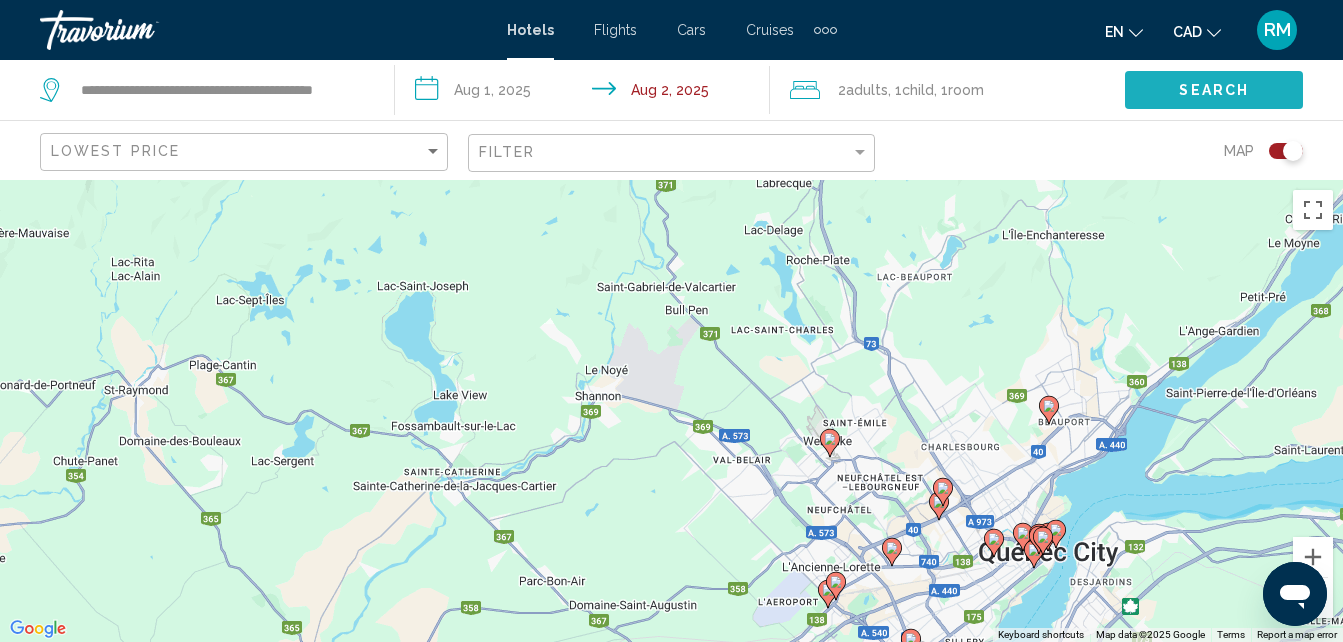 click on "Search" 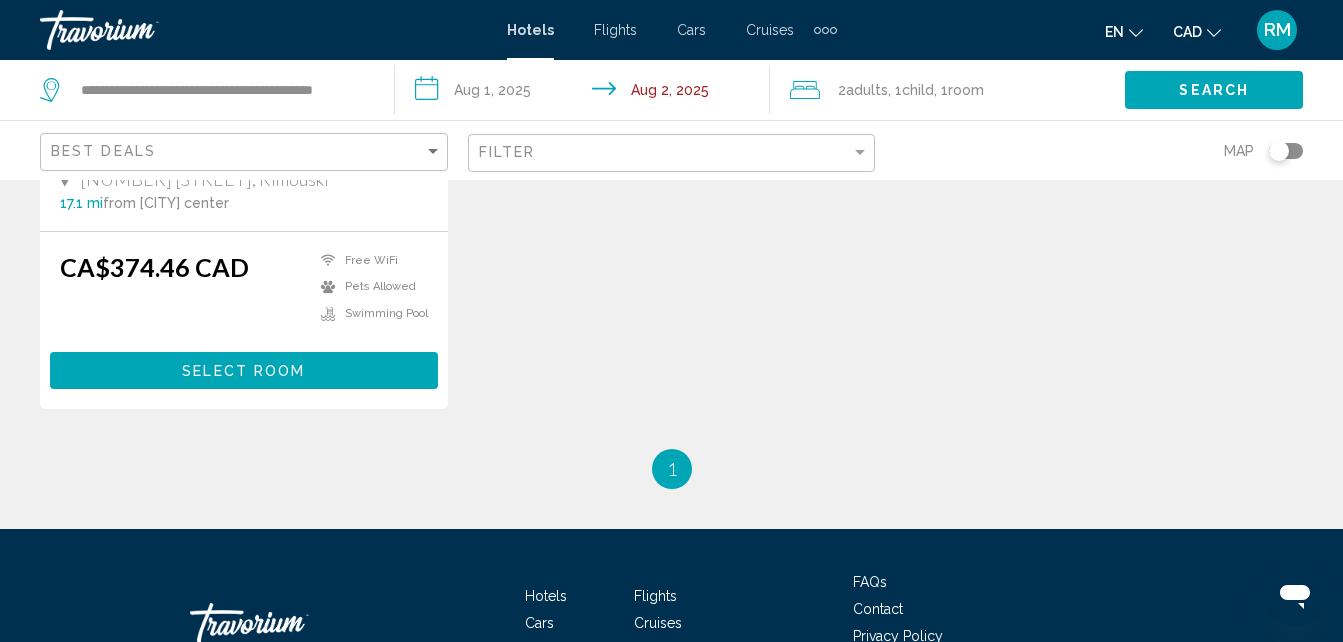 scroll, scrollTop: 0, scrollLeft: 0, axis: both 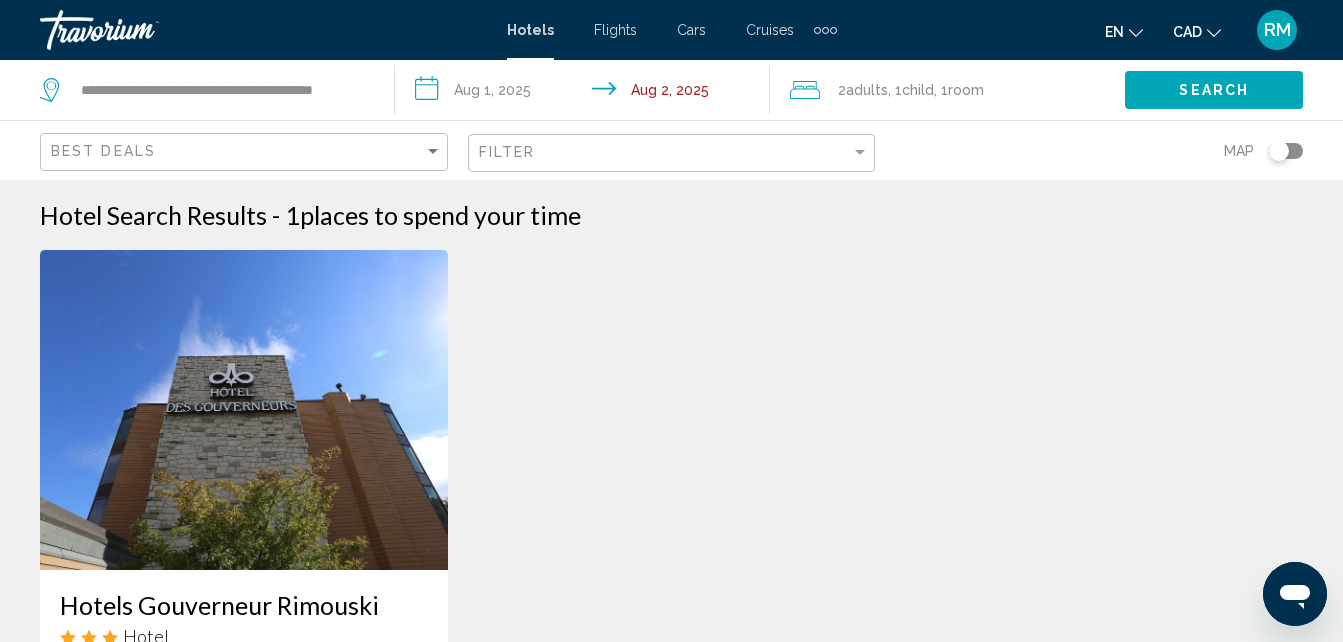 click on "Cruises" at bounding box center [770, 30] 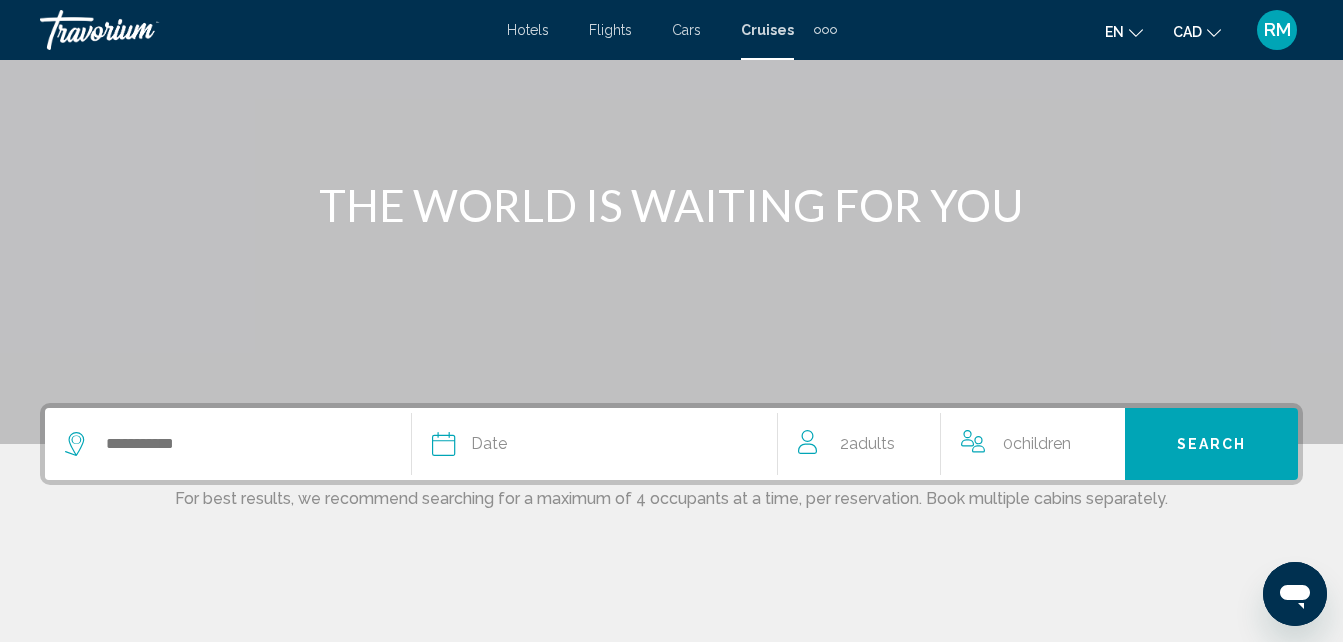 scroll, scrollTop: 154, scrollLeft: 0, axis: vertical 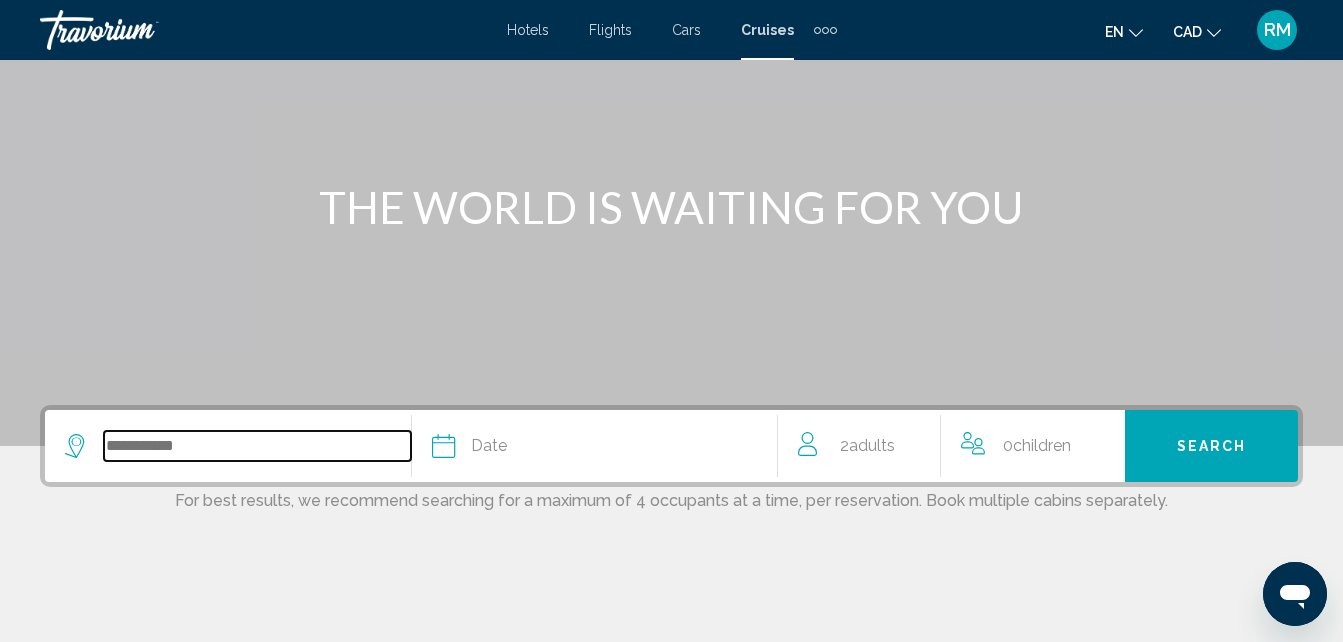 click at bounding box center [257, 446] 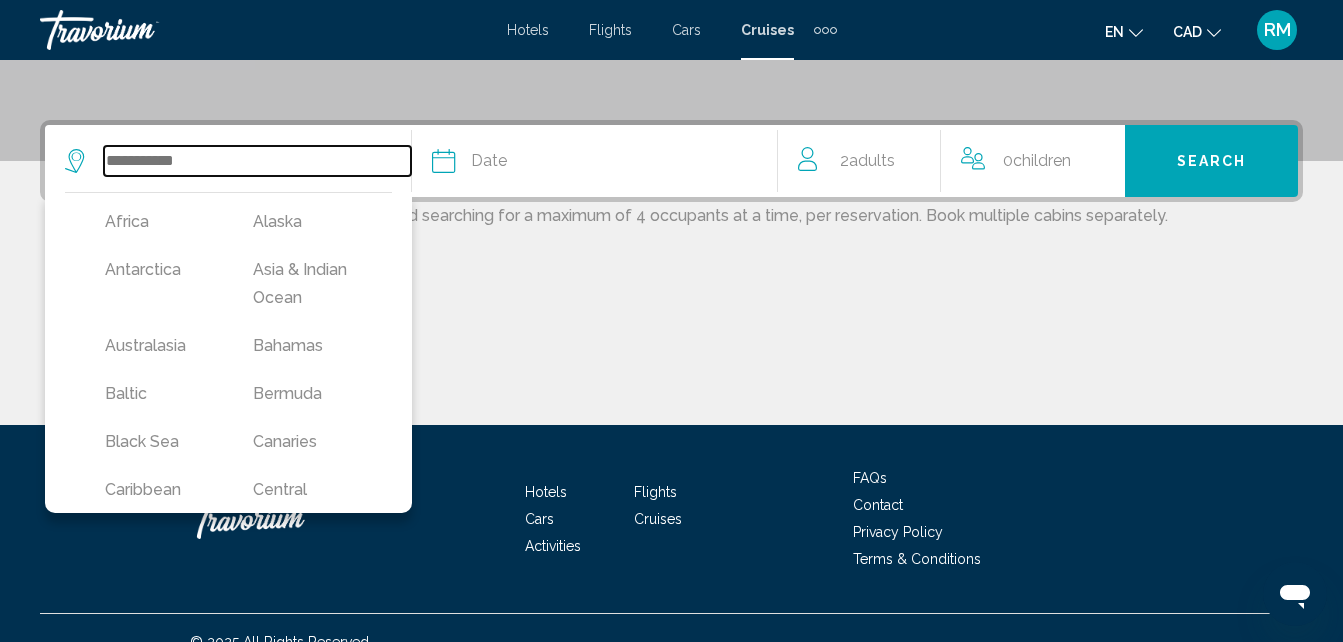 scroll, scrollTop: 467, scrollLeft: 0, axis: vertical 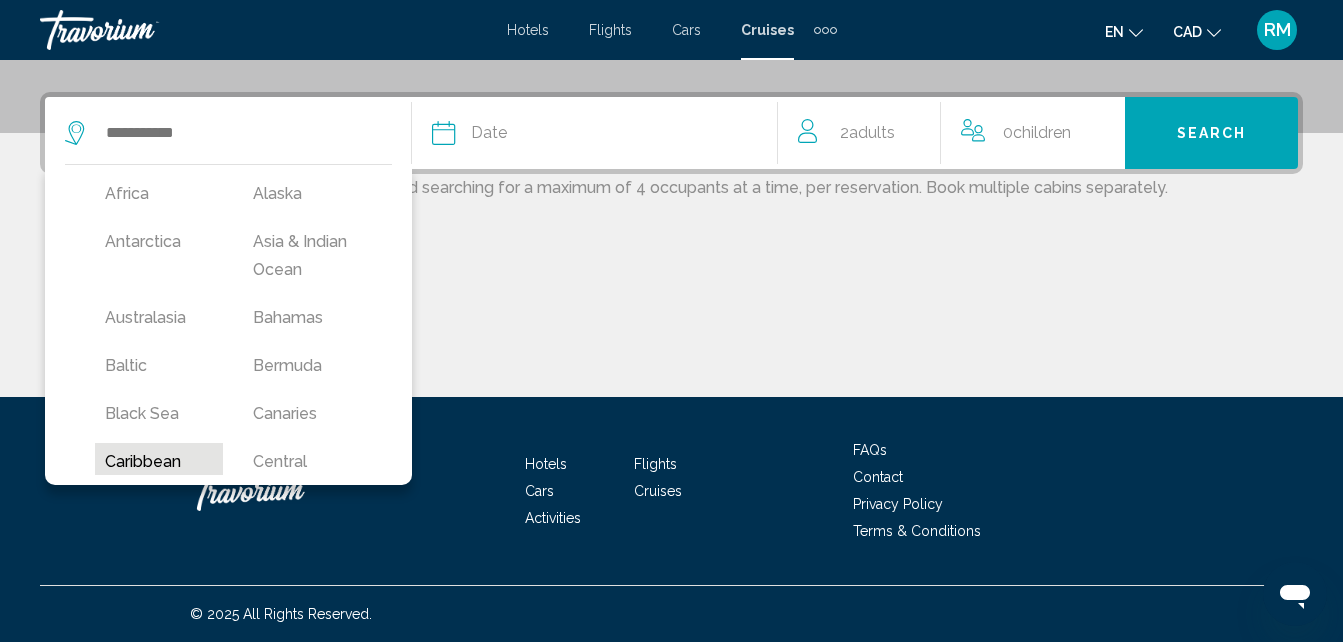click on "Caribbean" at bounding box center [159, 462] 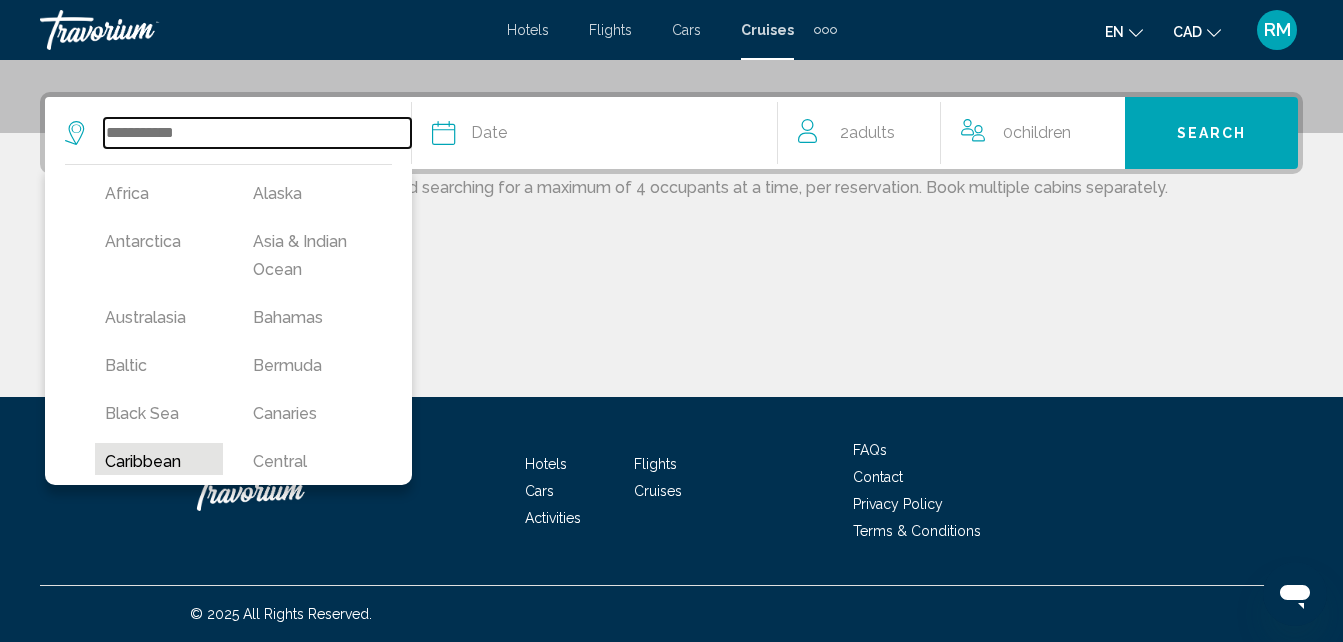 type on "*********" 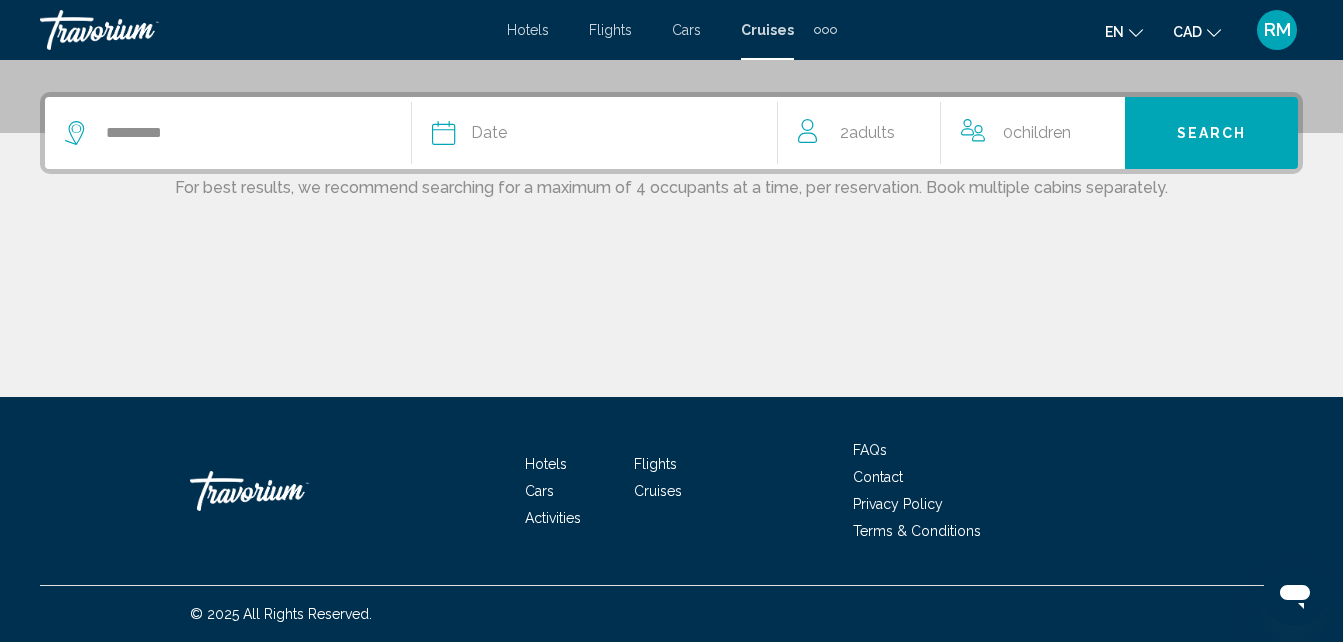 click on "Date" 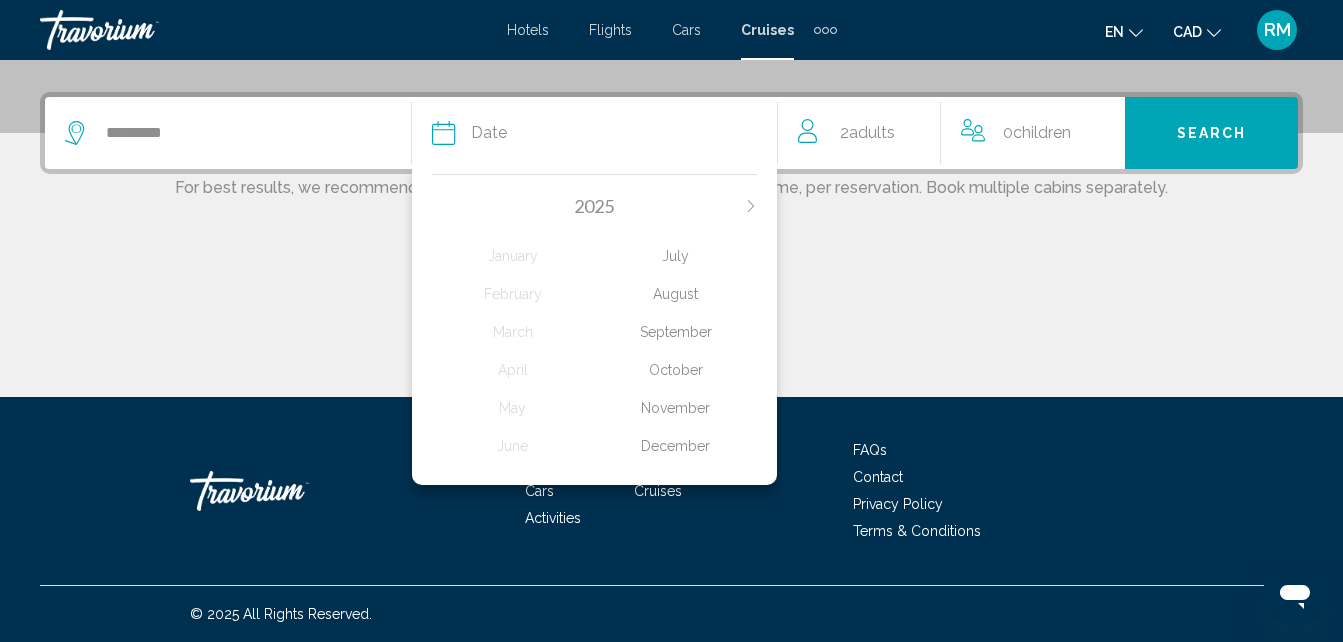 click on "August" 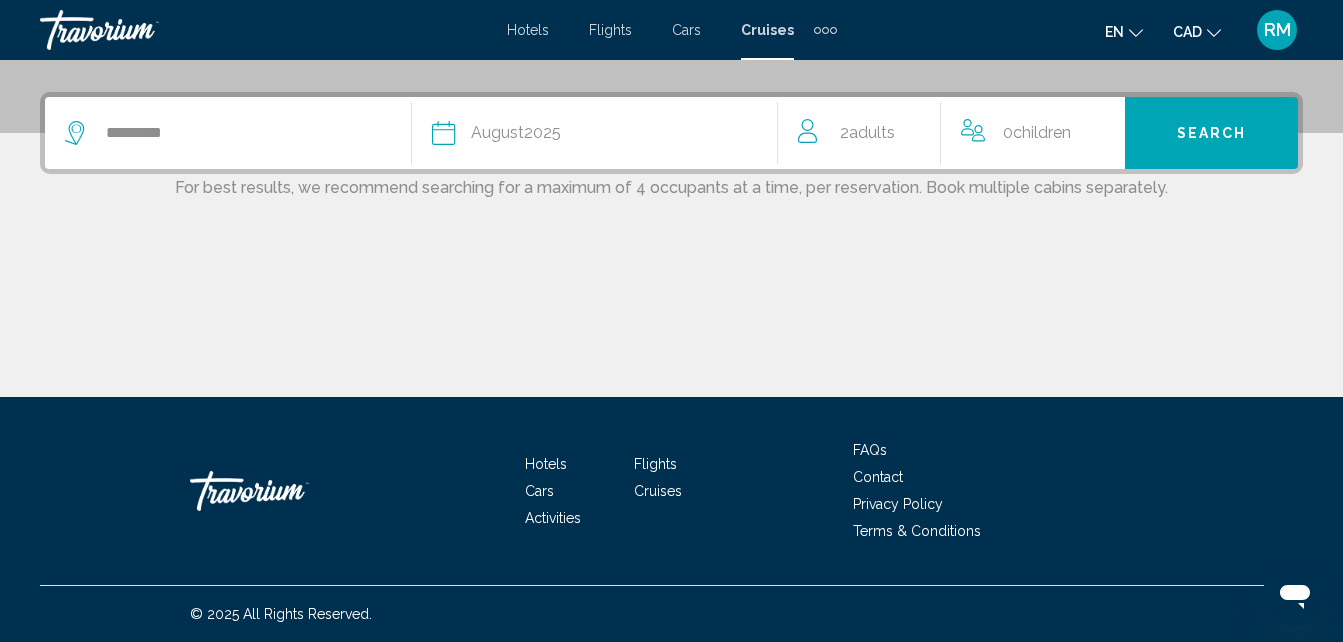 click on "Children" 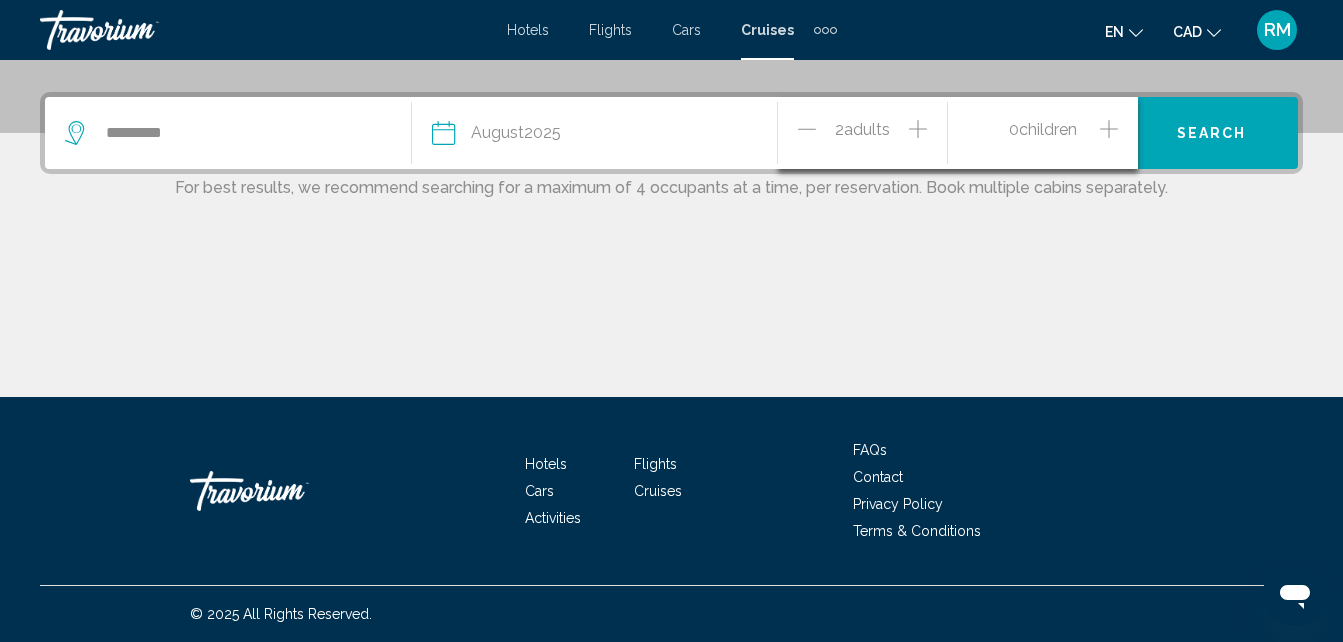 click 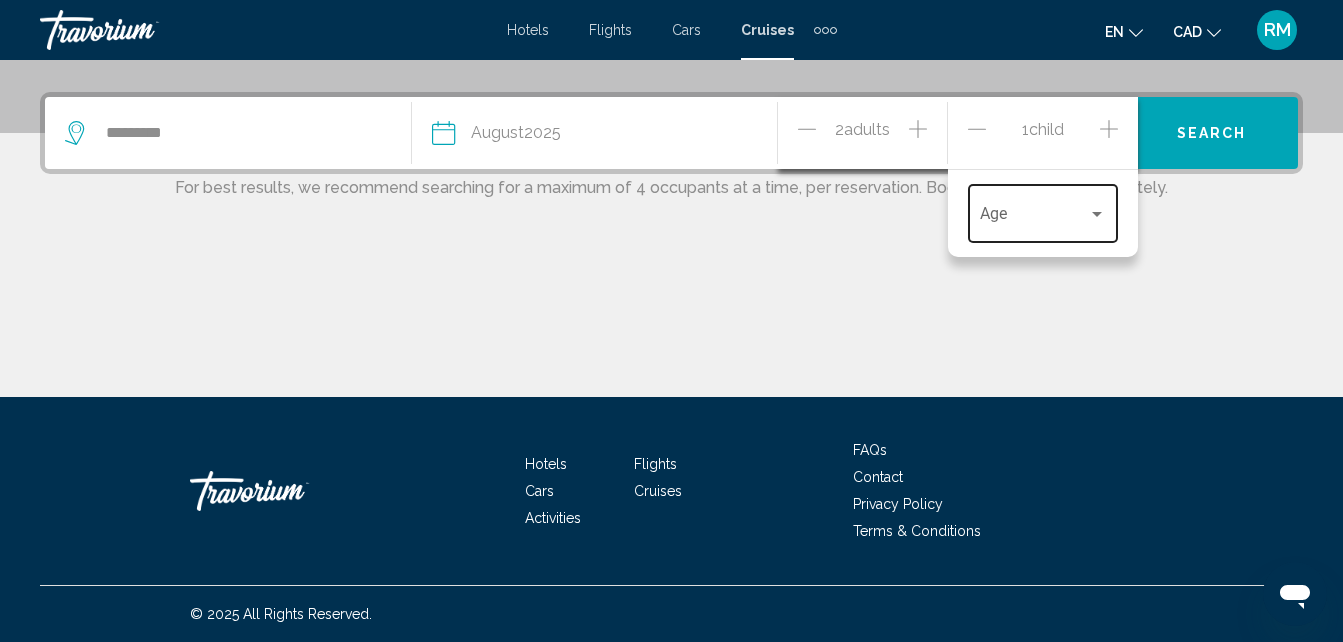 click at bounding box center [1097, 214] 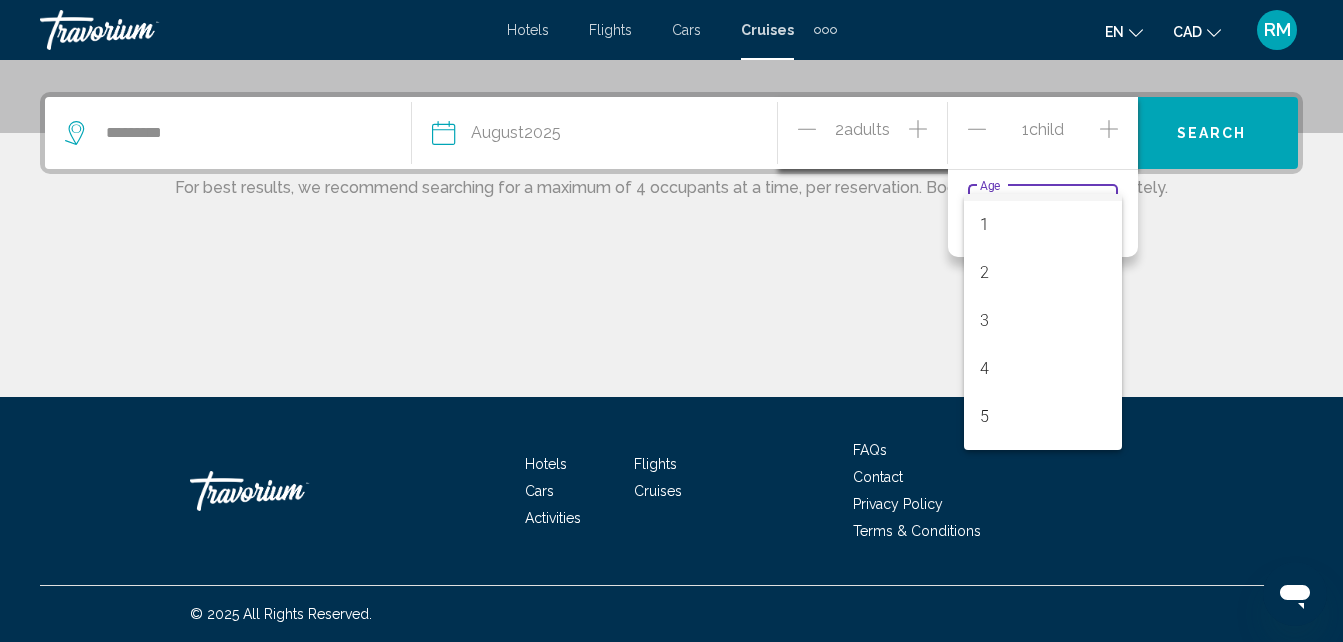 scroll, scrollTop: 80, scrollLeft: 0, axis: vertical 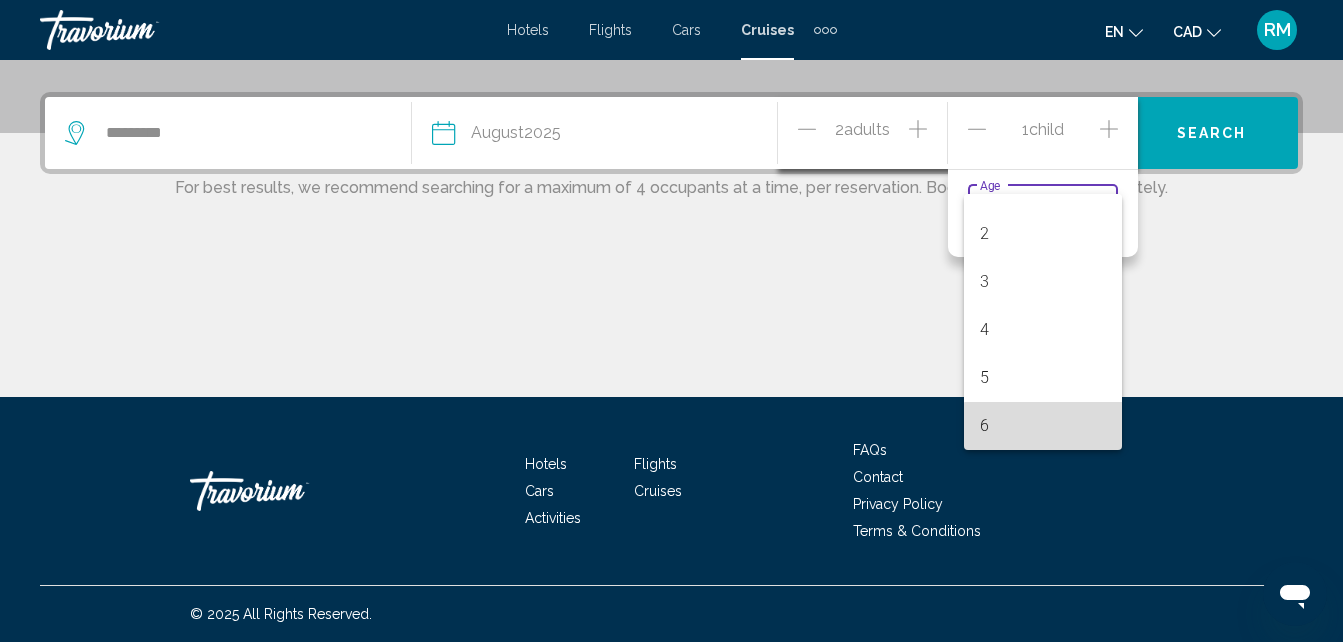 click on "6" at bounding box center [1043, 426] 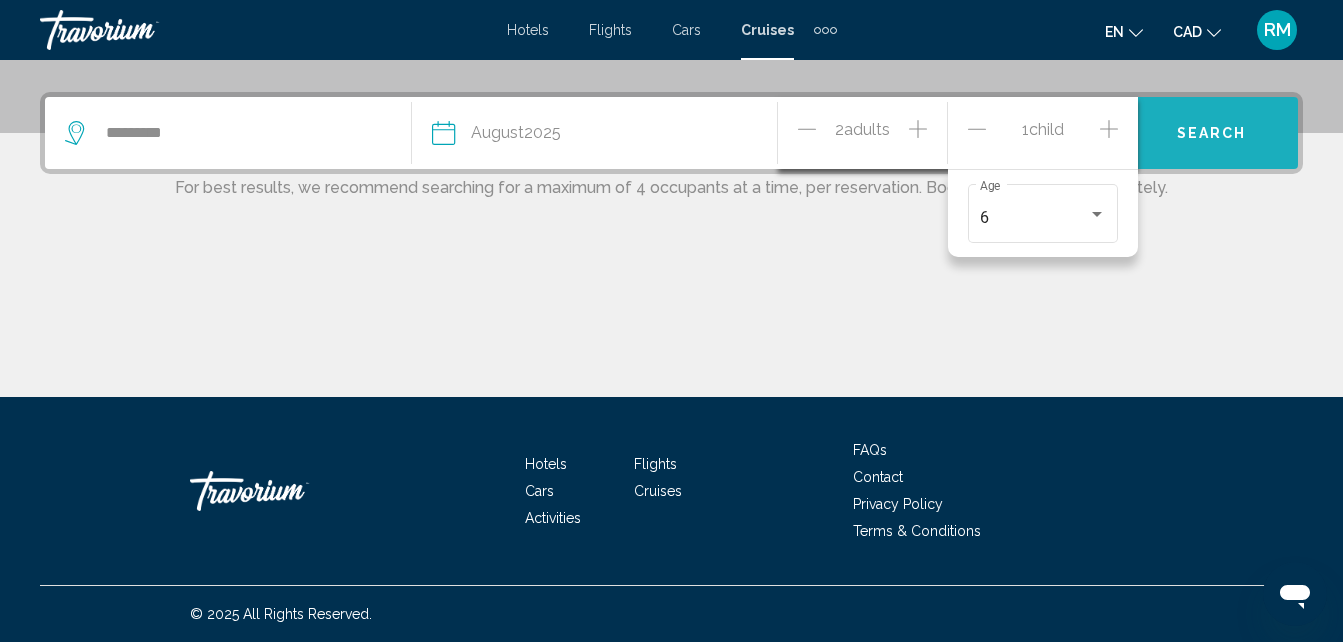 click on "Search" at bounding box center (1211, 133) 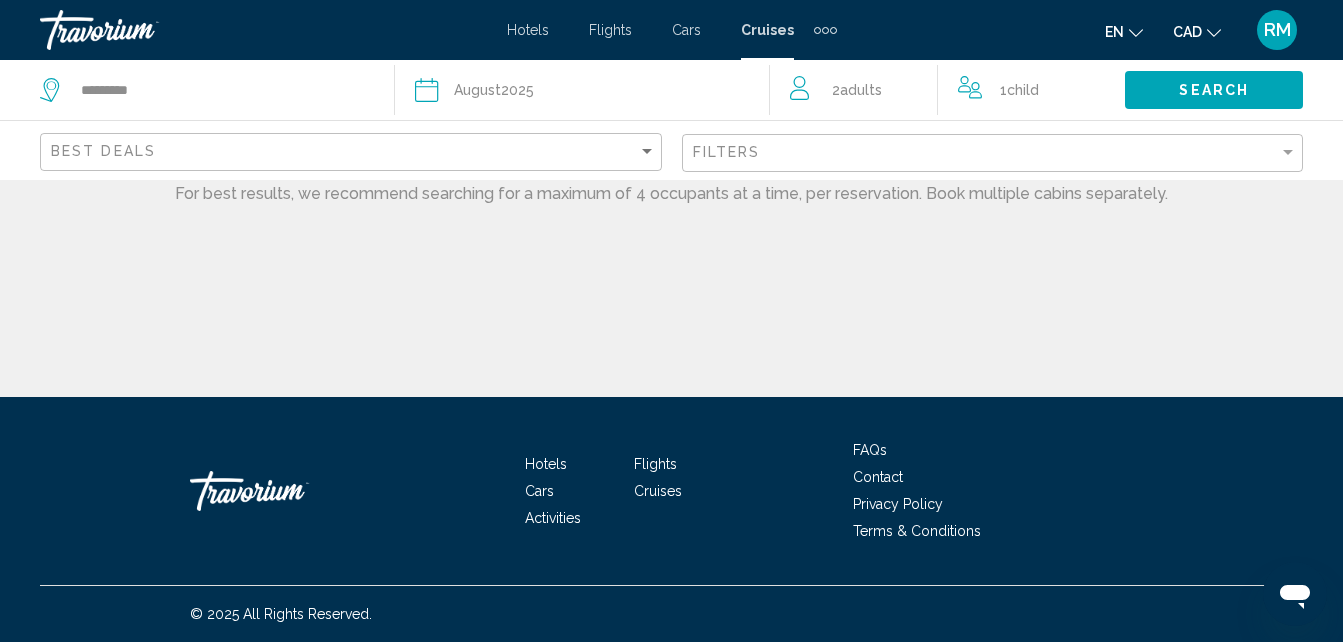 scroll, scrollTop: 0, scrollLeft: 0, axis: both 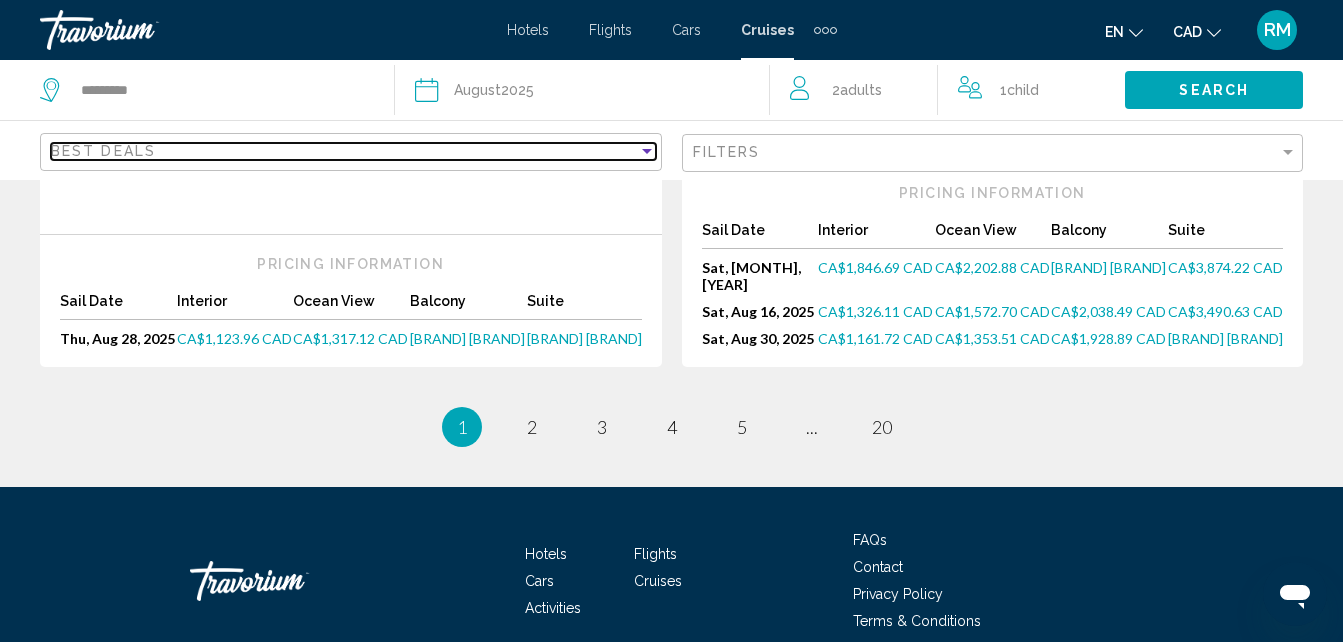 click at bounding box center [647, 151] 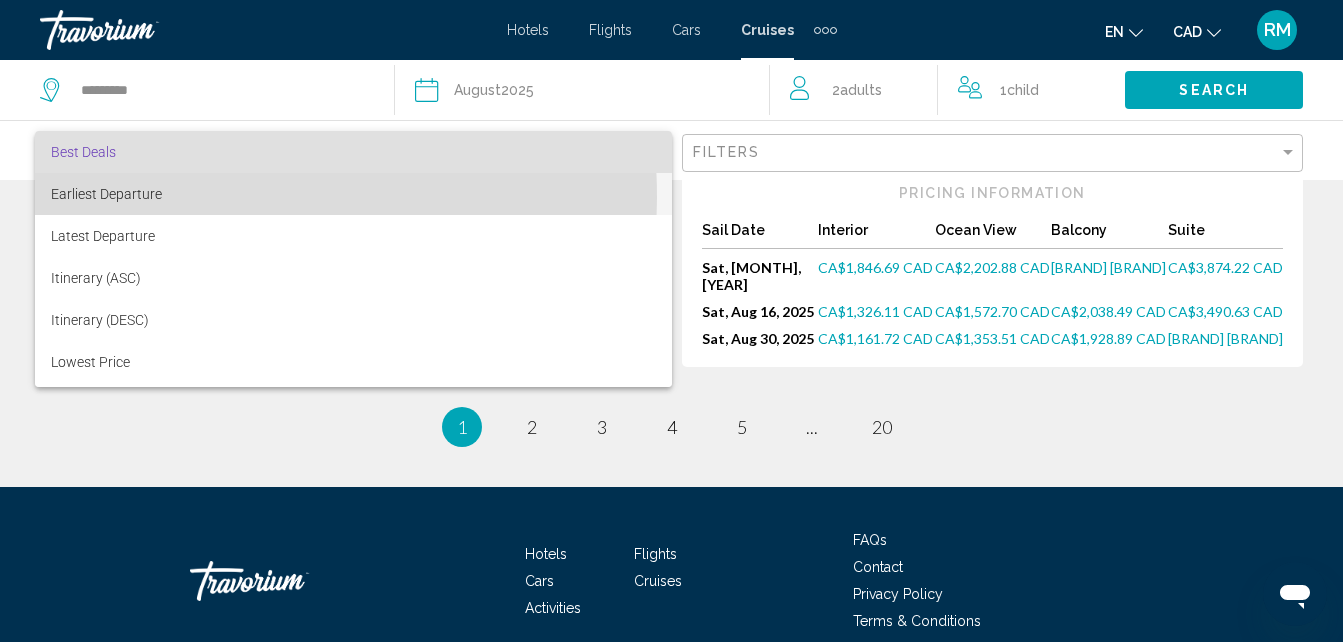 click on "Earliest Departure" at bounding box center (106, 194) 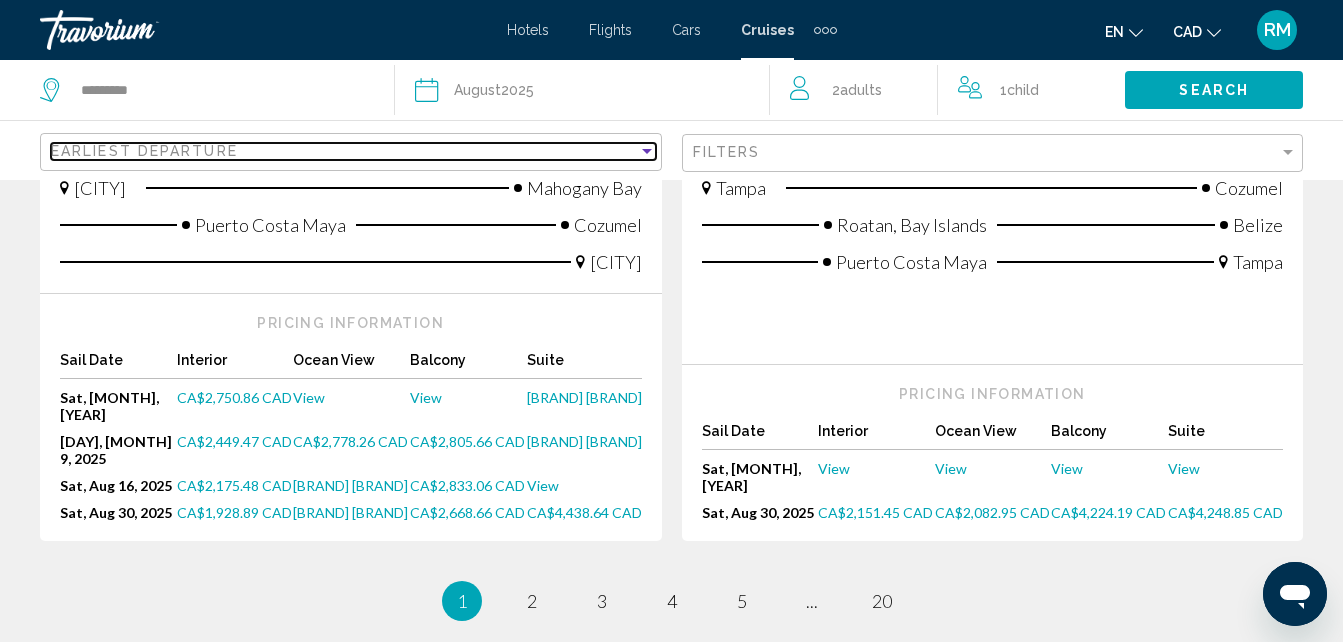 scroll, scrollTop: 1809, scrollLeft: 0, axis: vertical 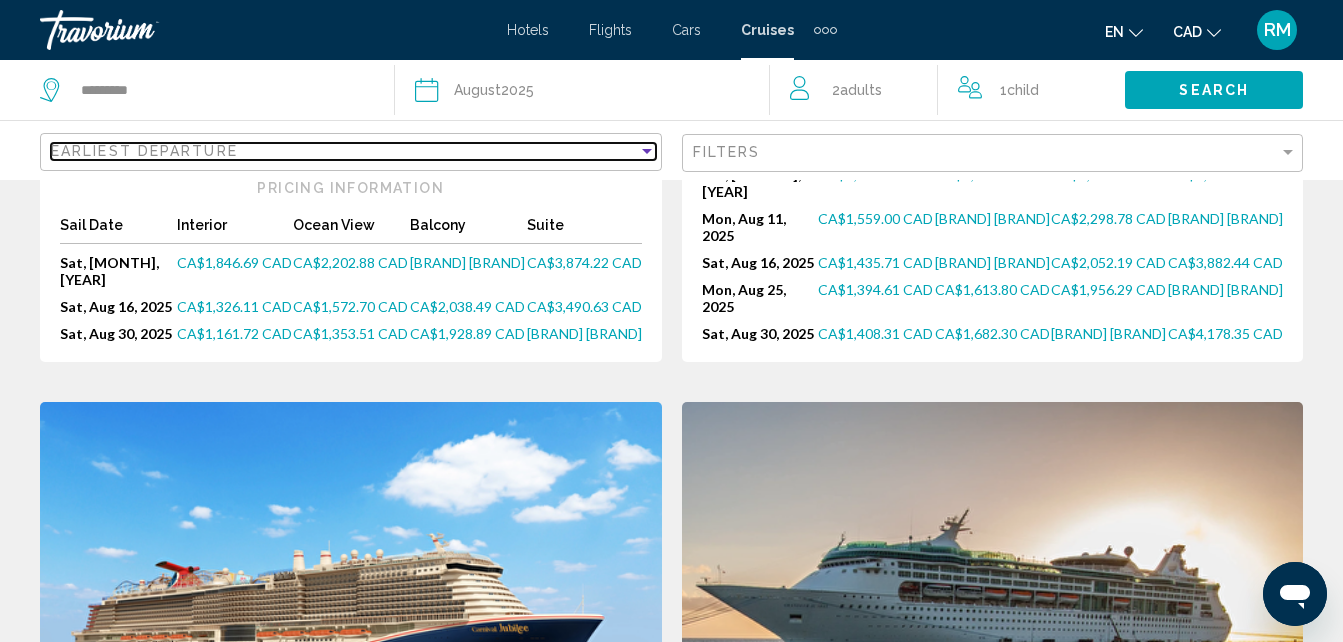 click at bounding box center [647, 151] 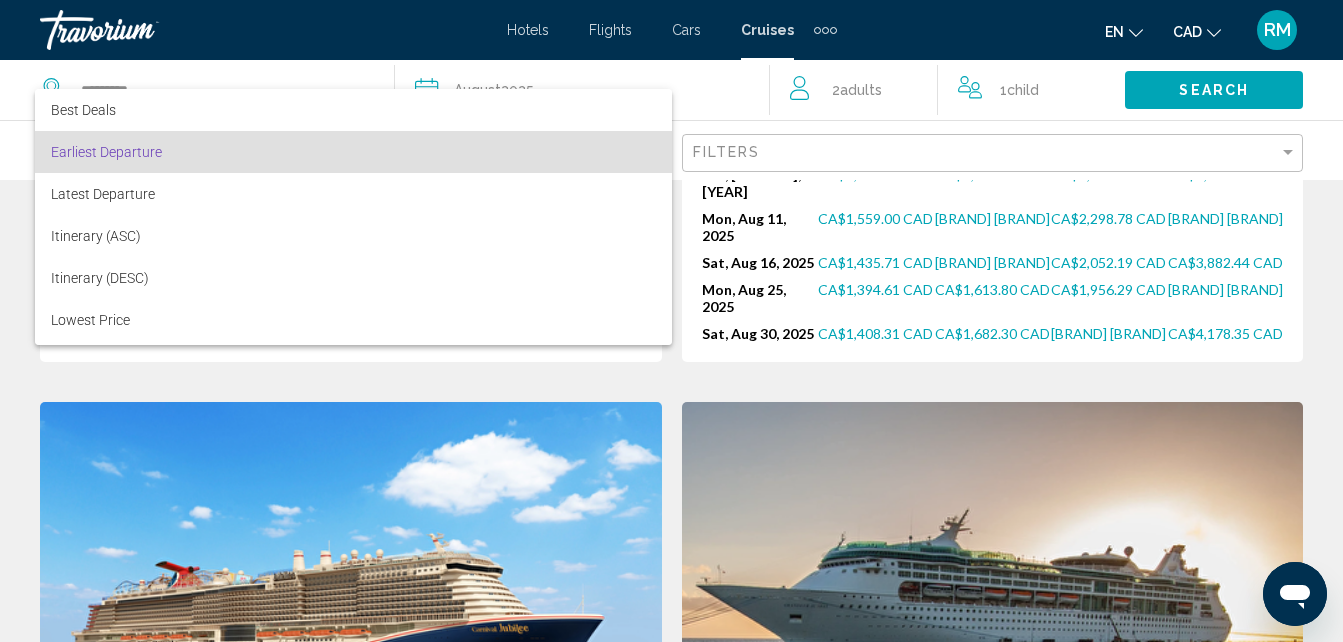 click at bounding box center (671, 321) 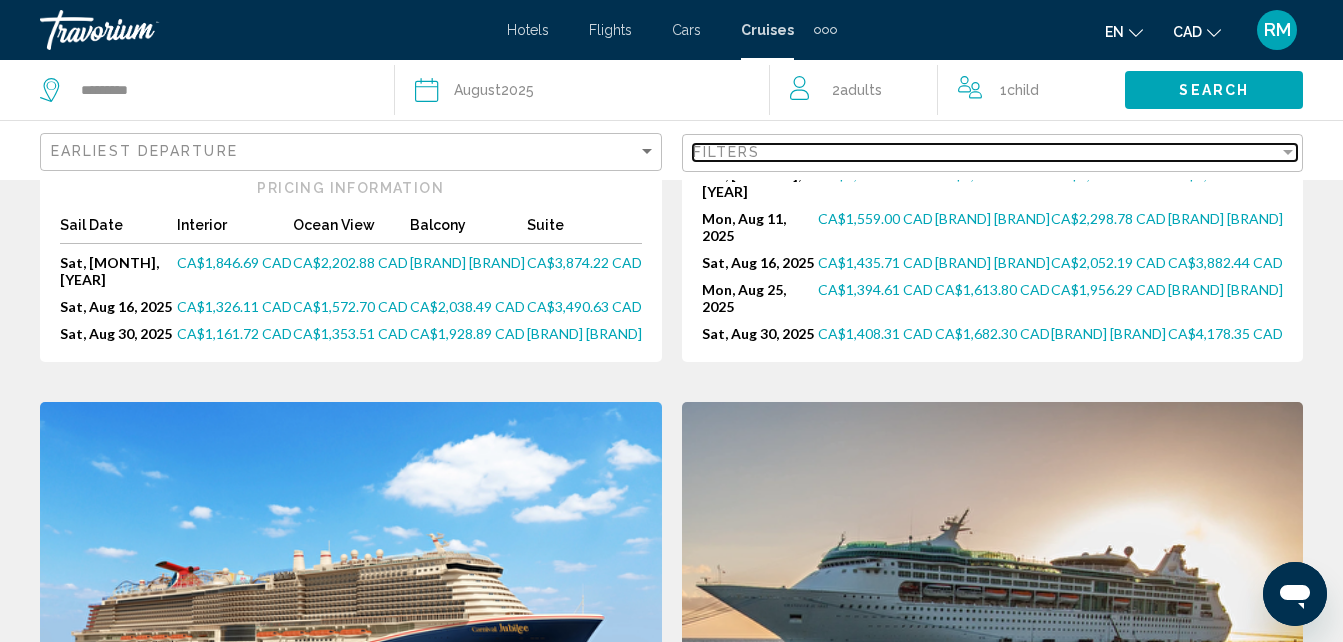 click at bounding box center [1288, 152] 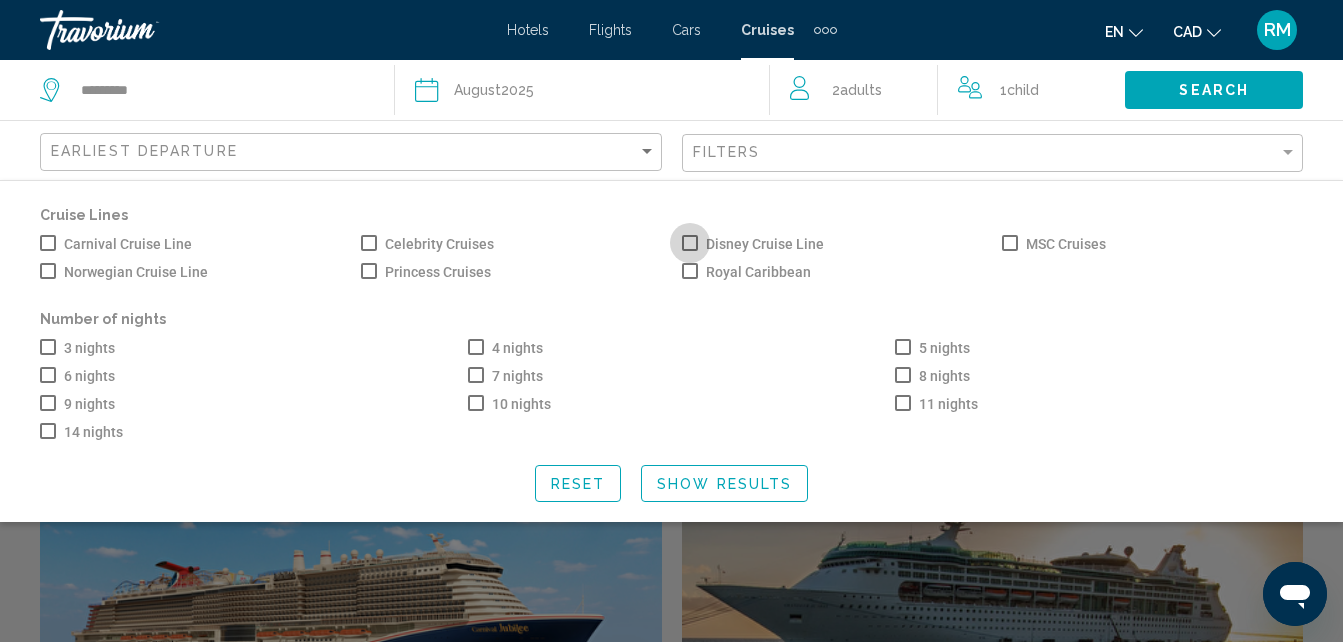 click on "Disney Cruise Line" at bounding box center [753, 244] 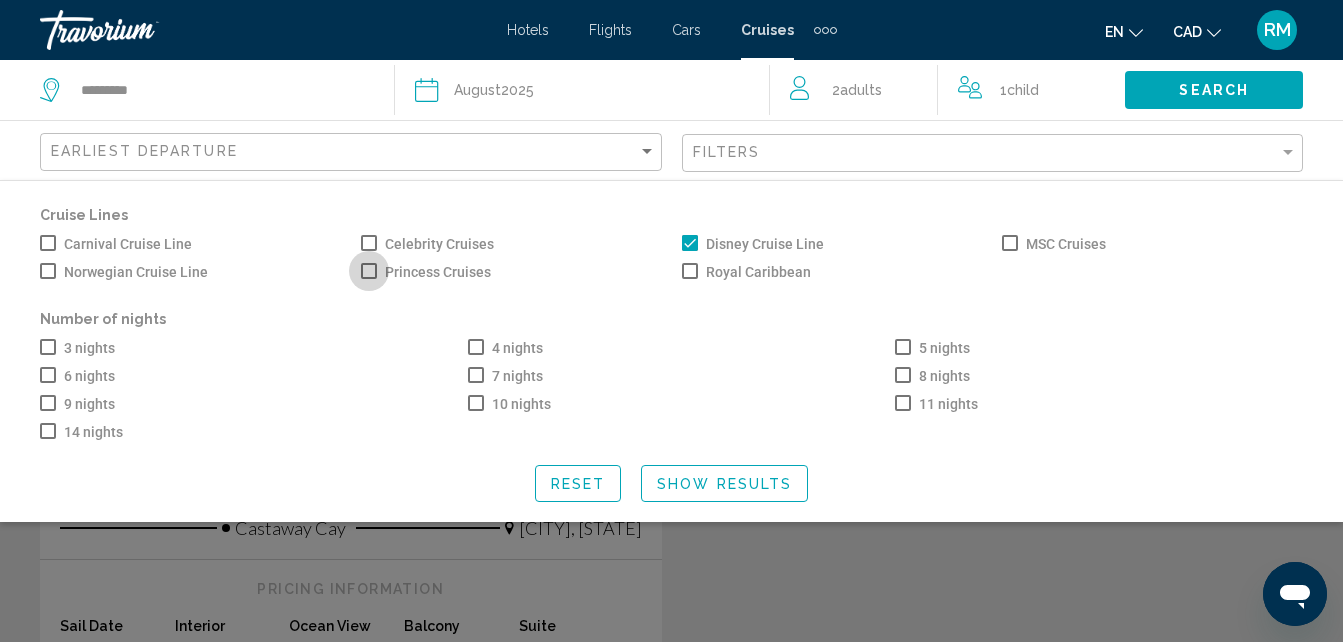 click at bounding box center (369, 271) 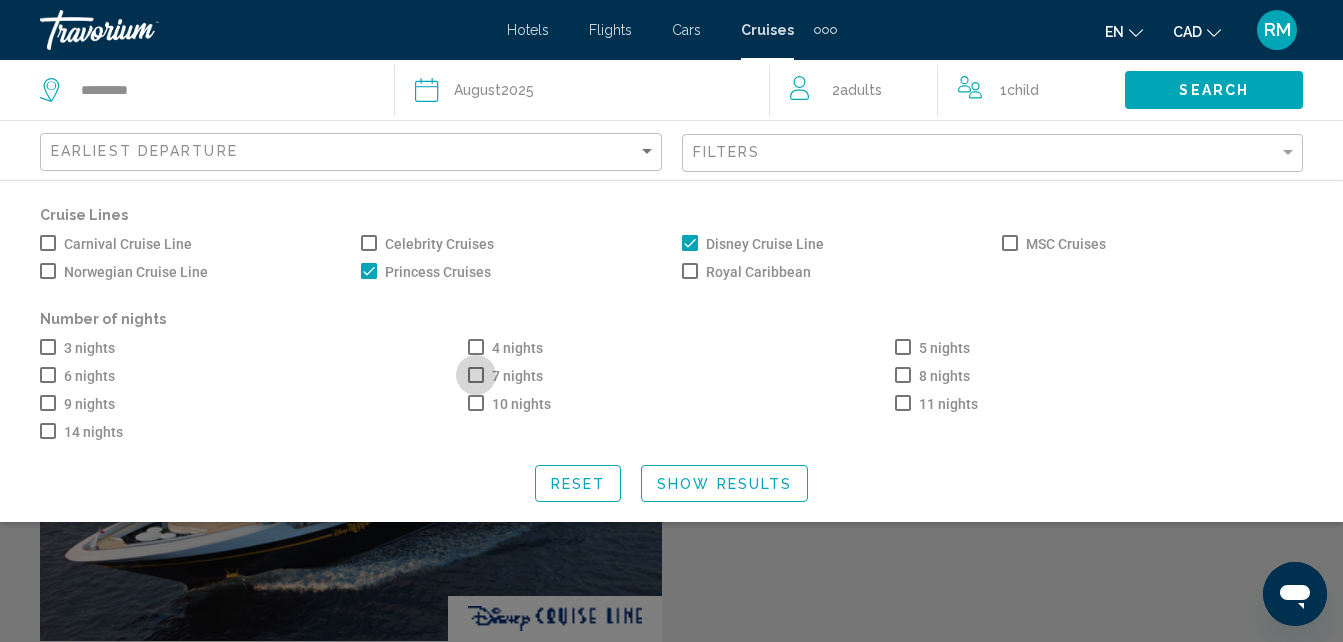click at bounding box center (476, 375) 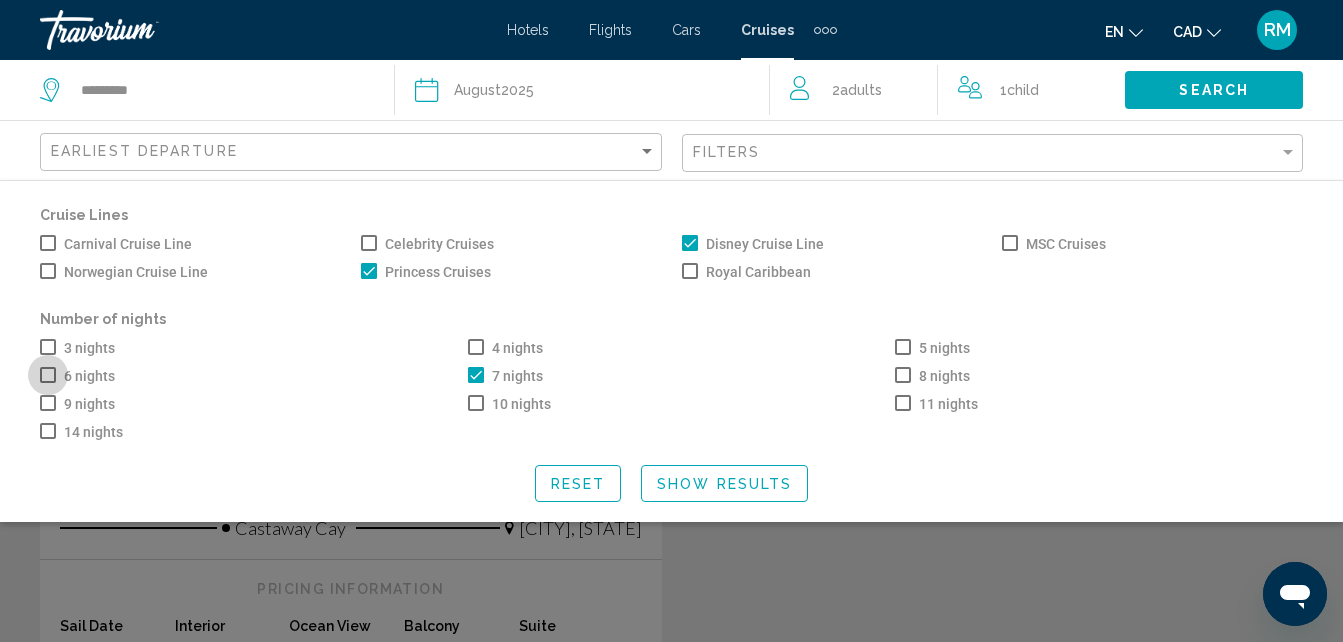 click at bounding box center (48, 375) 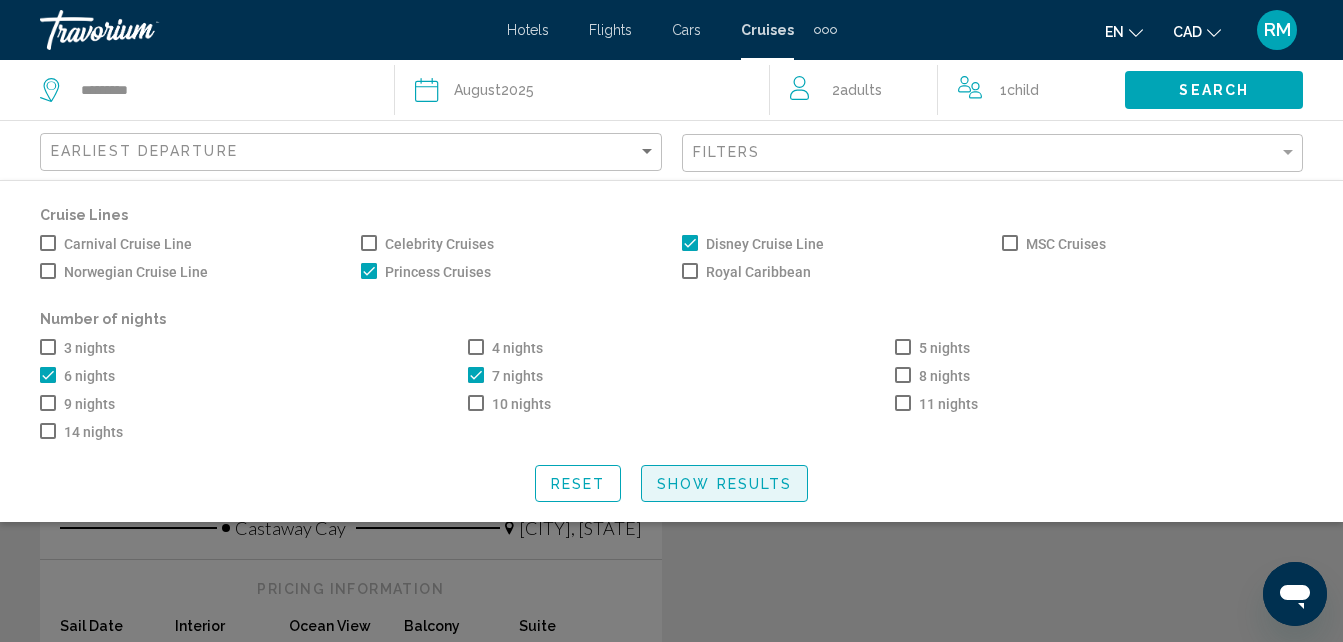click on "Show Results" 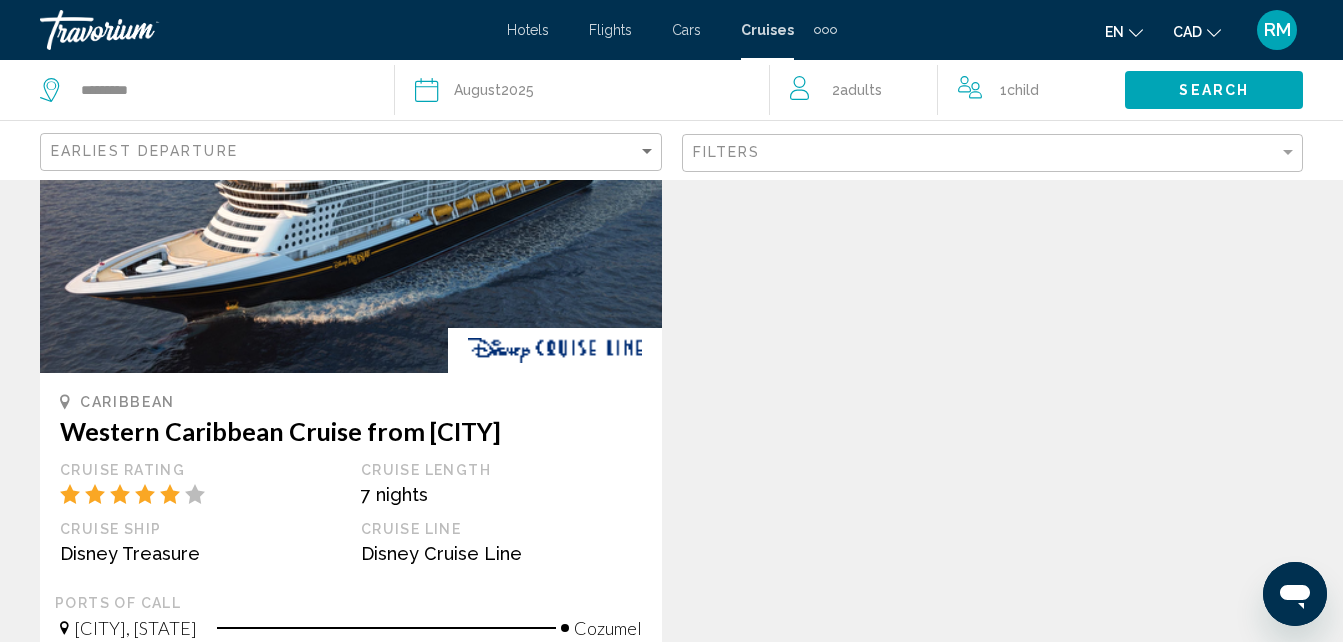 scroll, scrollTop: 1607, scrollLeft: 0, axis: vertical 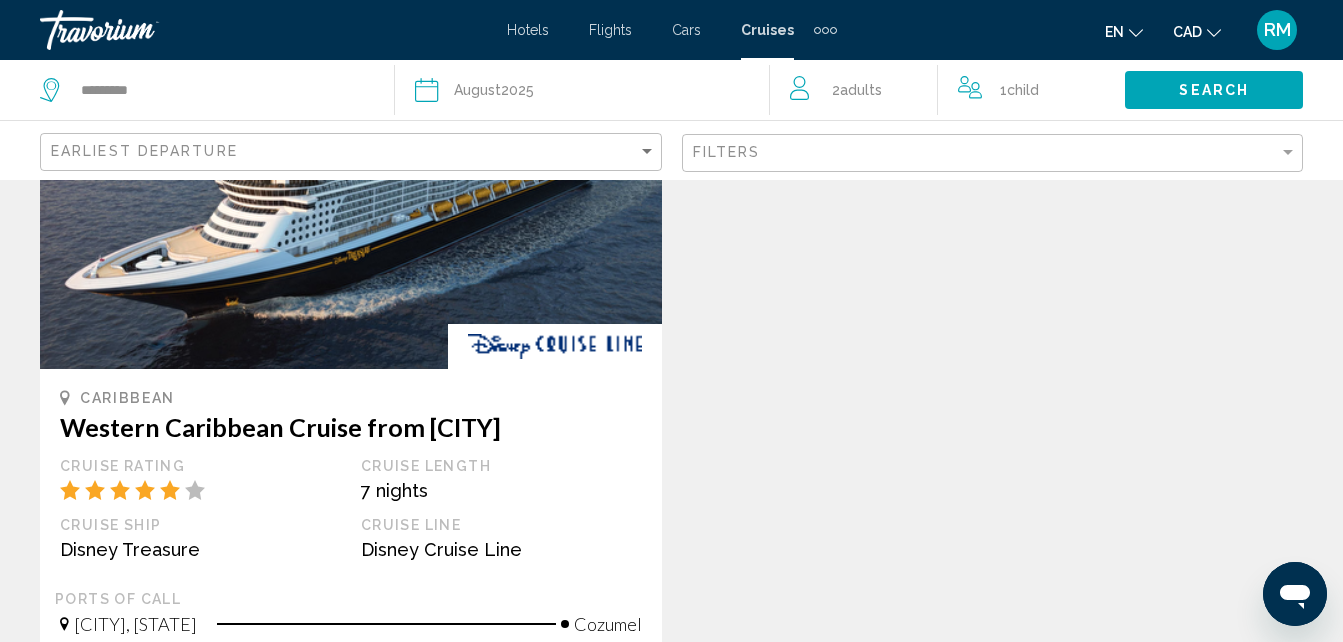 click on "View" at bounding box center (305, 833) 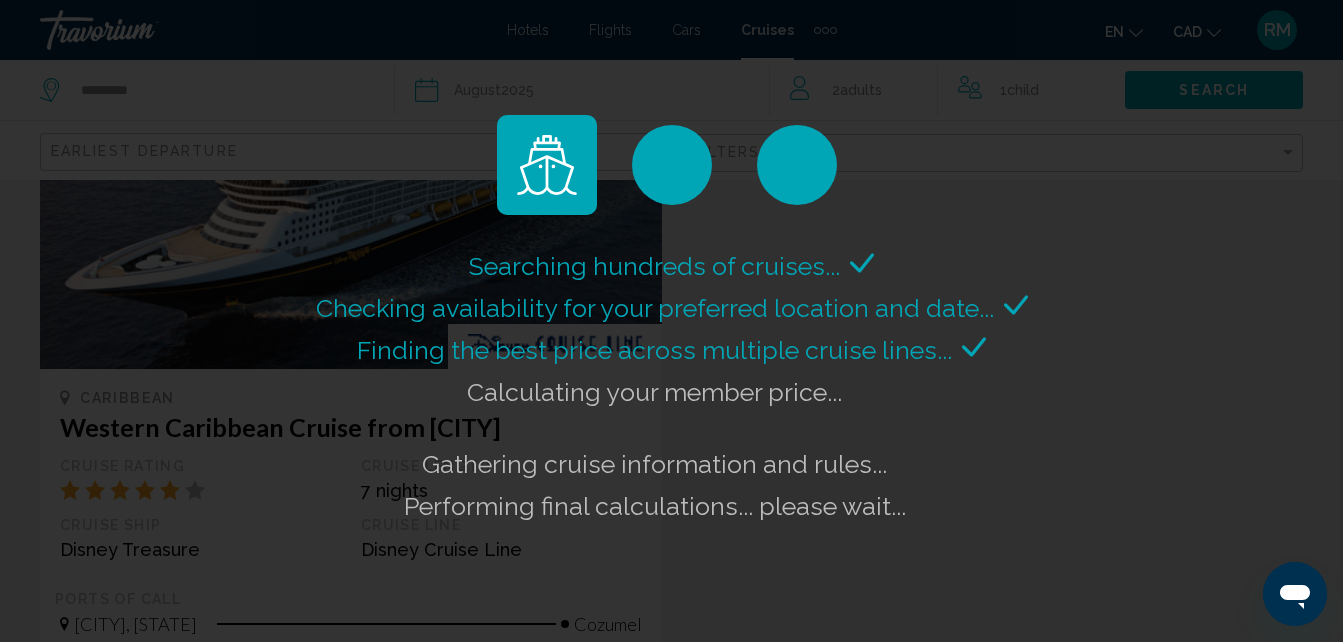 scroll, scrollTop: 214, scrollLeft: 0, axis: vertical 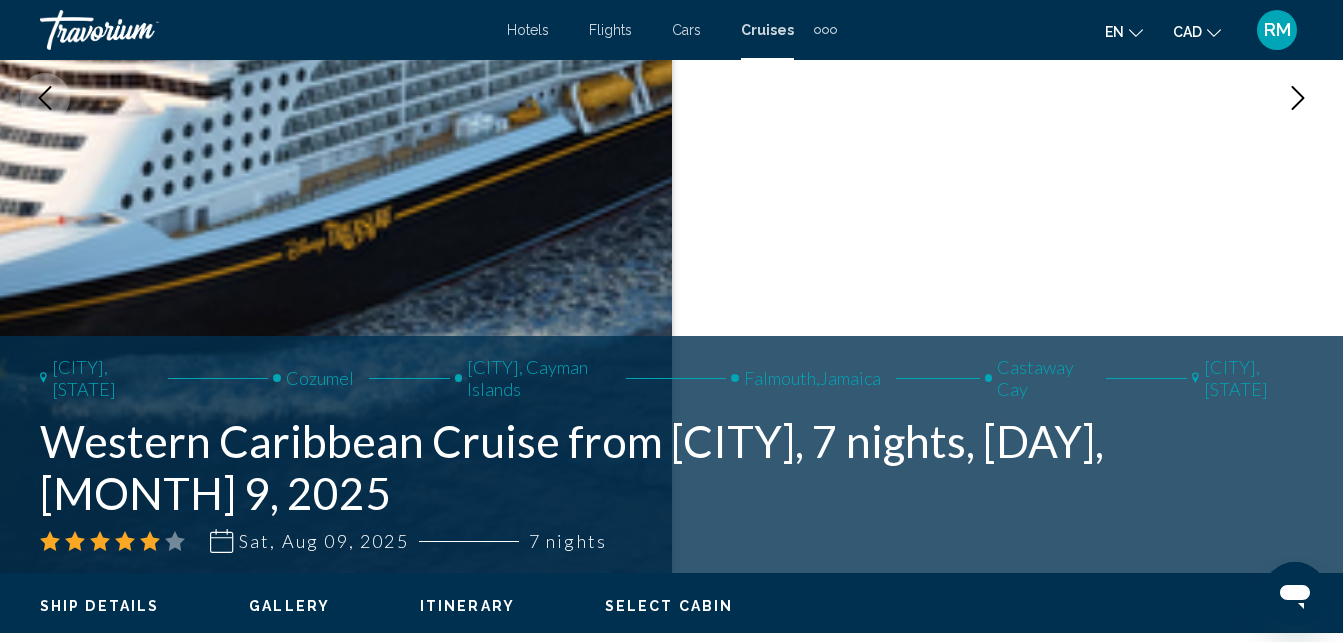 click 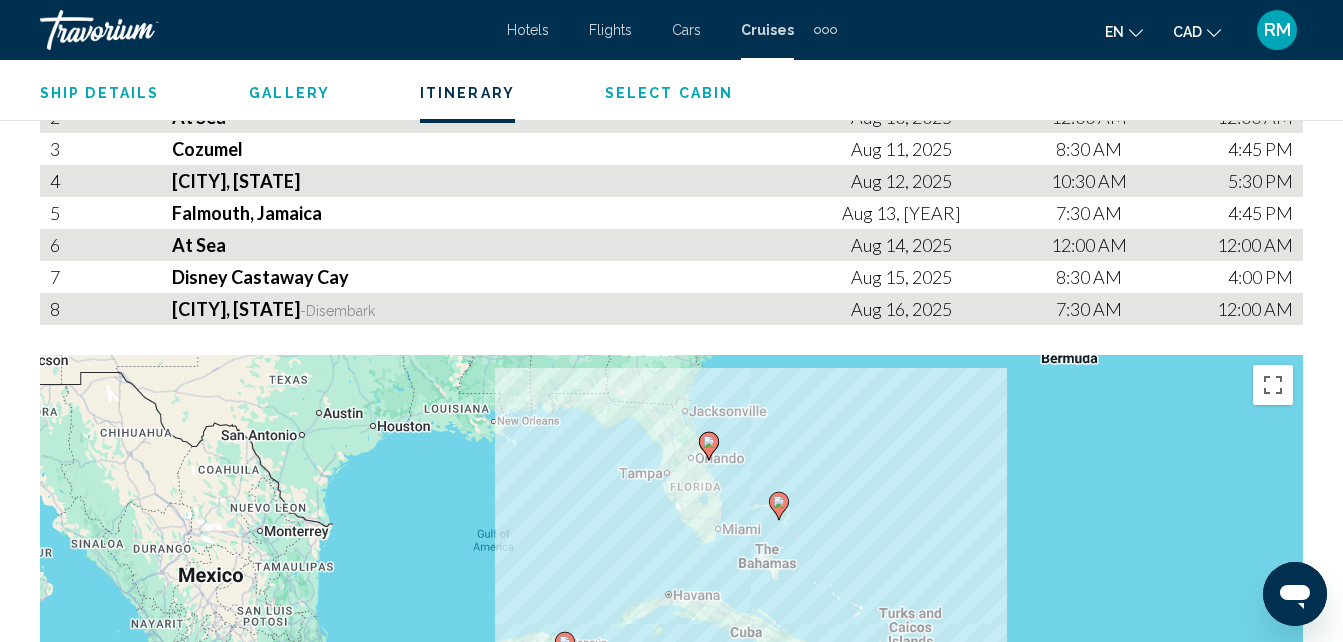 scroll, scrollTop: 1982, scrollLeft: 0, axis: vertical 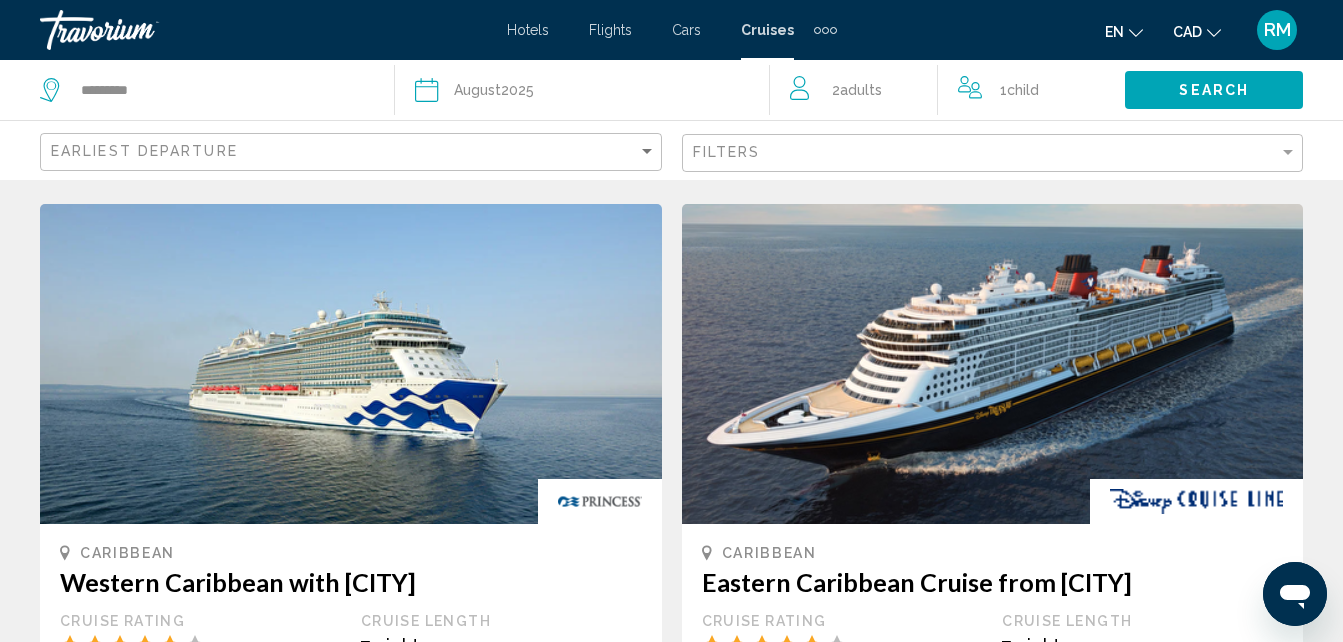 click on "Earliest Departure" 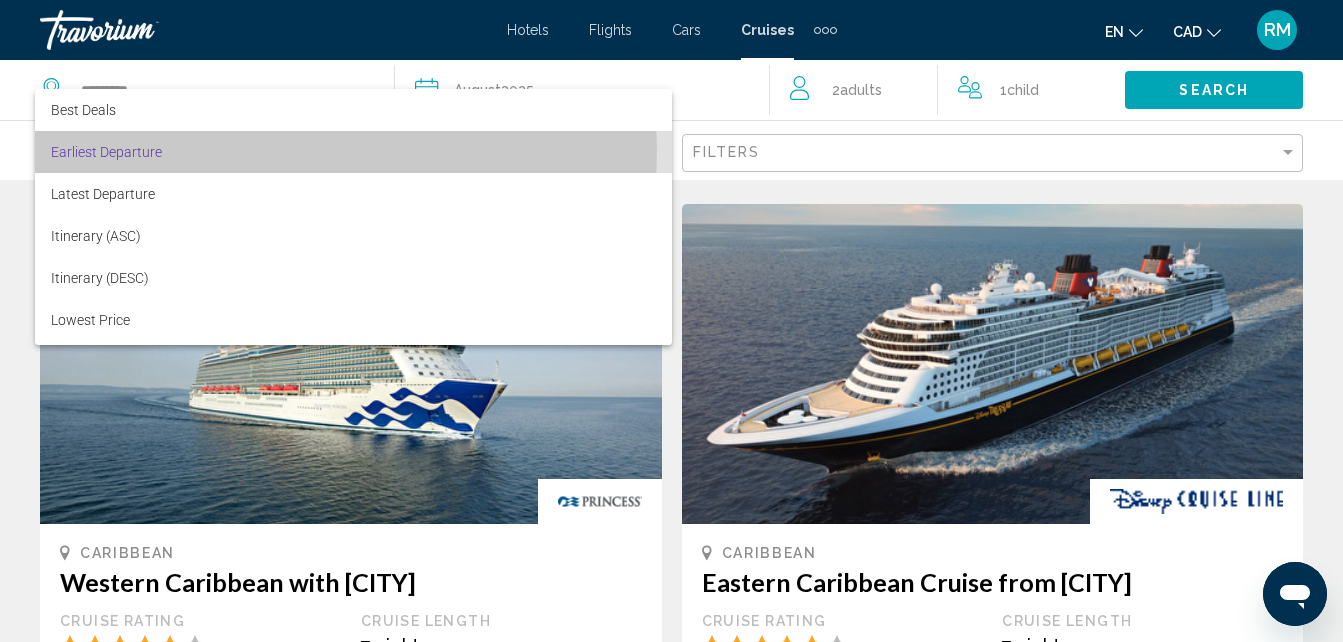 click on "Earliest Departure" at bounding box center (353, 152) 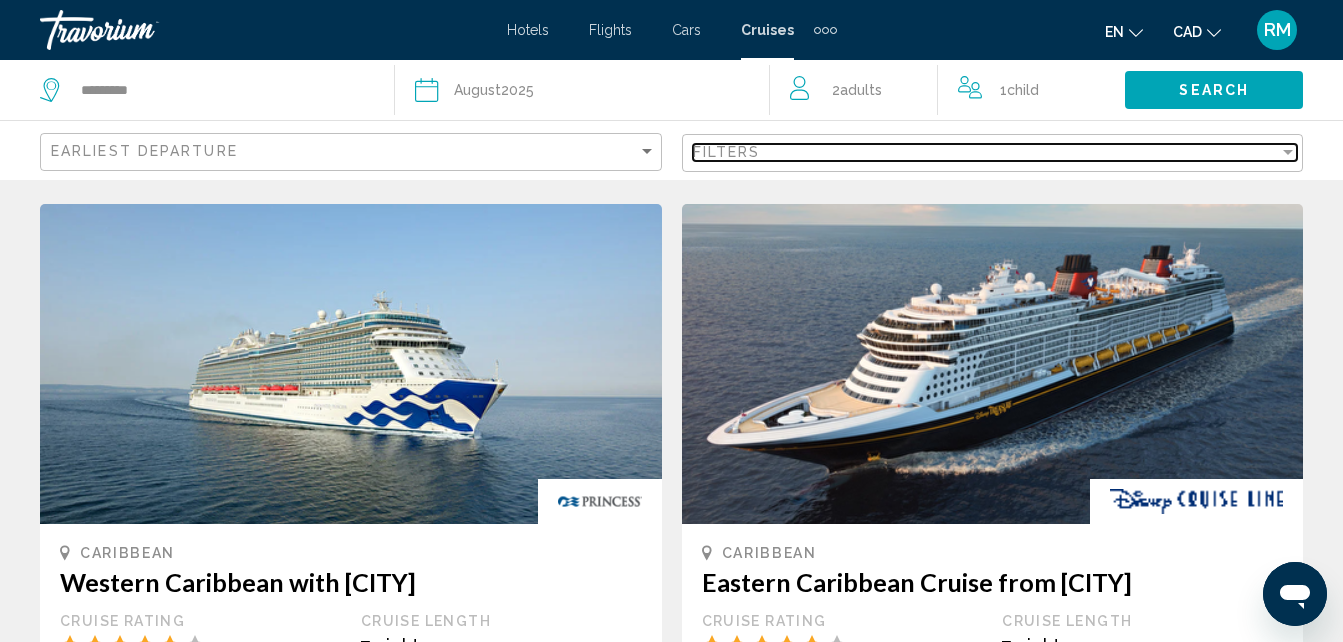 click at bounding box center [1288, 152] 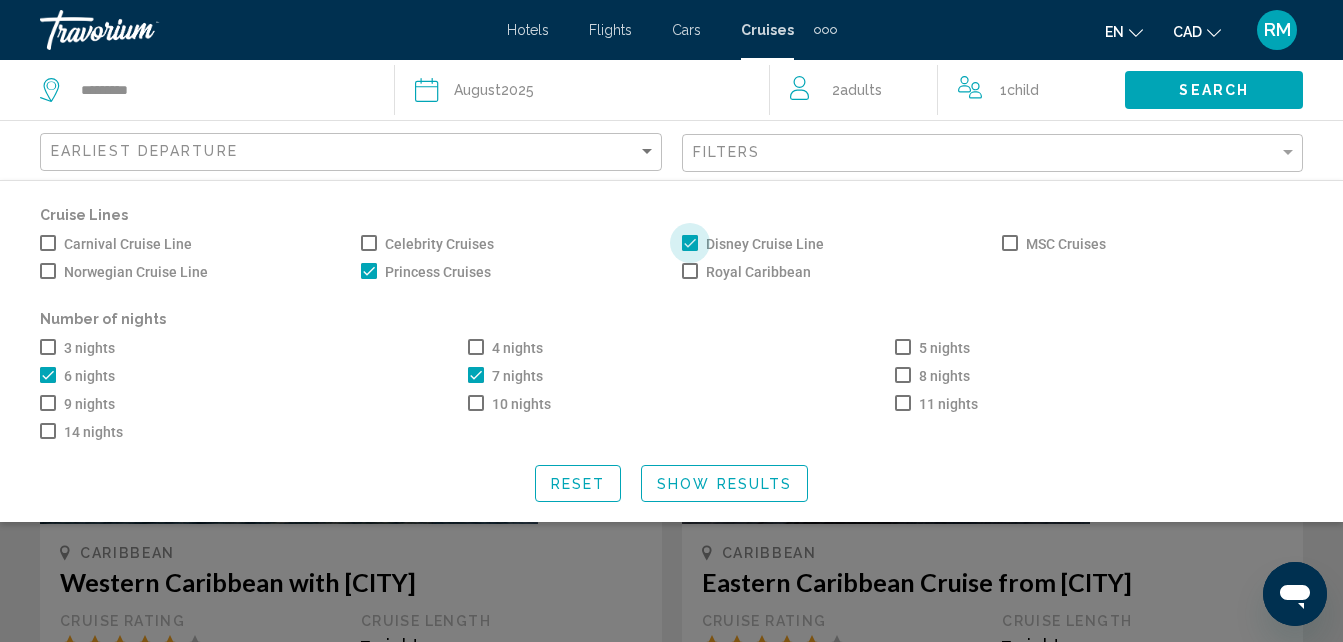 click at bounding box center (690, 243) 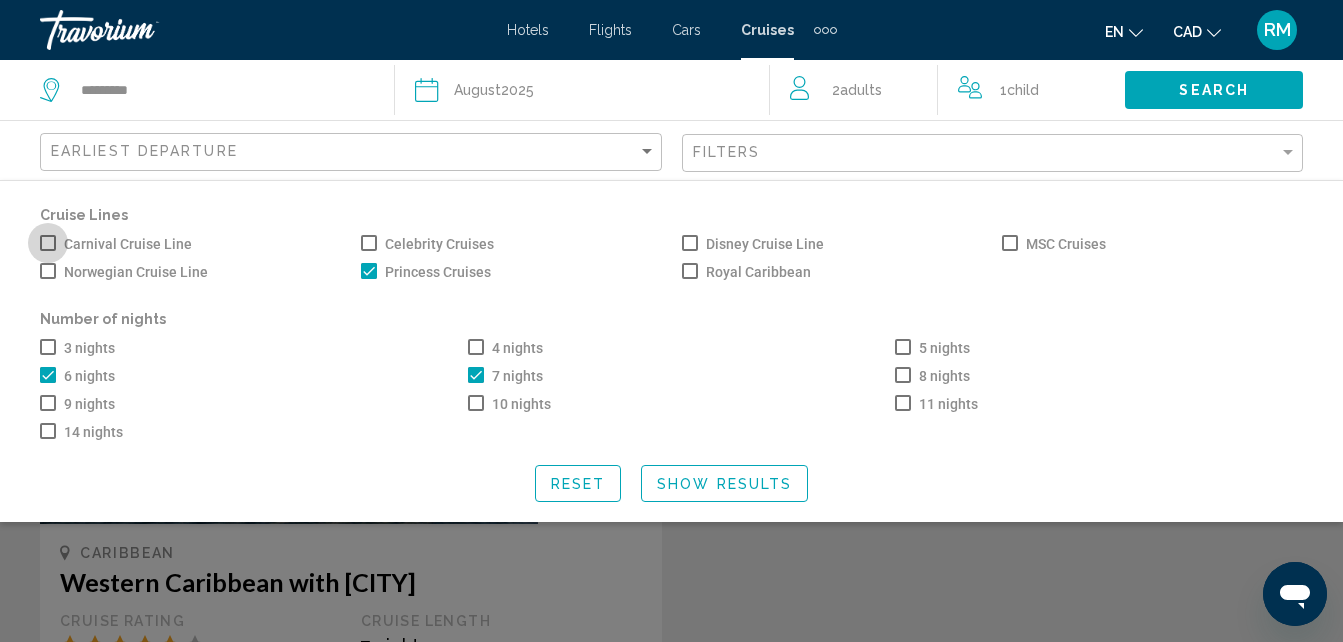 click at bounding box center (48, 243) 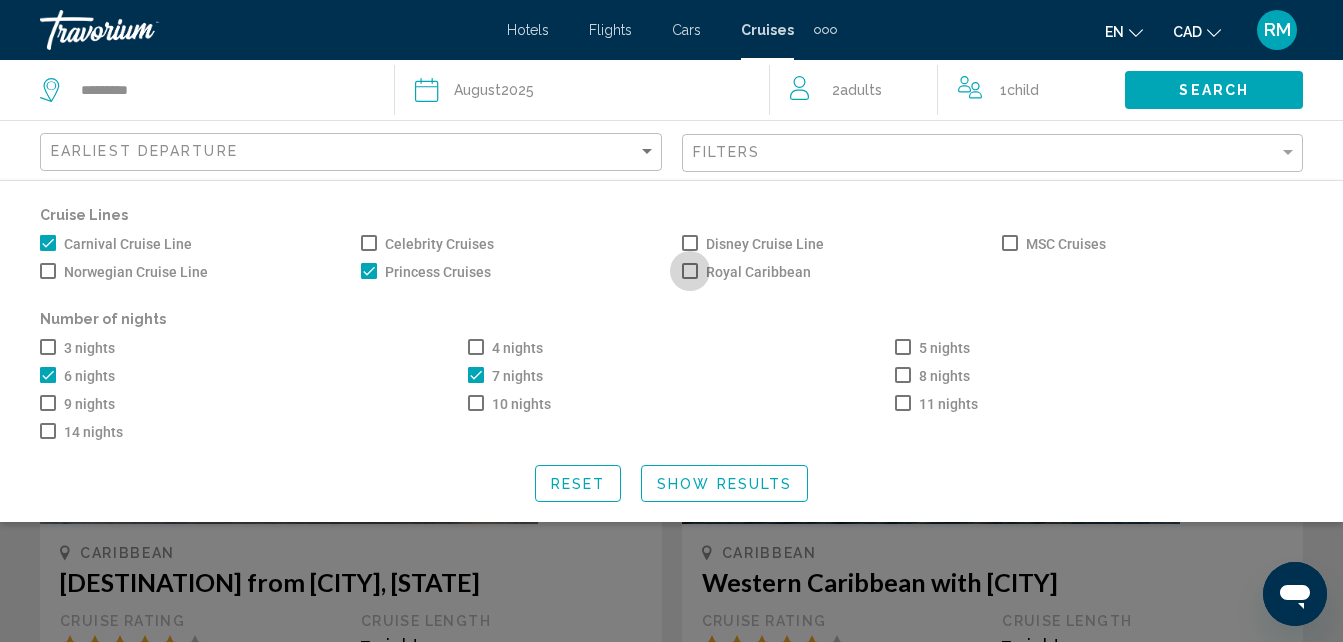 click at bounding box center [690, 271] 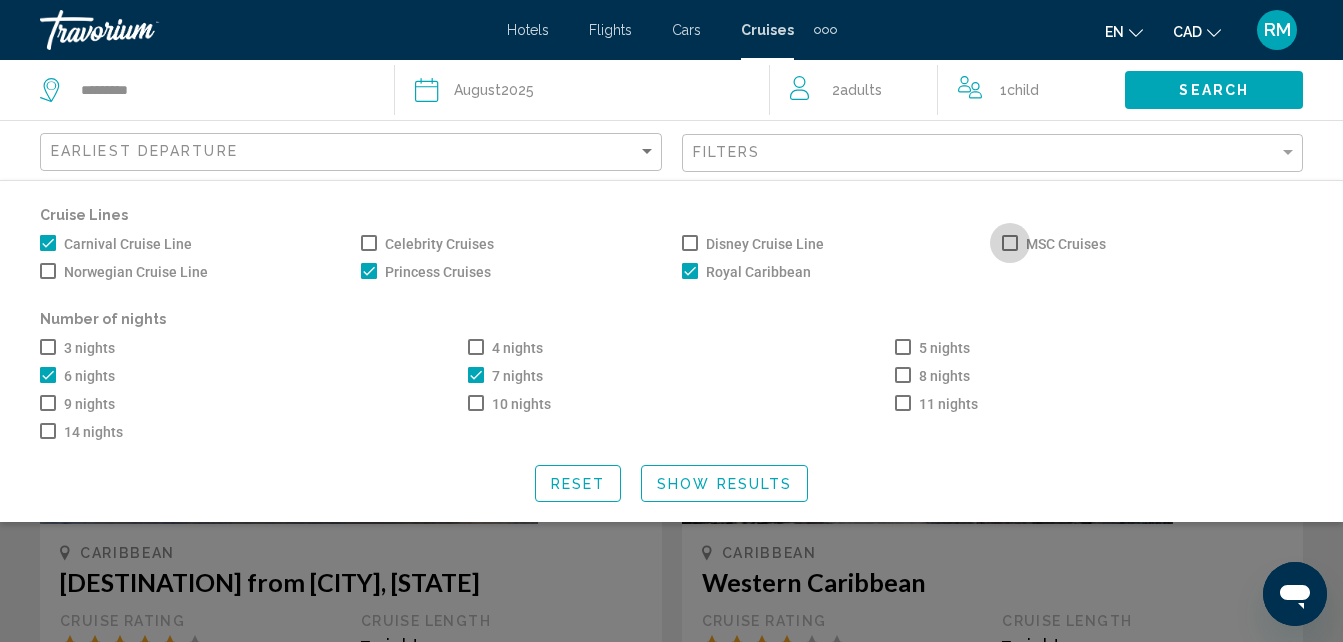 click at bounding box center [1010, 243] 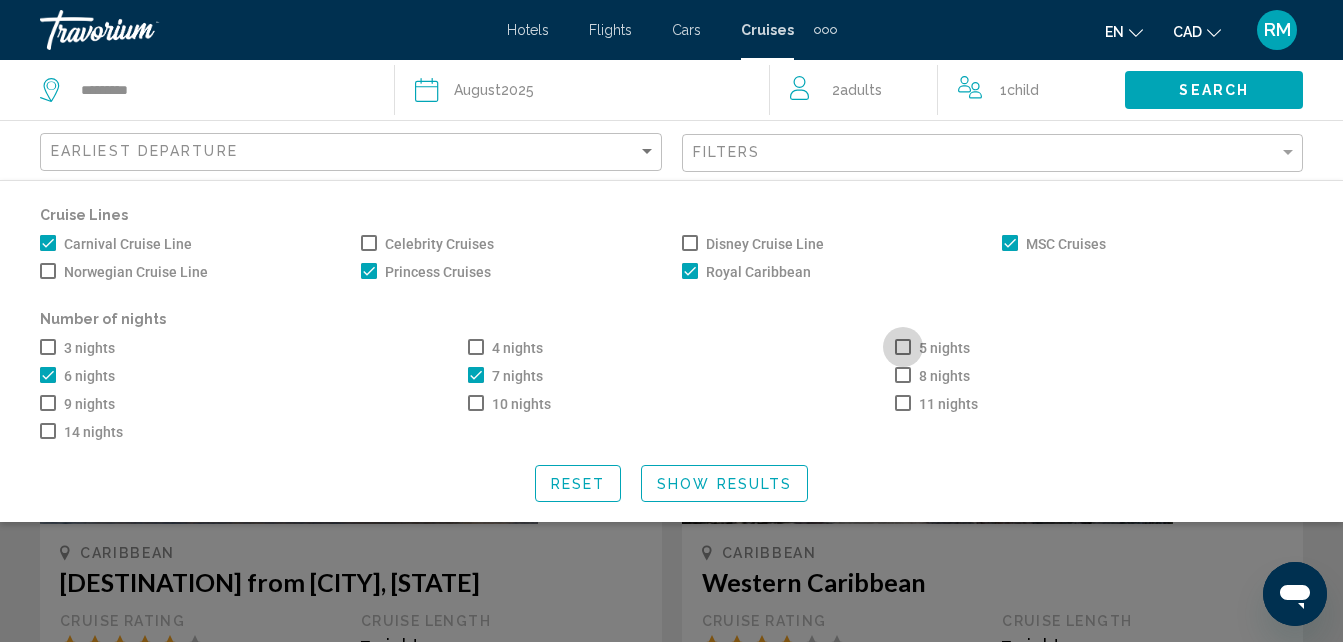click at bounding box center (903, 347) 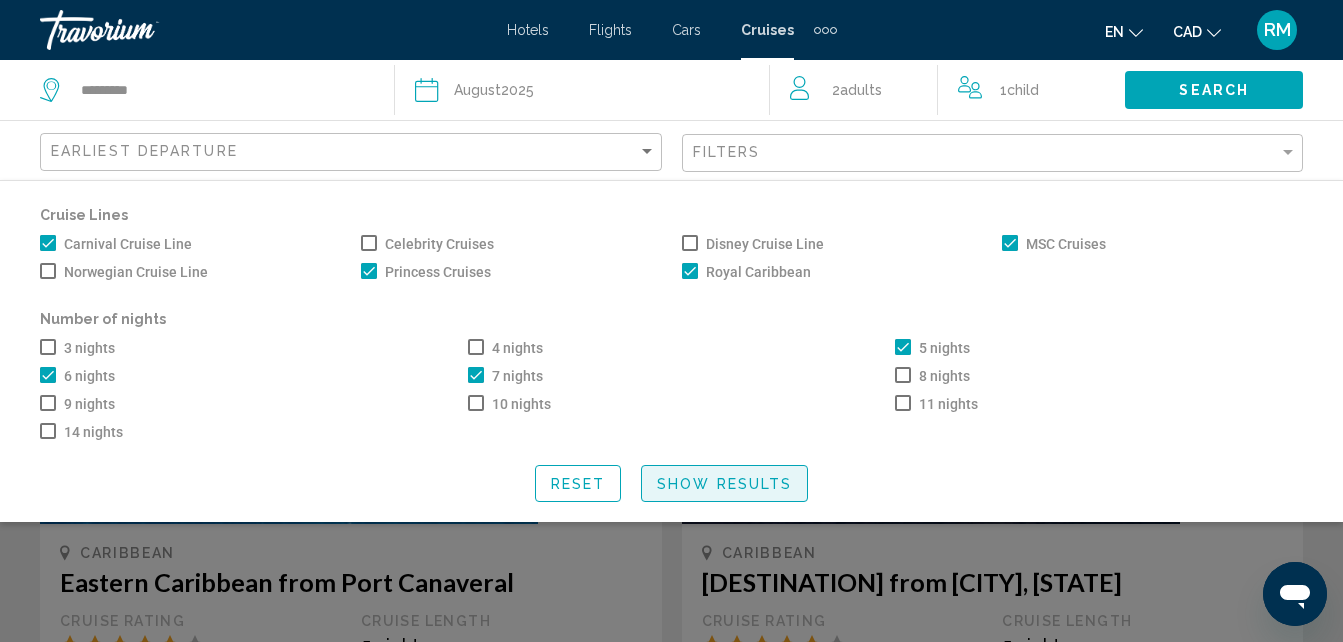 click on "Show Results" 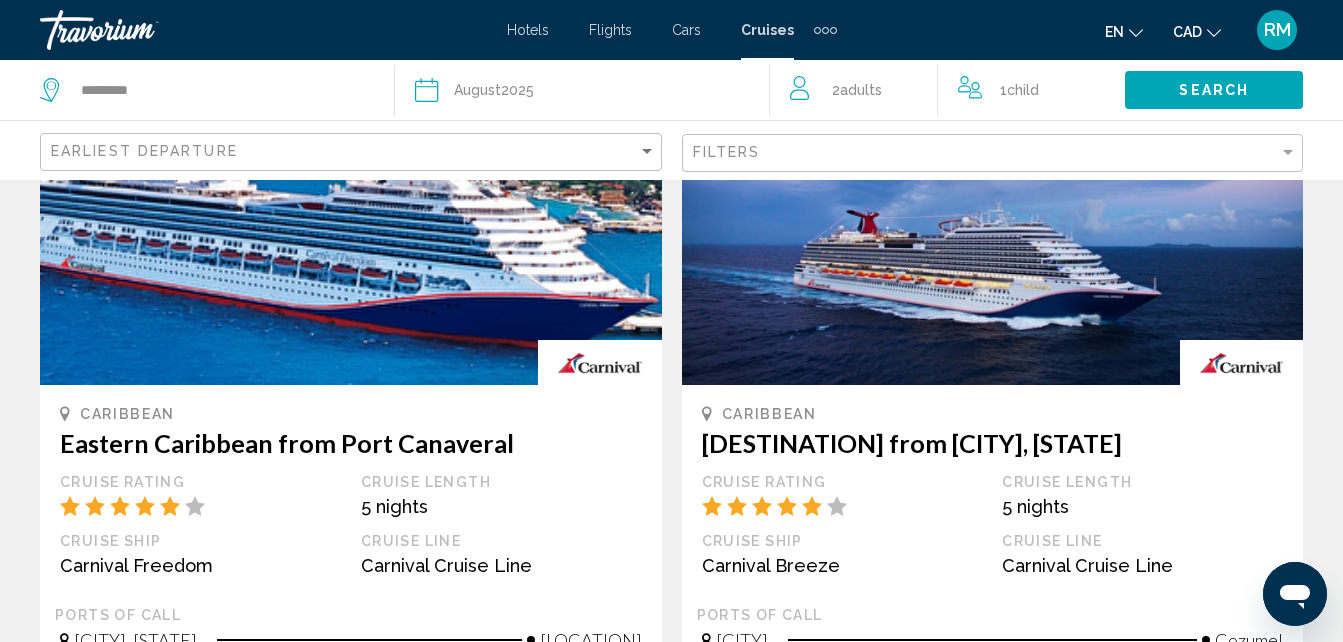 scroll, scrollTop: 0, scrollLeft: 0, axis: both 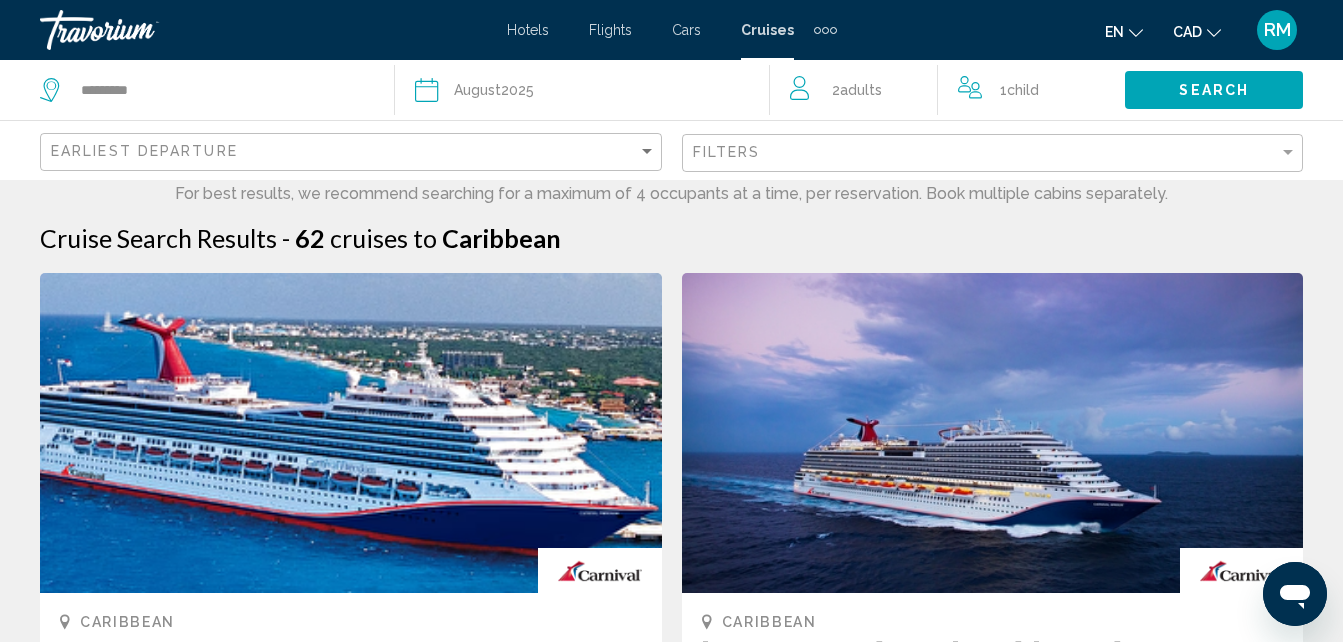 click on "Filters" 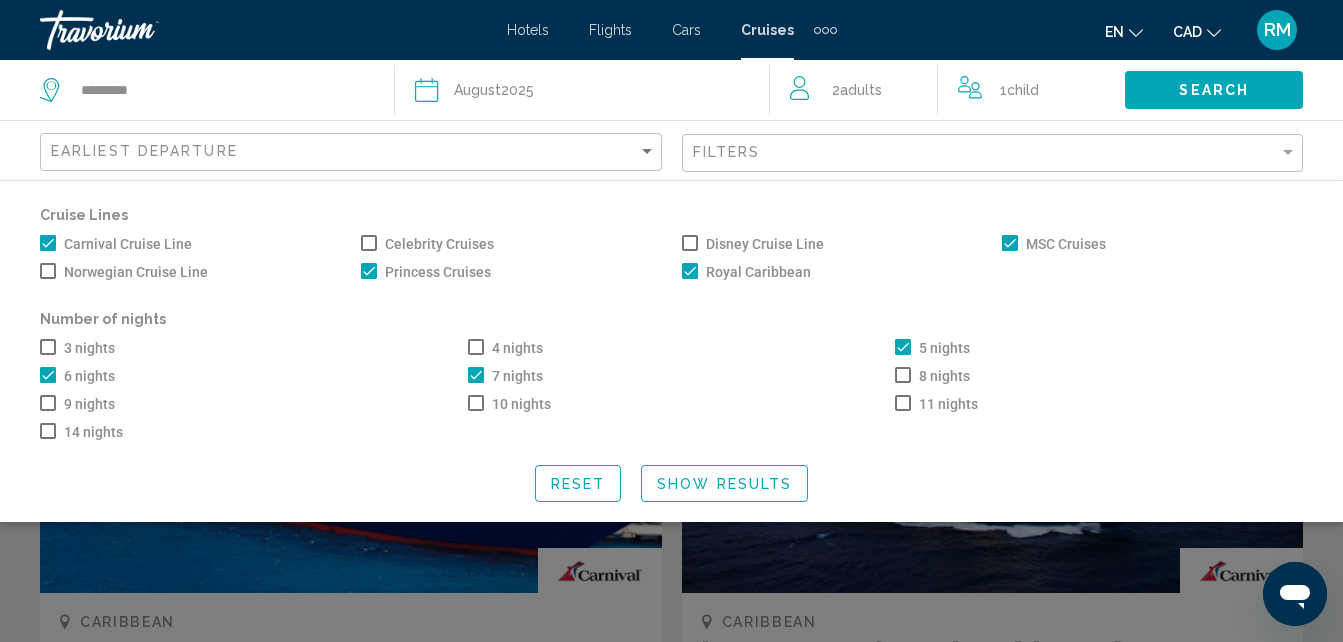 click at bounding box center (48, 243) 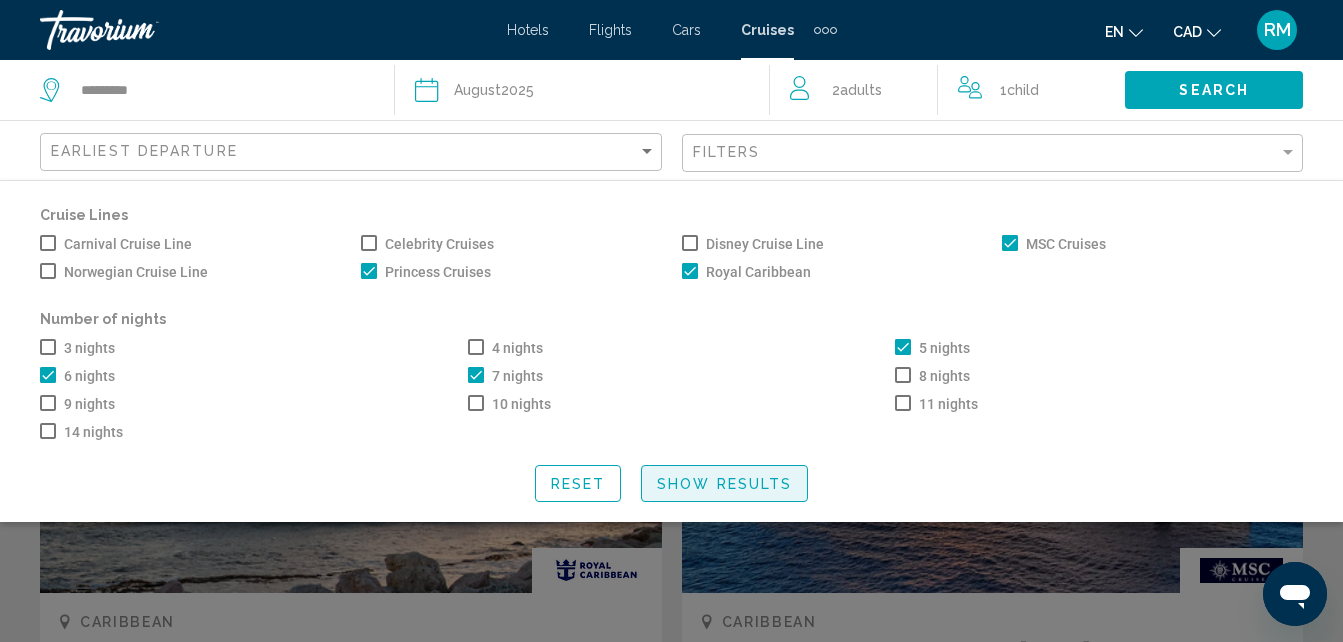 click on "Show Results" 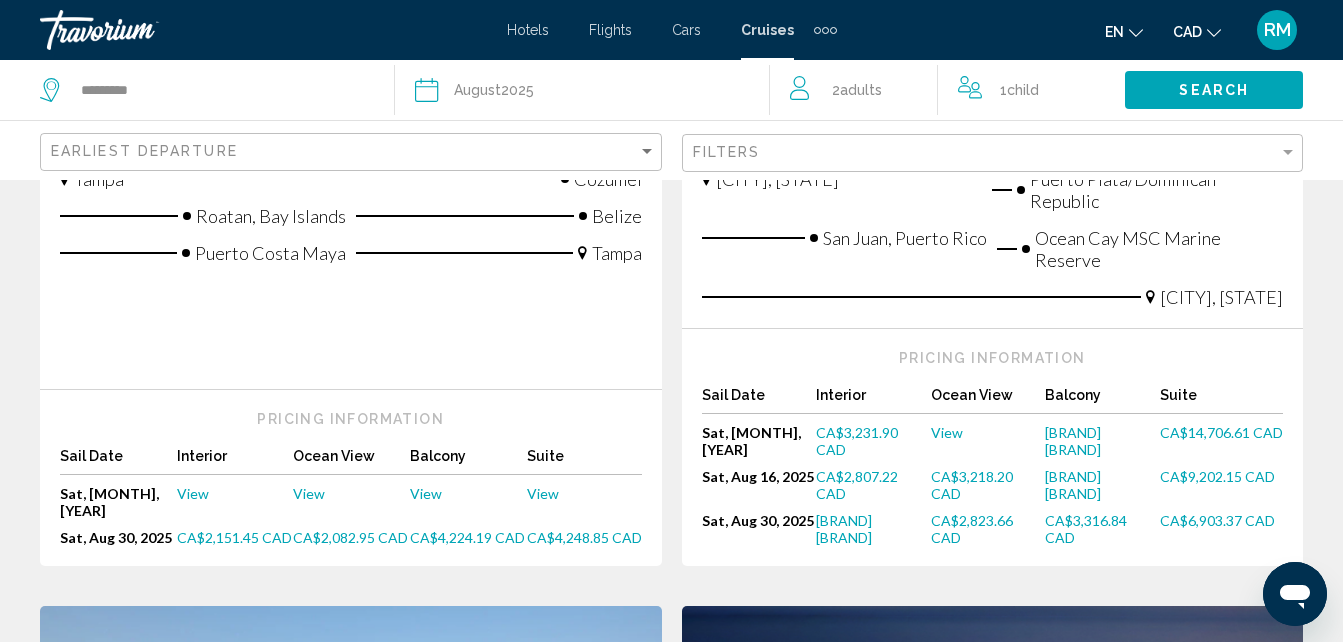 scroll, scrollTop: 675, scrollLeft: 0, axis: vertical 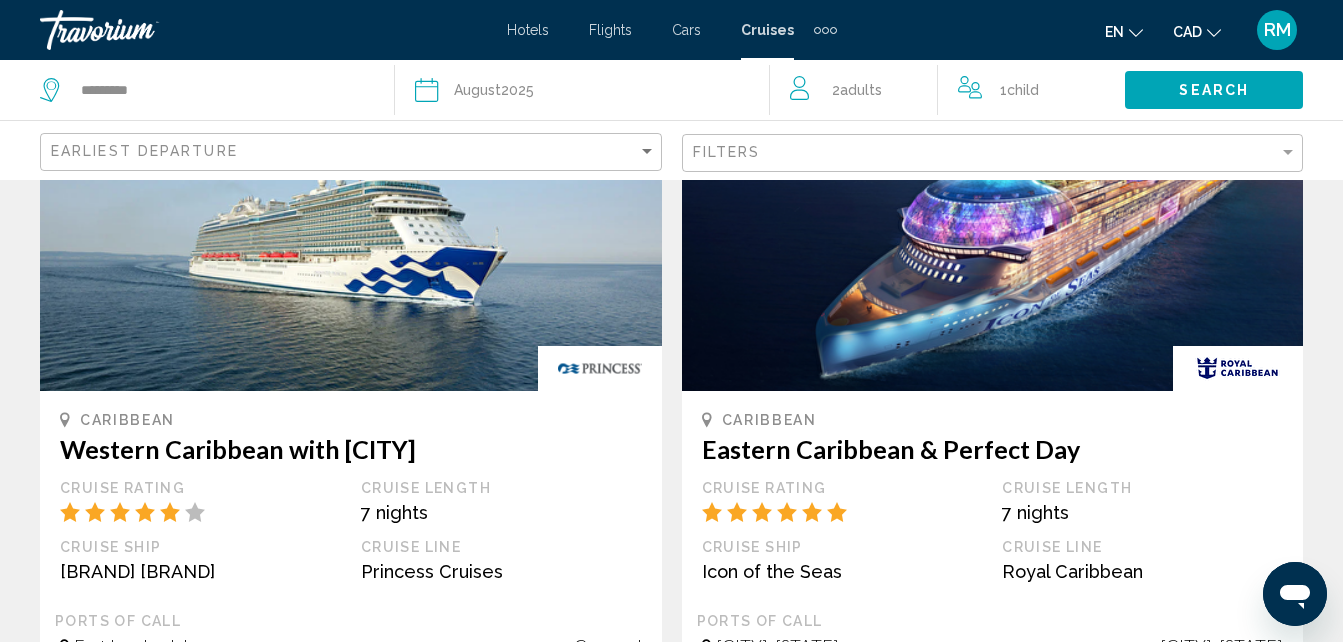 click on "Date [MONTH]  [YEAR]" 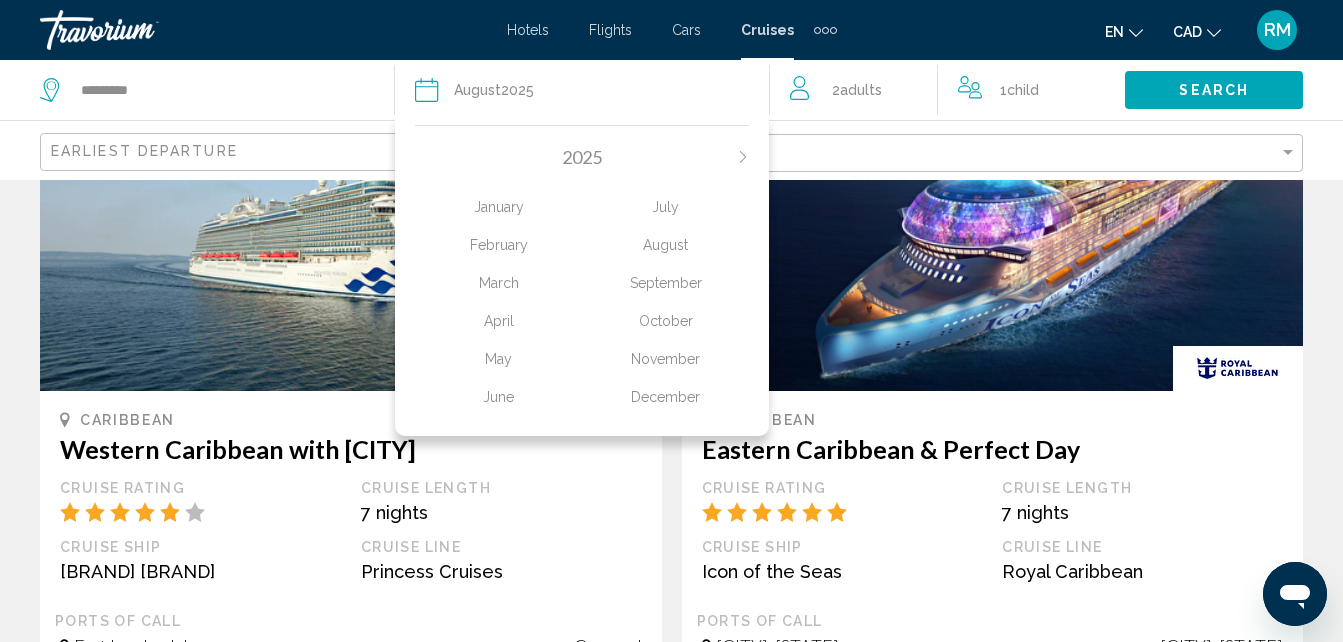 click on "July" 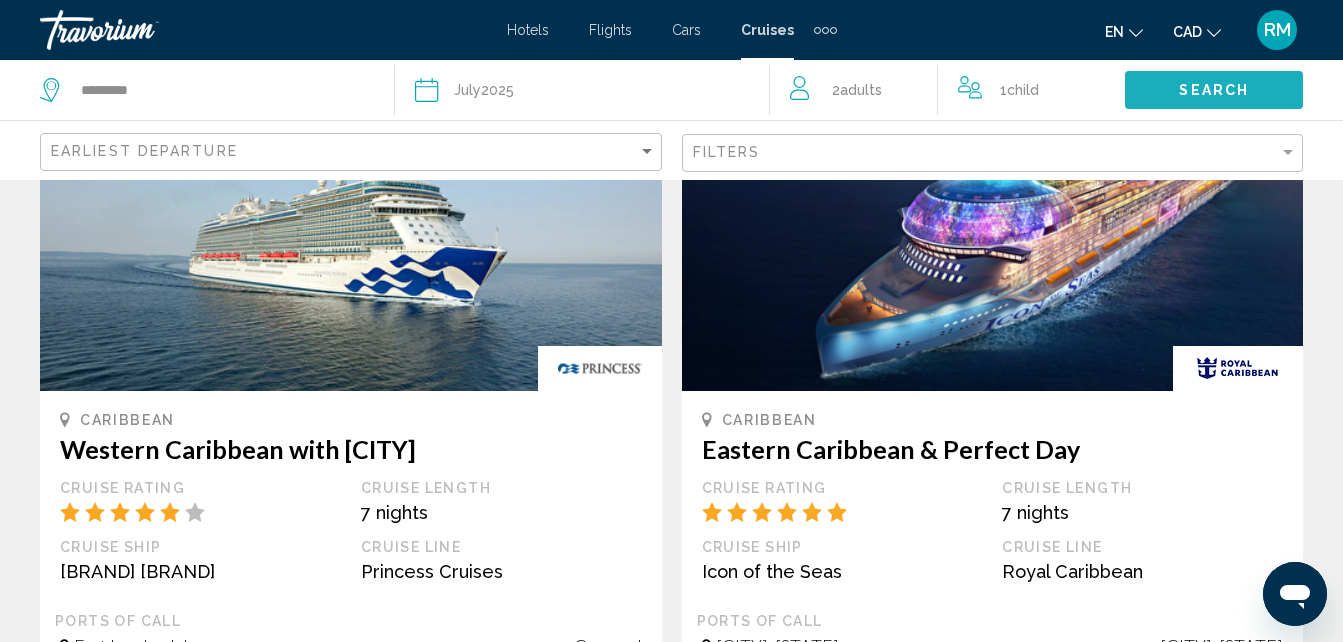 click on "Search" 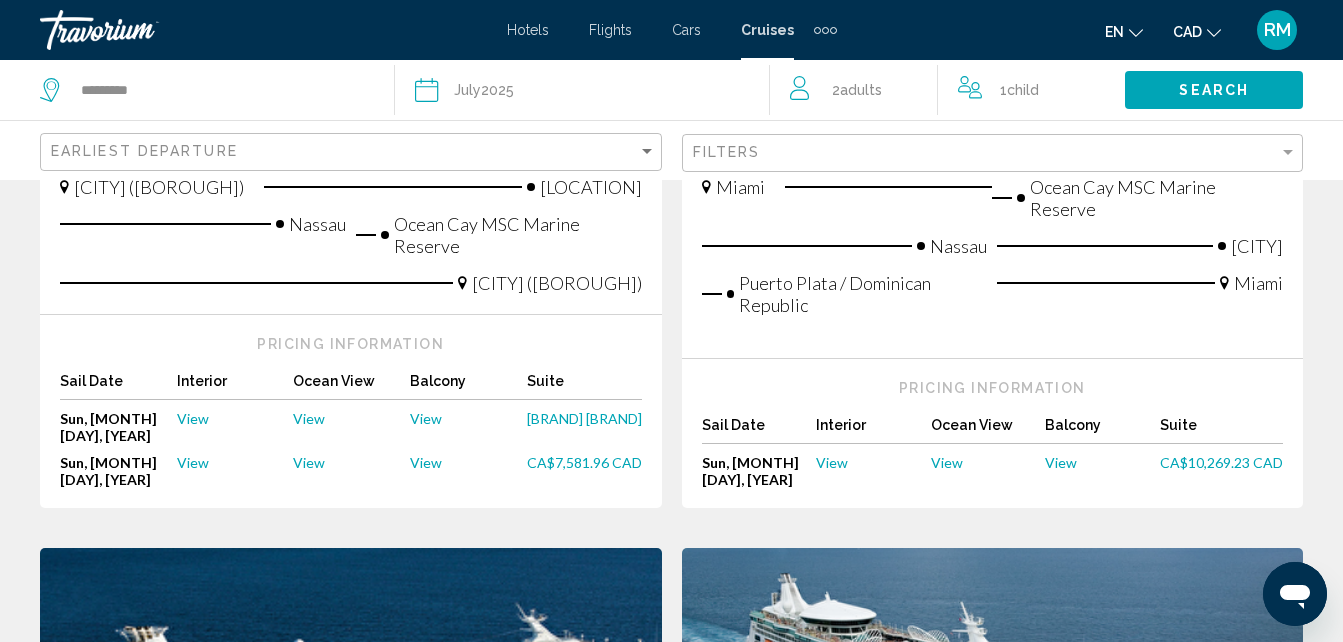 scroll, scrollTop: 1559, scrollLeft: 0, axis: vertical 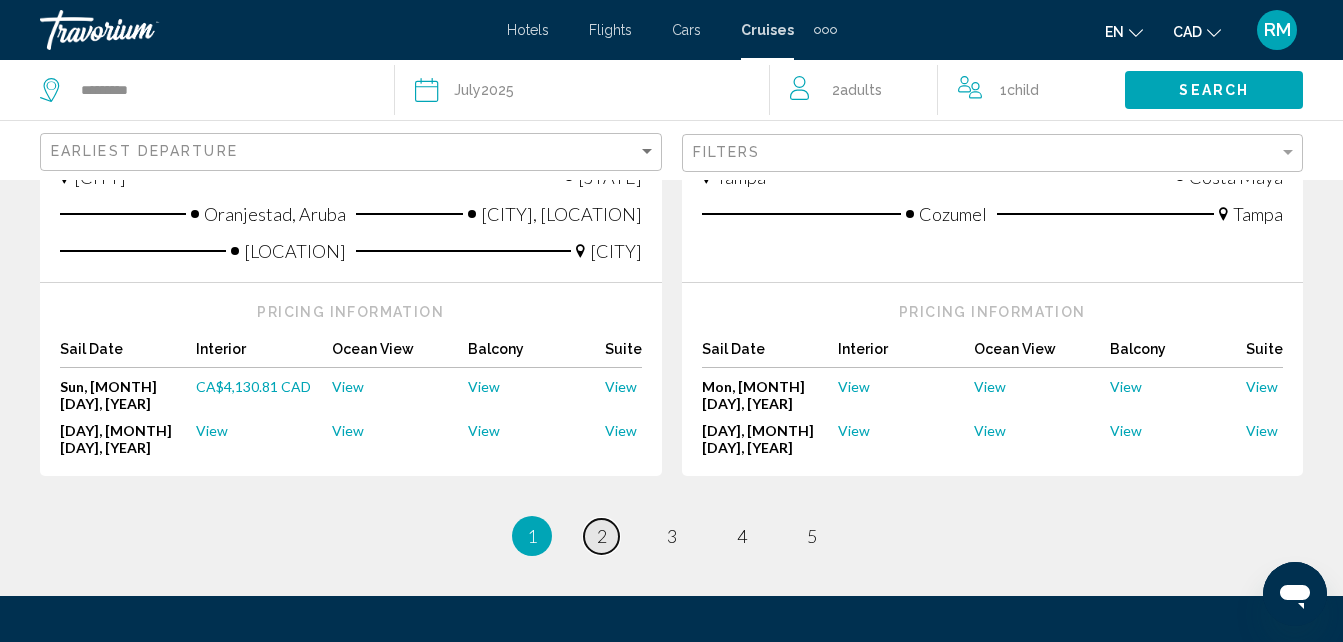click on "2" at bounding box center [602, 536] 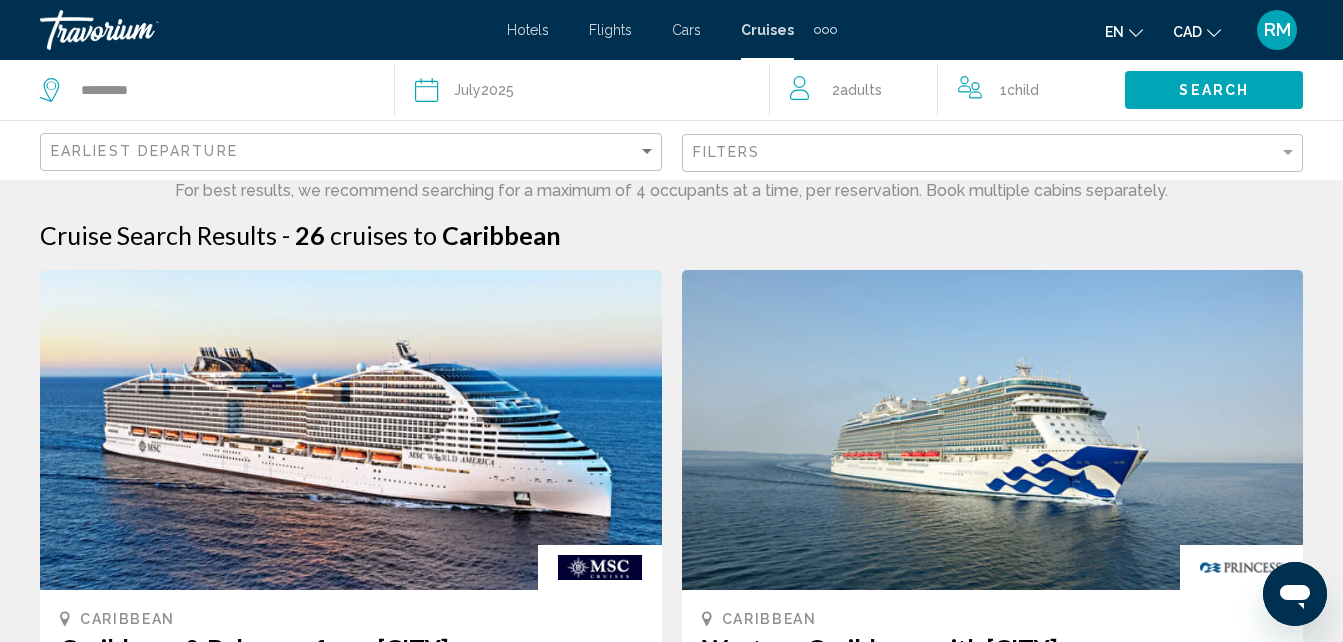 scroll, scrollTop: 0, scrollLeft: 0, axis: both 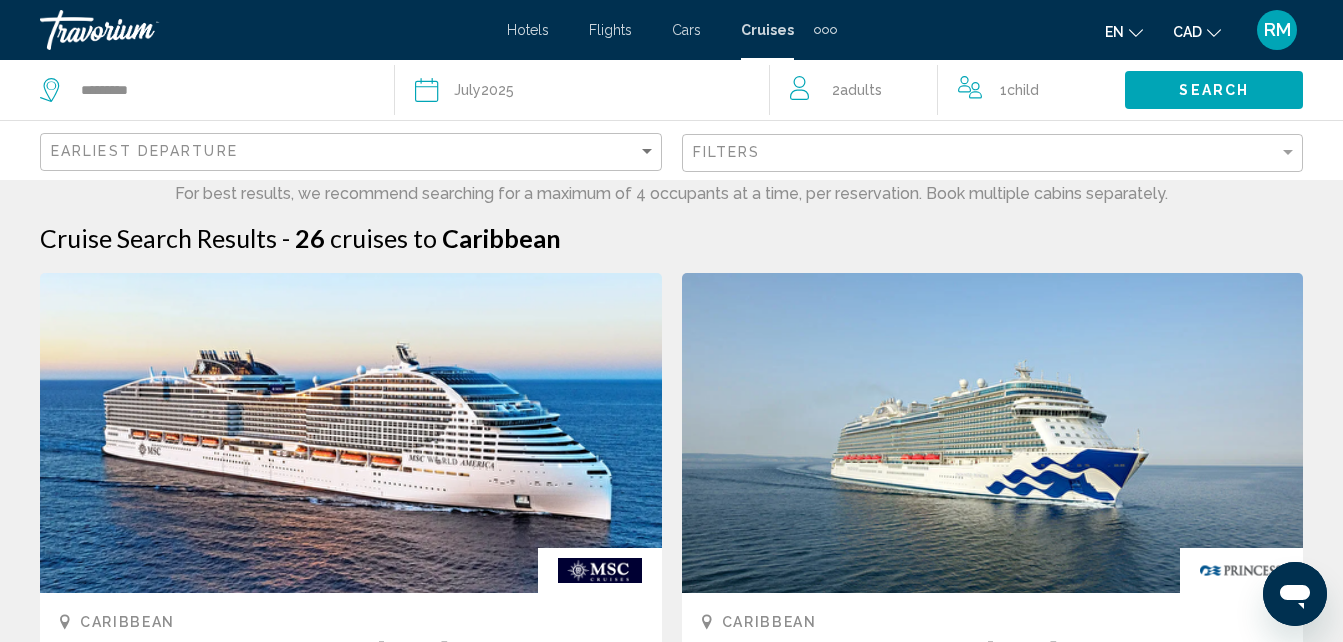 click on "Filters" 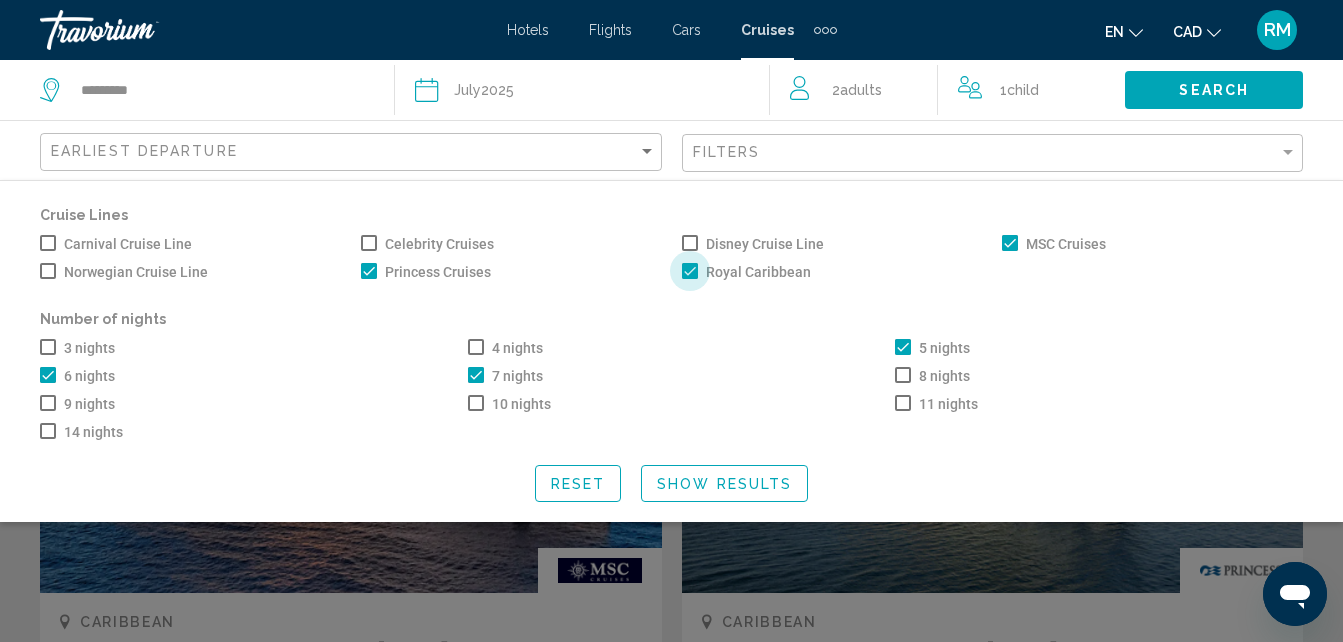 click at bounding box center (690, 271) 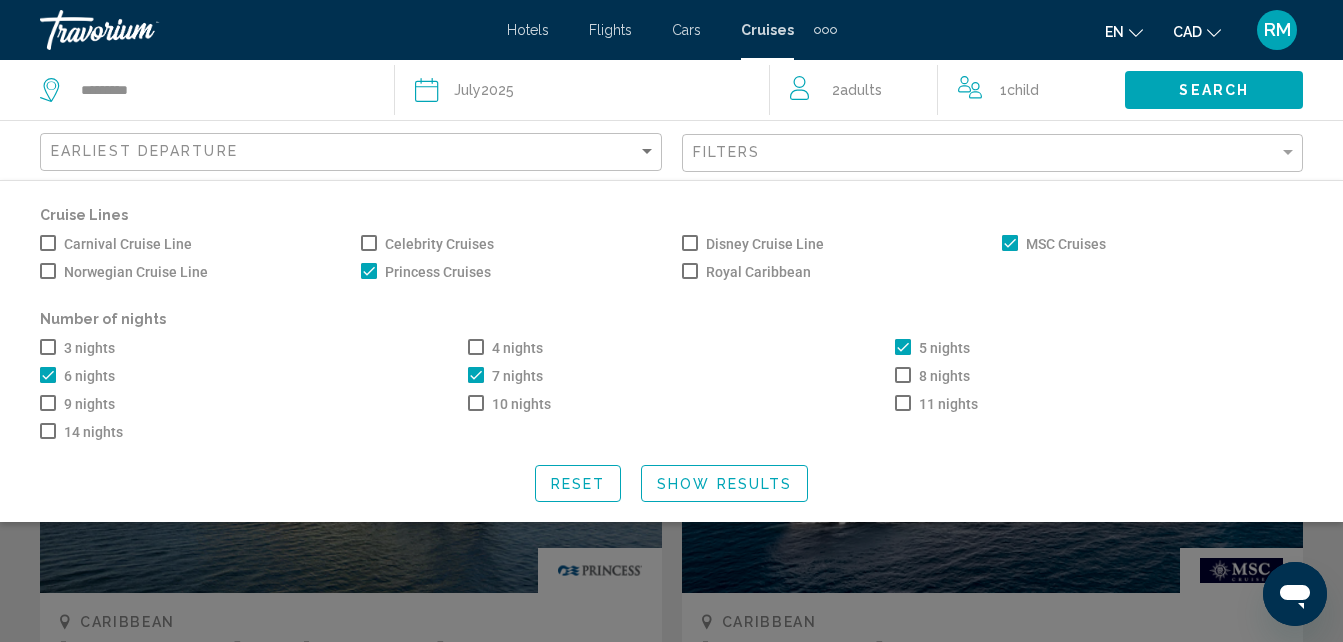 click on "Disney Cruise Line" at bounding box center [753, 243] 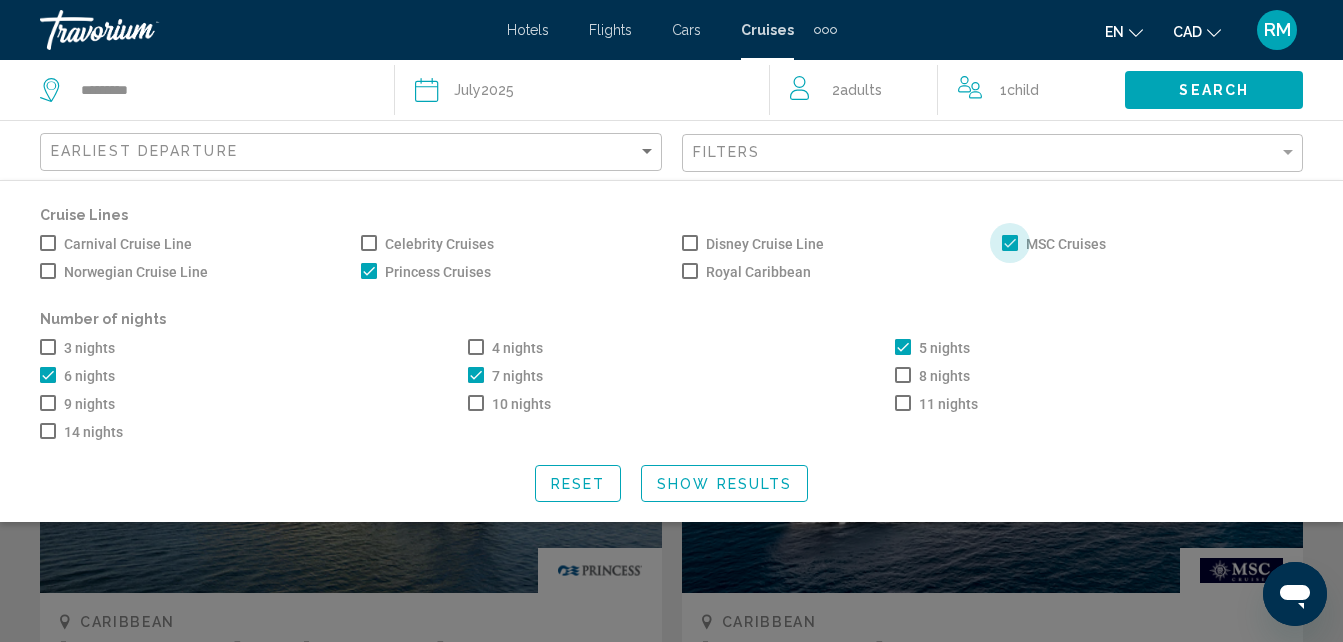 click at bounding box center [1010, 243] 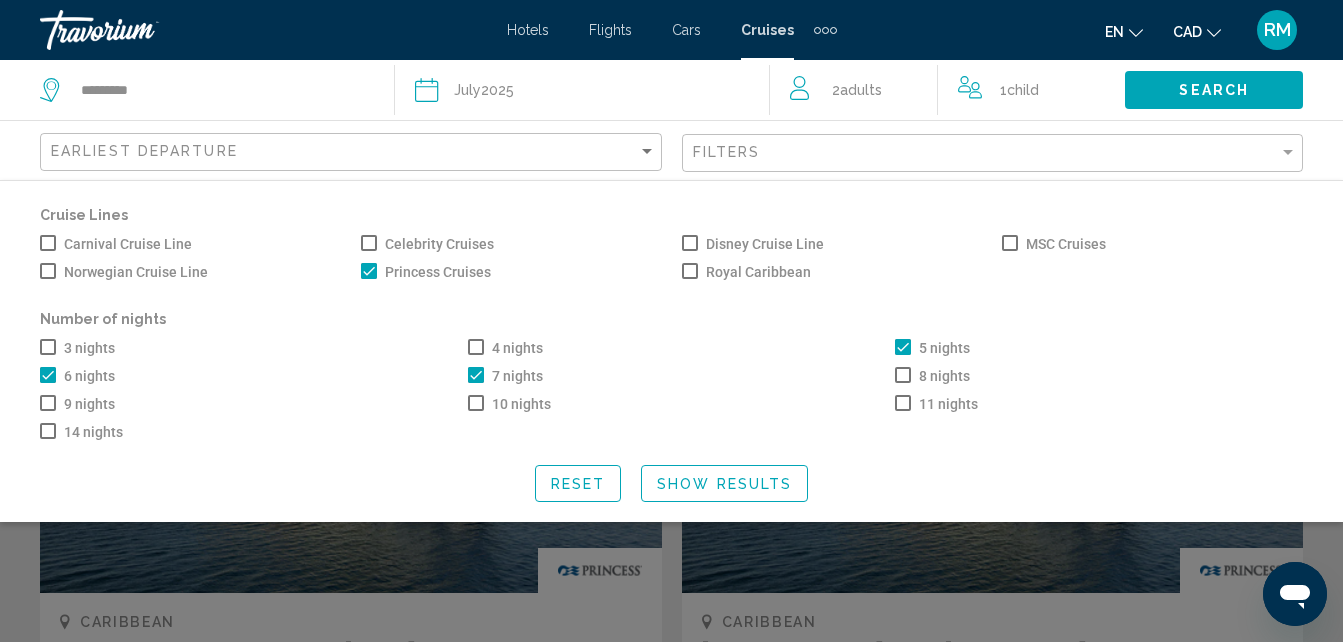 click at bounding box center (690, 243) 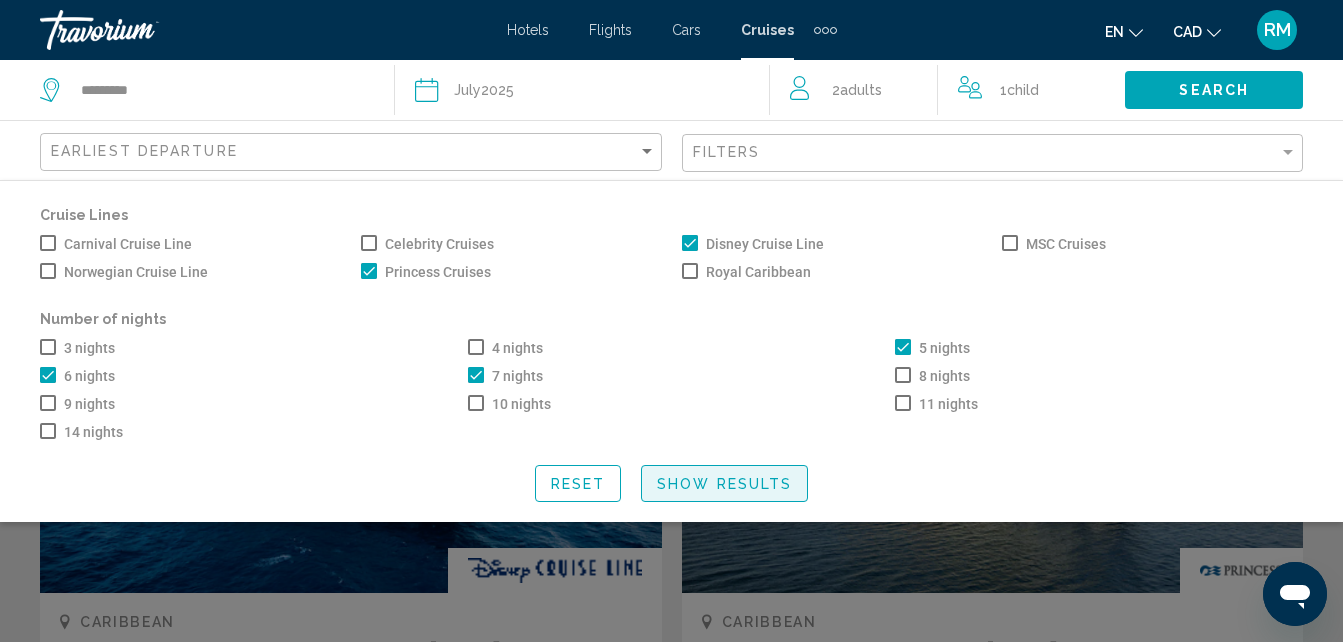 click on "Show Results" 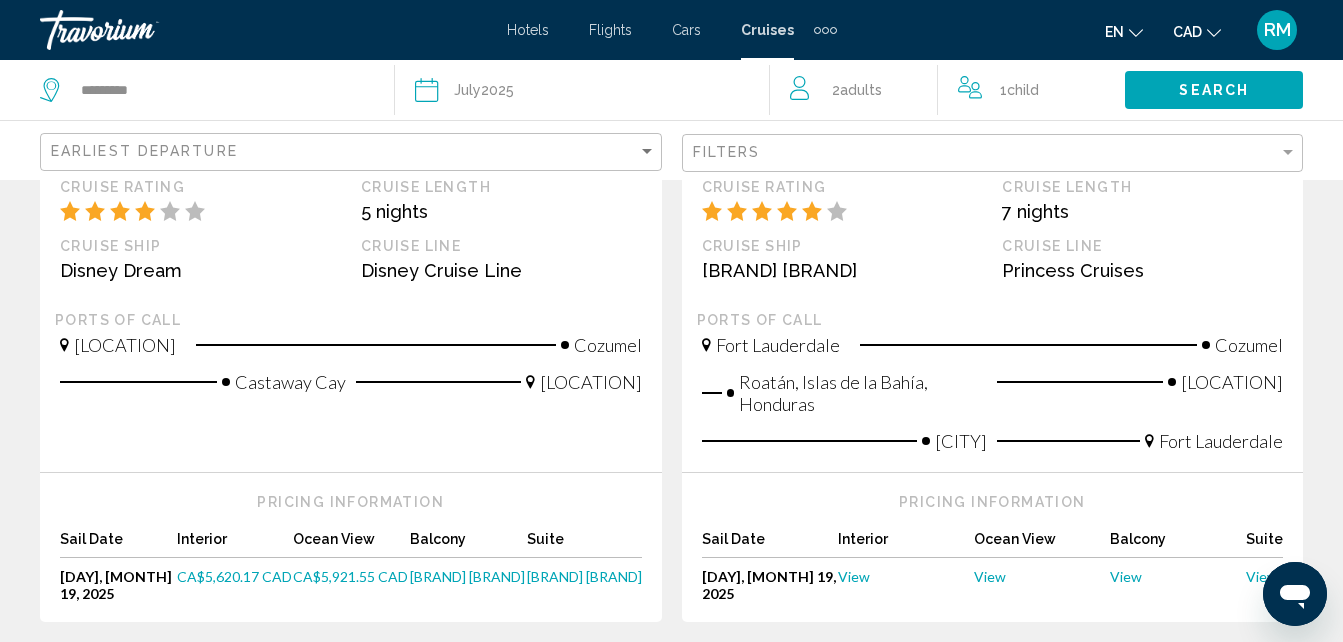 scroll, scrollTop: 557, scrollLeft: 0, axis: vertical 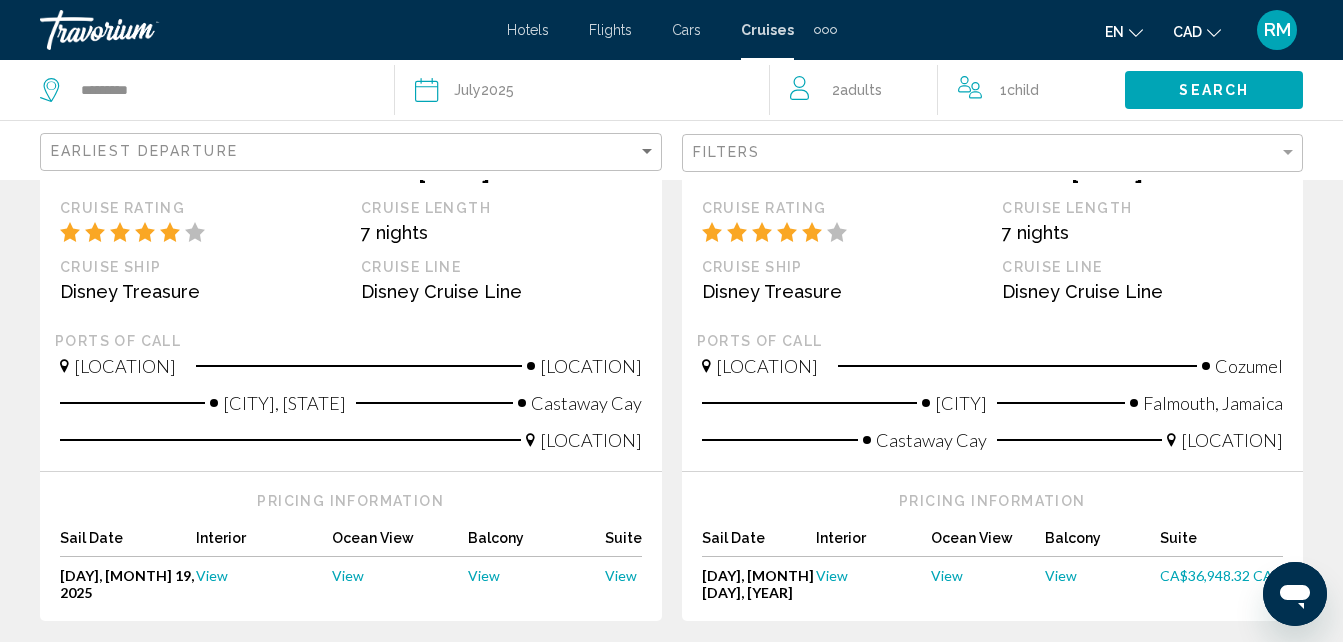 click on "View" at bounding box center [832, 575] 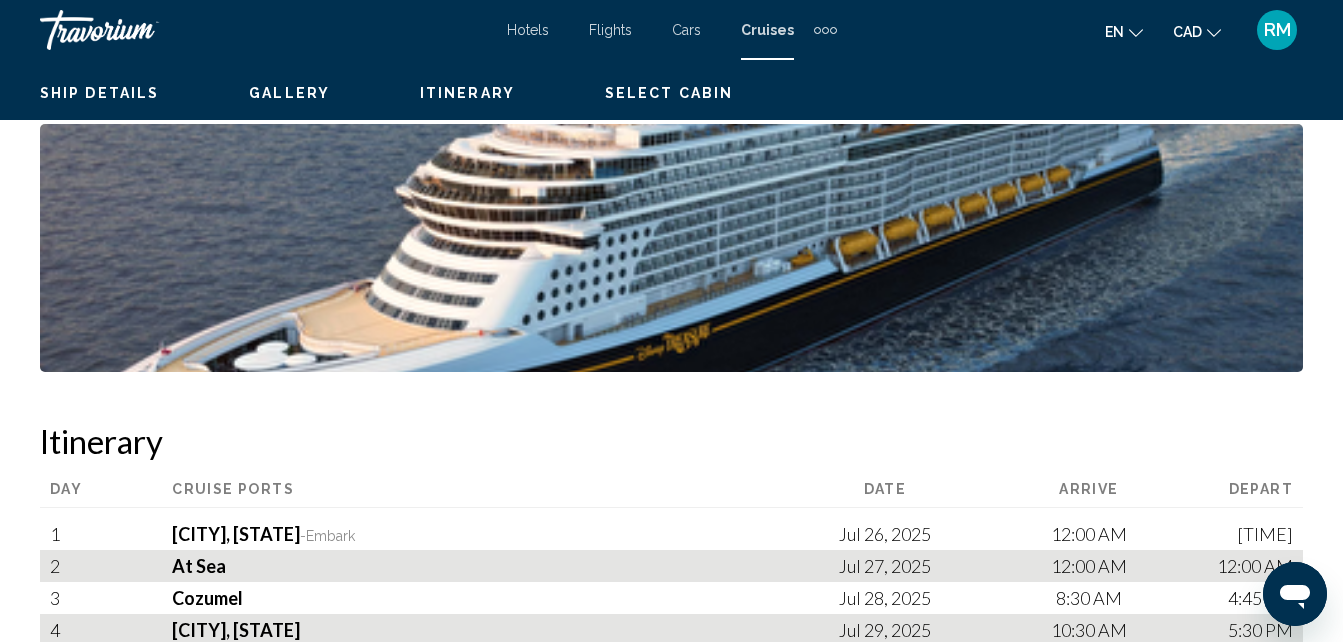 scroll, scrollTop: 214, scrollLeft: 0, axis: vertical 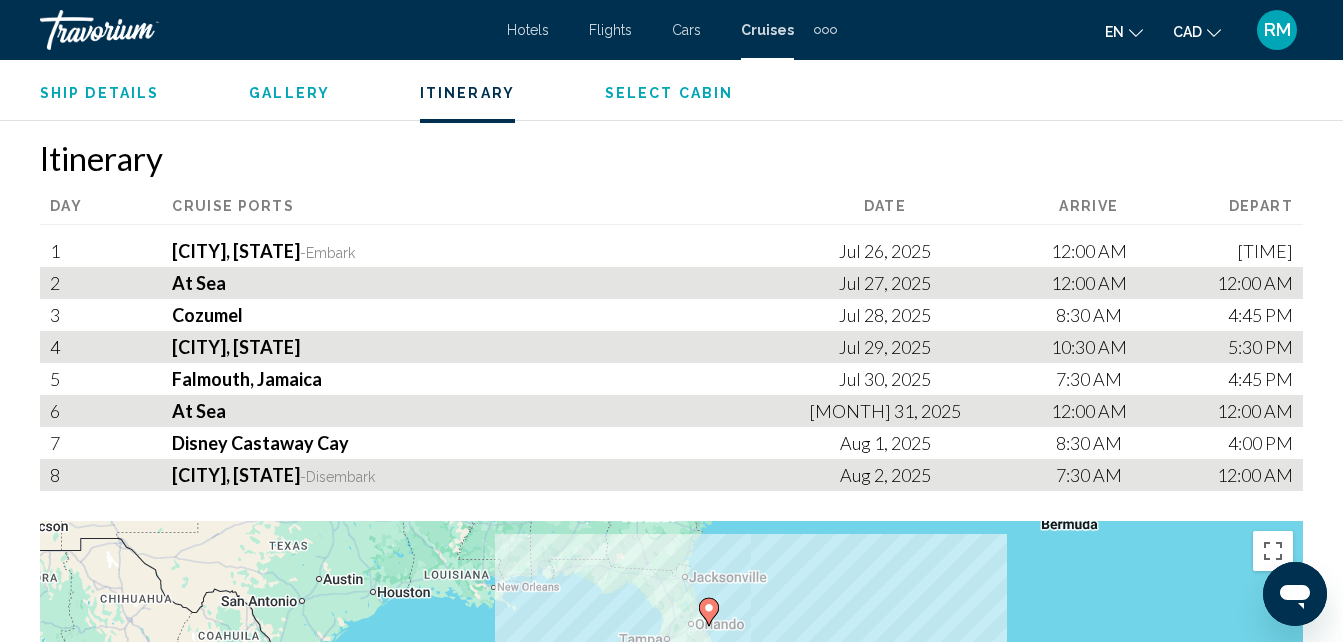 click on "Select Cabin" at bounding box center [669, 93] 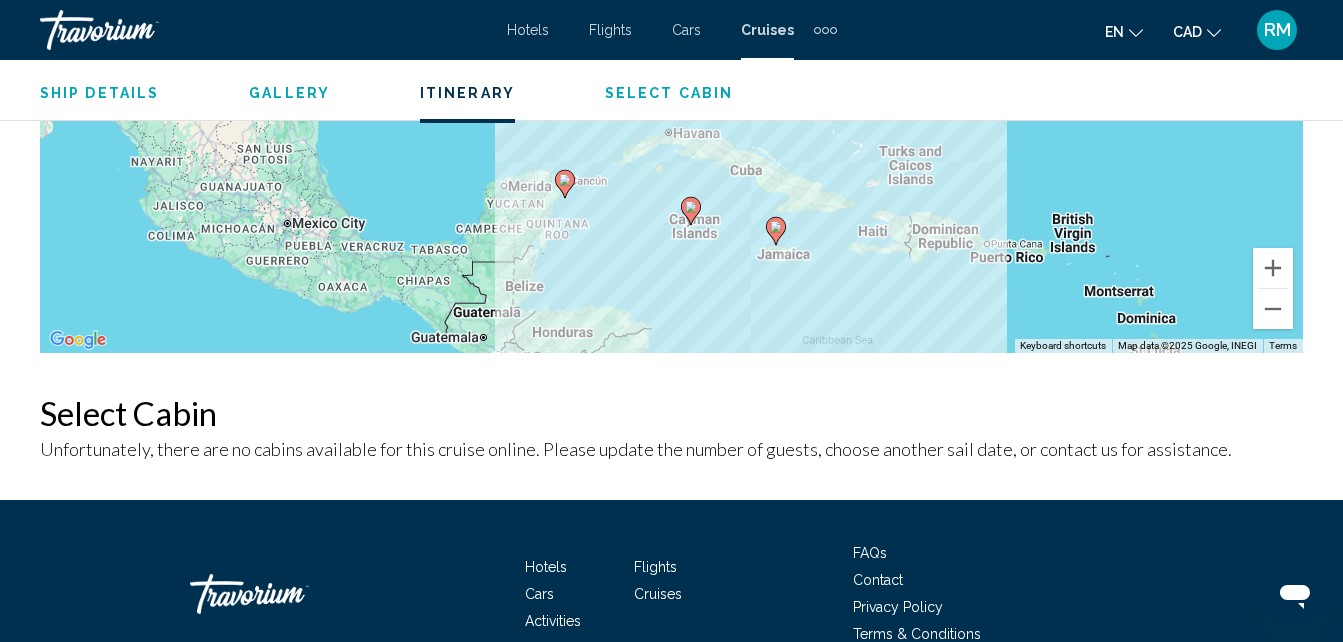 scroll, scrollTop: 2389, scrollLeft: 0, axis: vertical 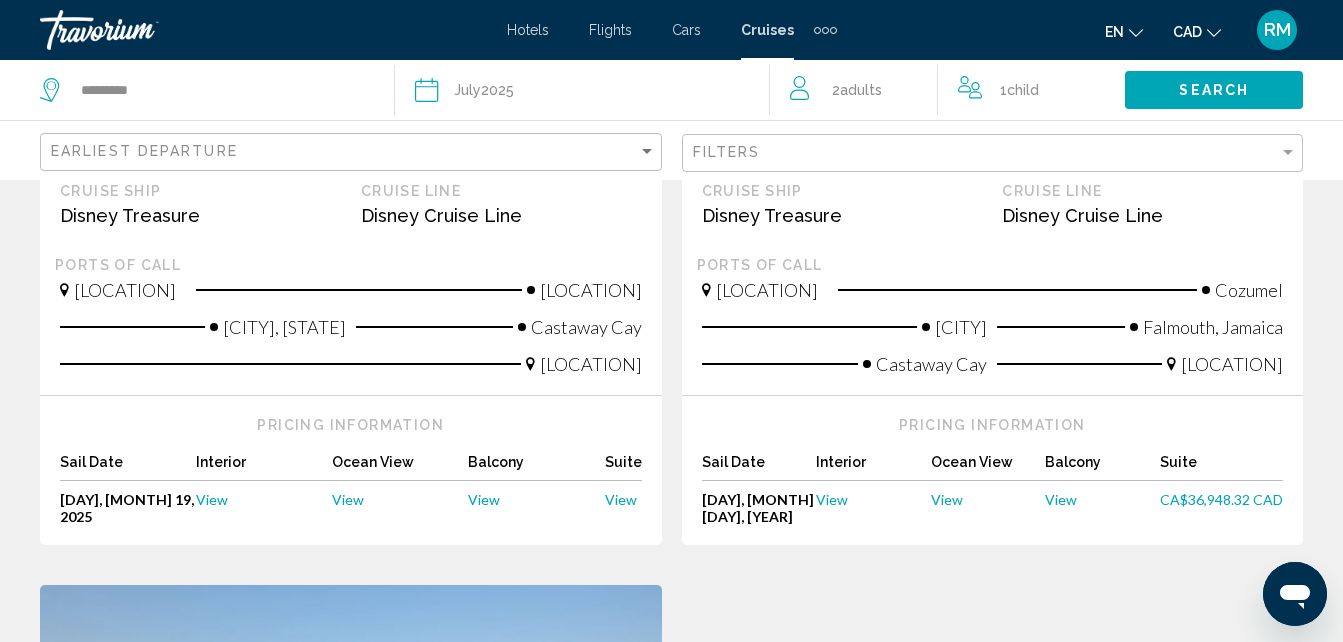 click on "Date [MONTH]  2025" 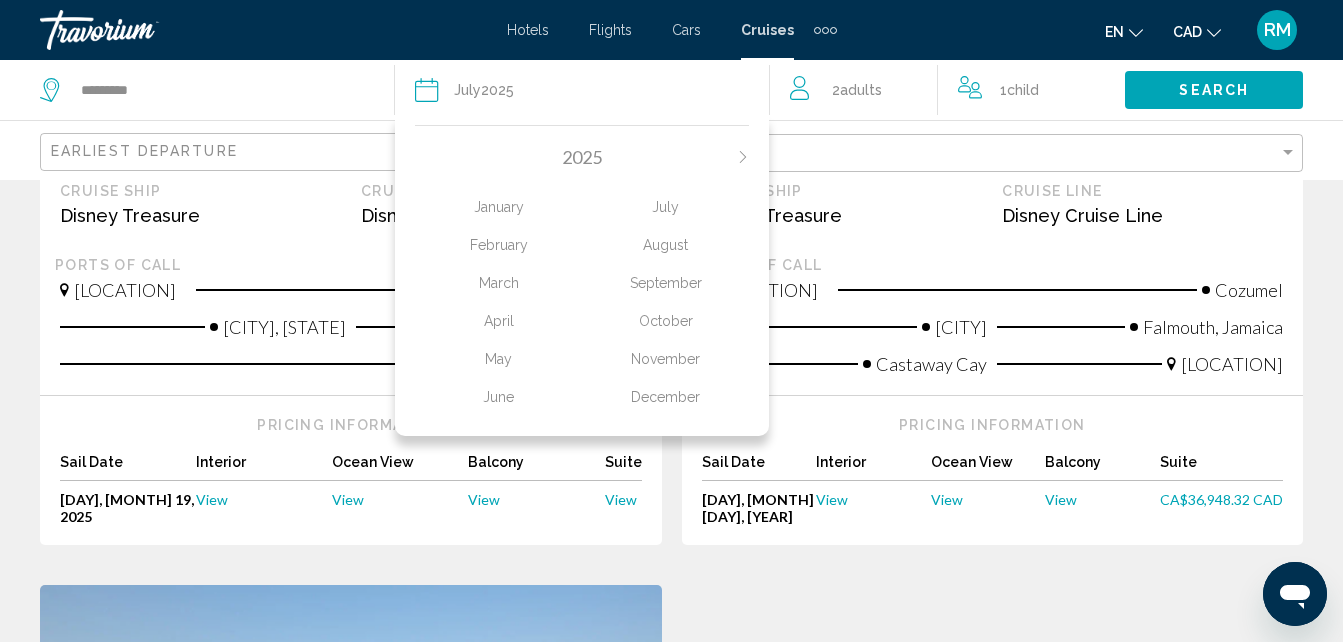 click on "August" 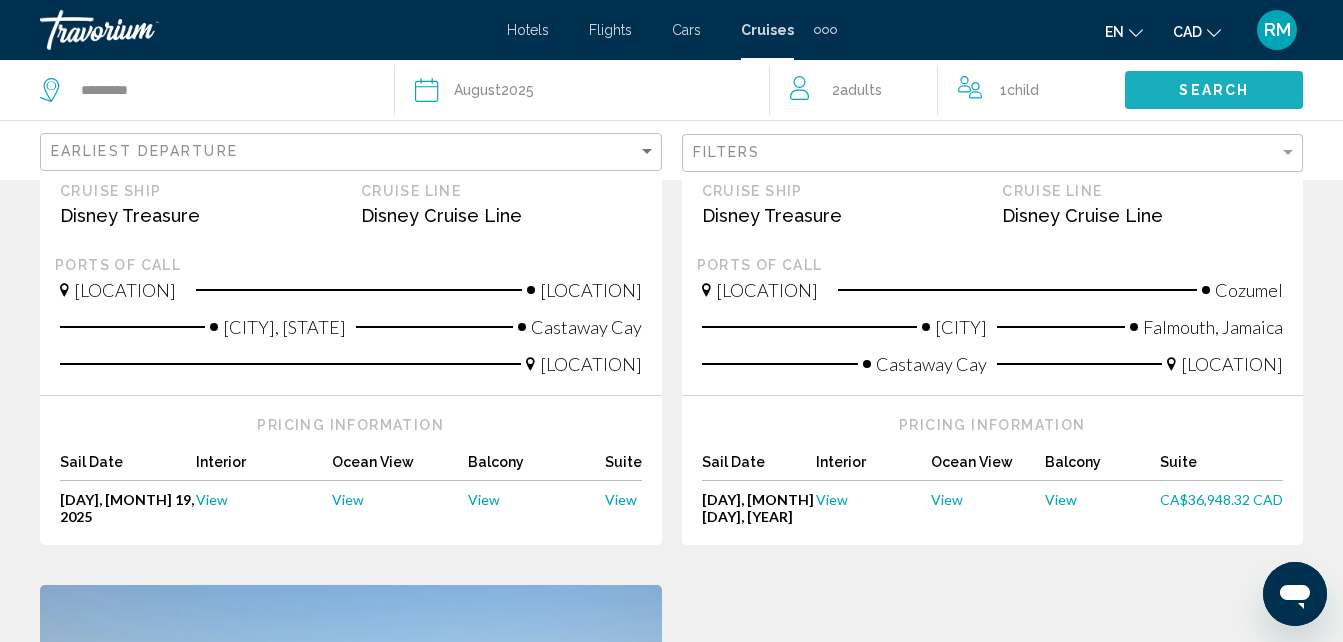 click on "Search" 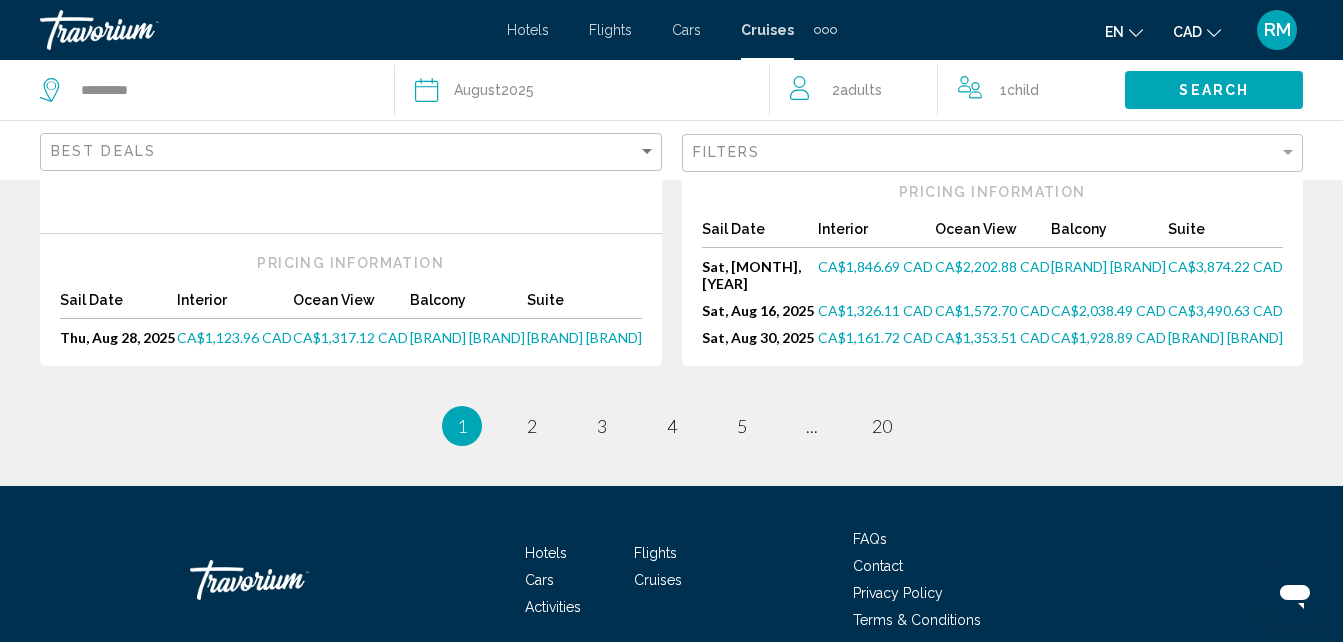 scroll, scrollTop: 2610, scrollLeft: 0, axis: vertical 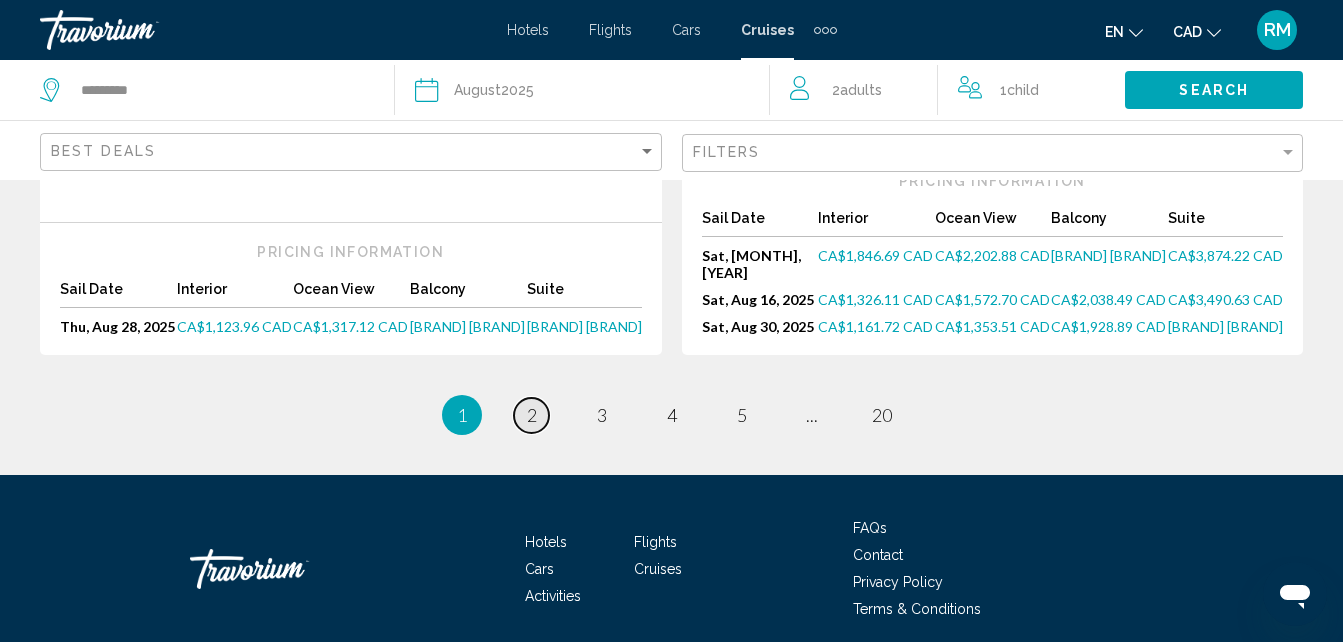 click on "2" at bounding box center [532, 415] 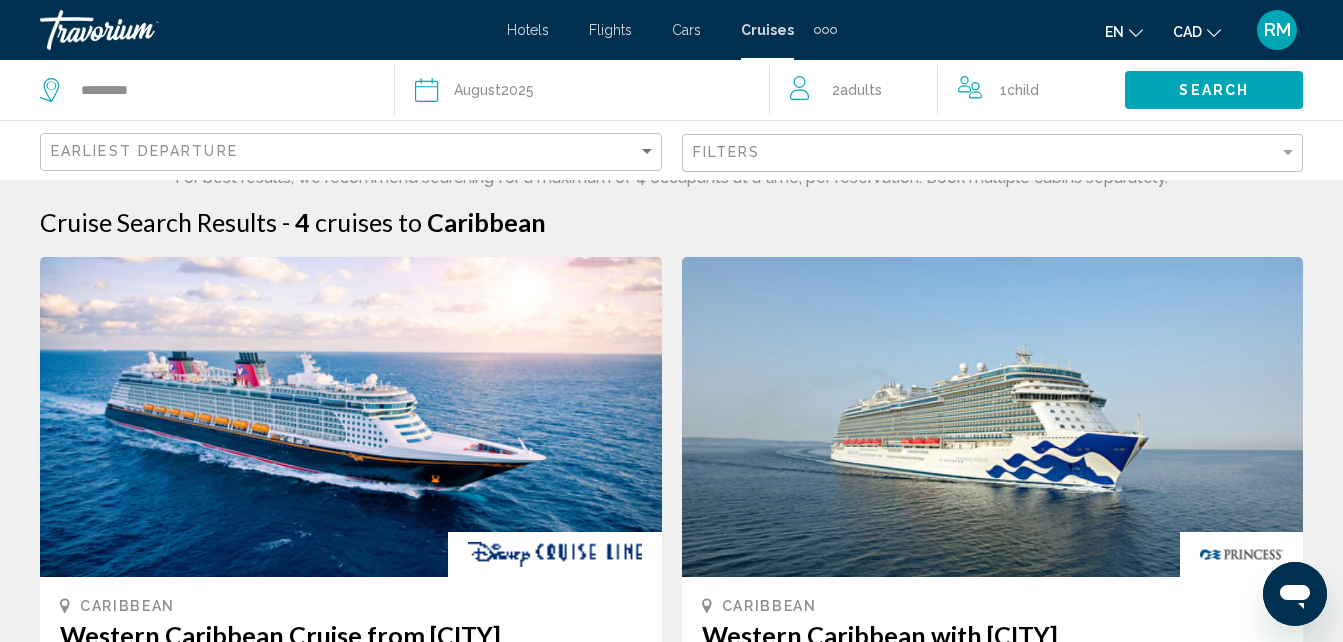 scroll, scrollTop: 0, scrollLeft: 0, axis: both 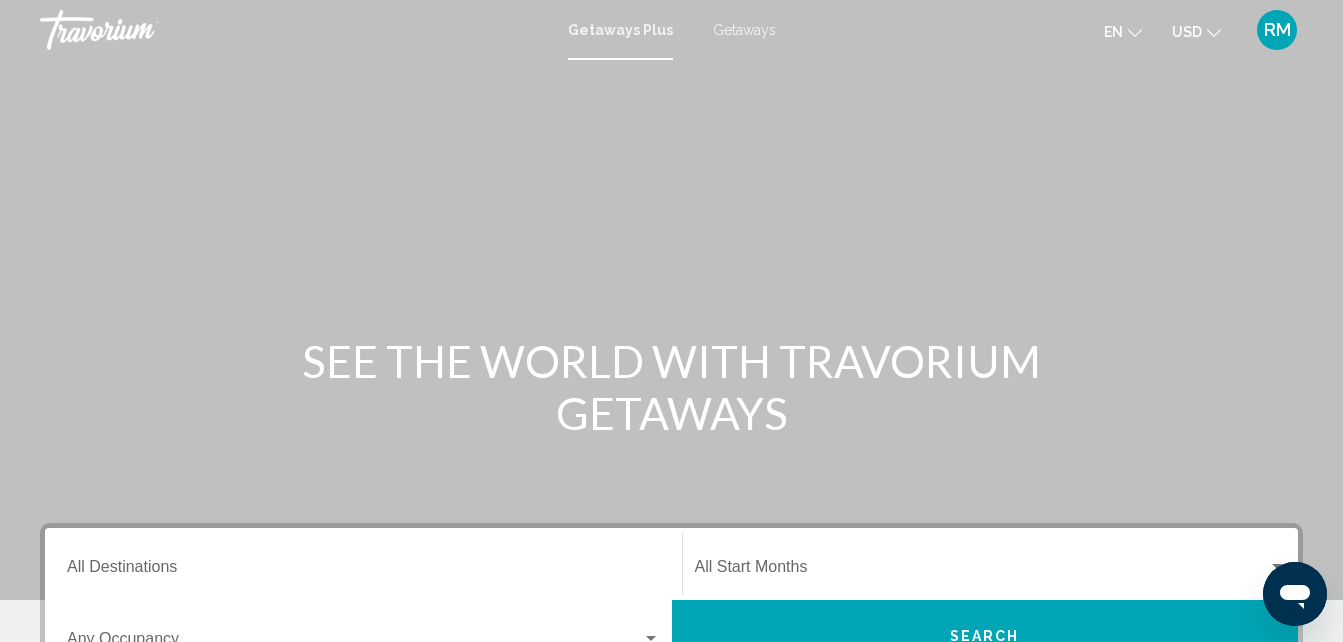 click on "USD
USD ($) MXN (Mex$) CAD (Can$) GBP (£) EUR (€) AUD (A$) NZD (NZ$) CNY (CN¥)" 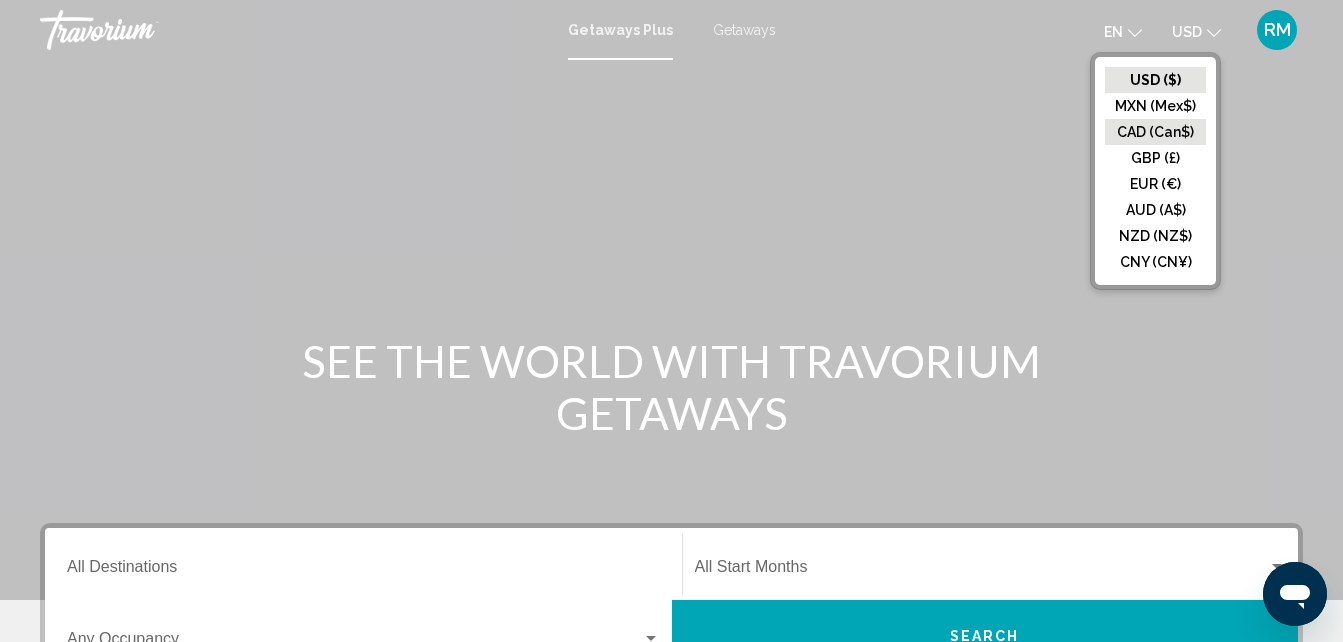 click on "CAD (Can$)" 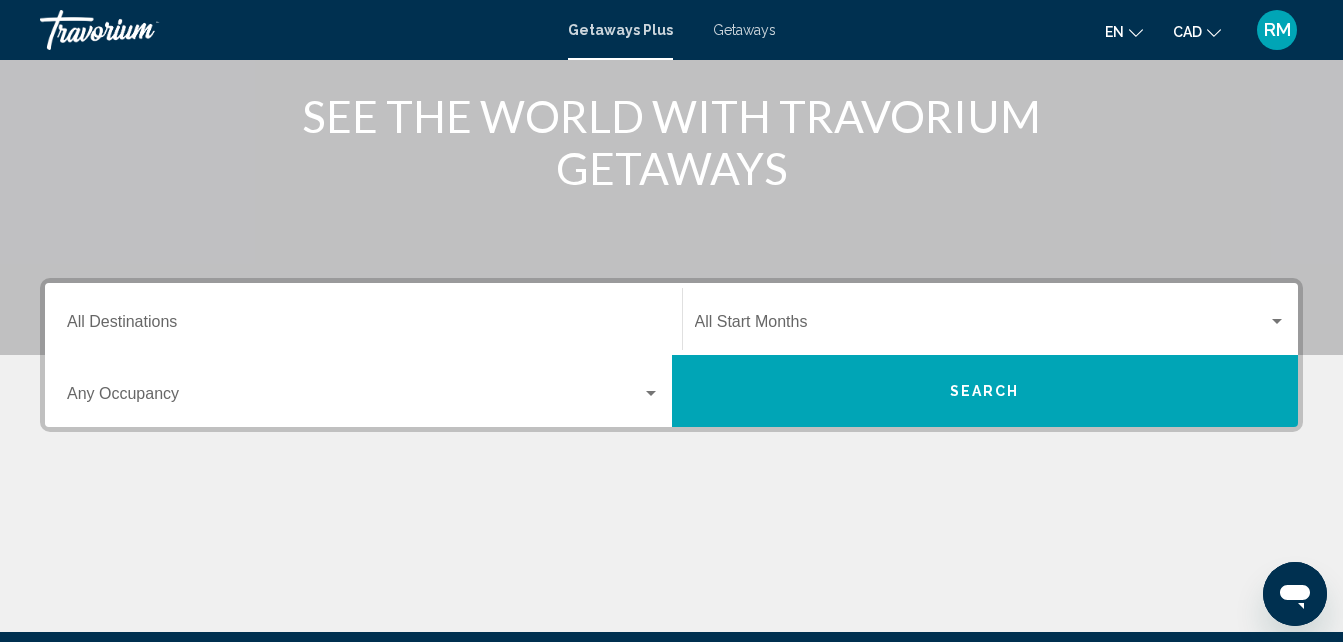 scroll, scrollTop: 252, scrollLeft: 0, axis: vertical 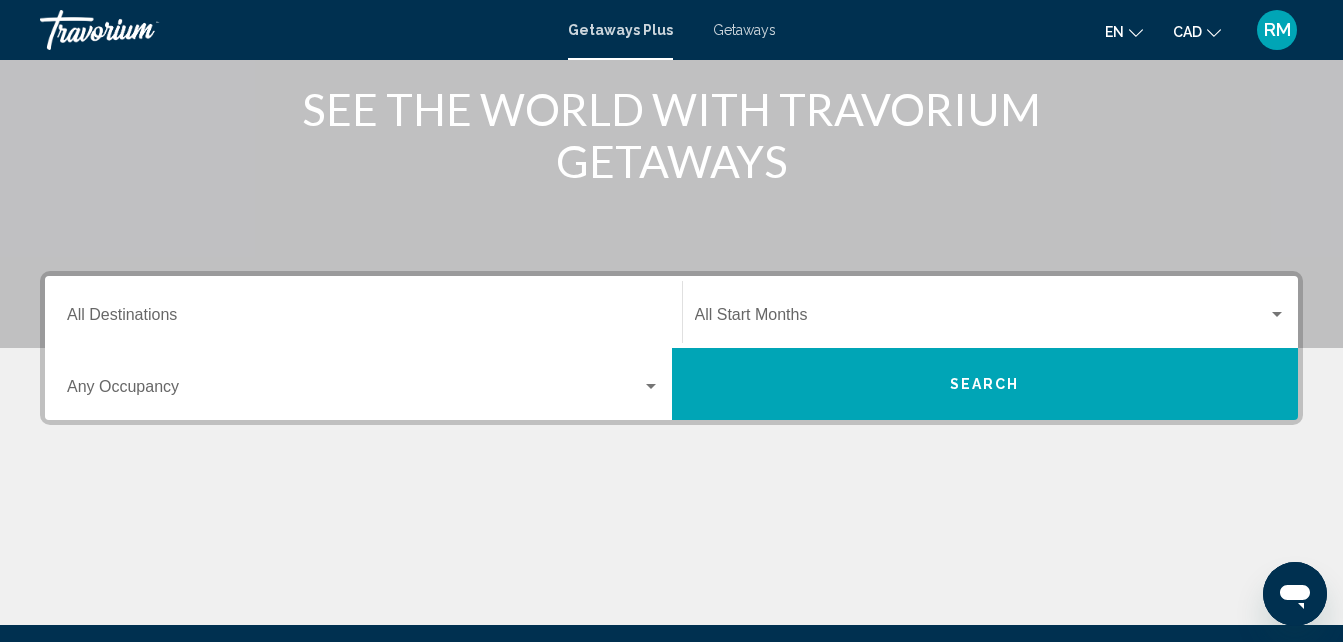 click on "Destination All Destinations" at bounding box center (363, 312) 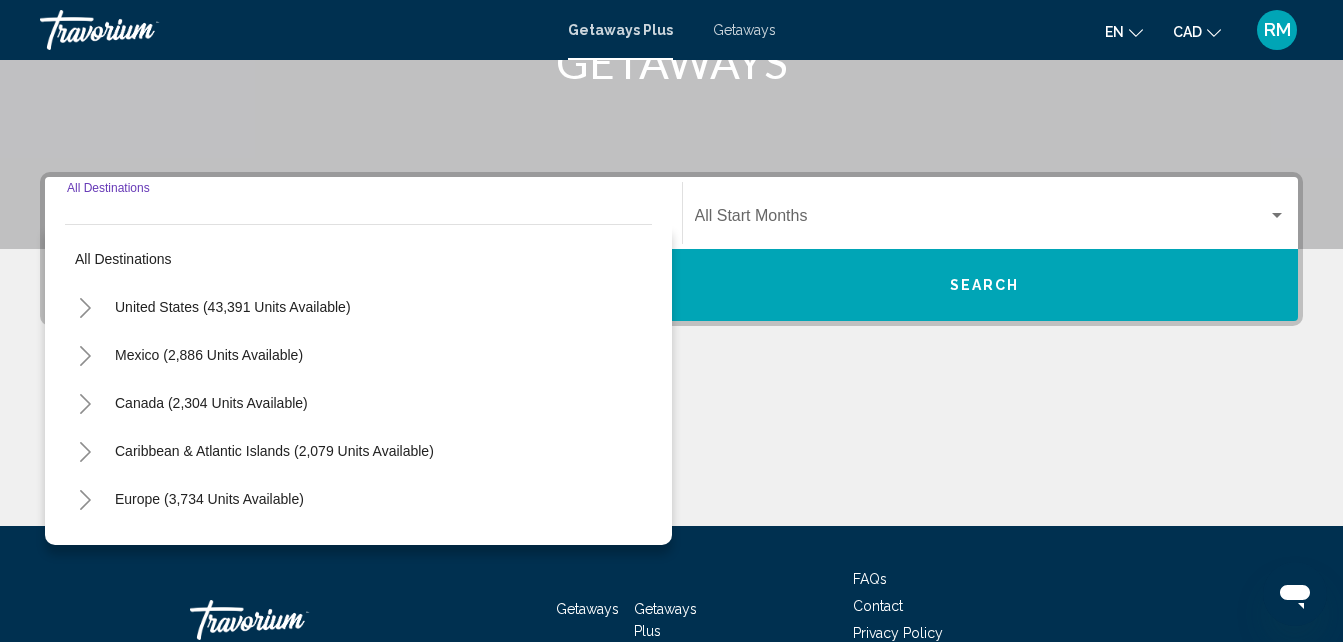 scroll, scrollTop: 458, scrollLeft: 0, axis: vertical 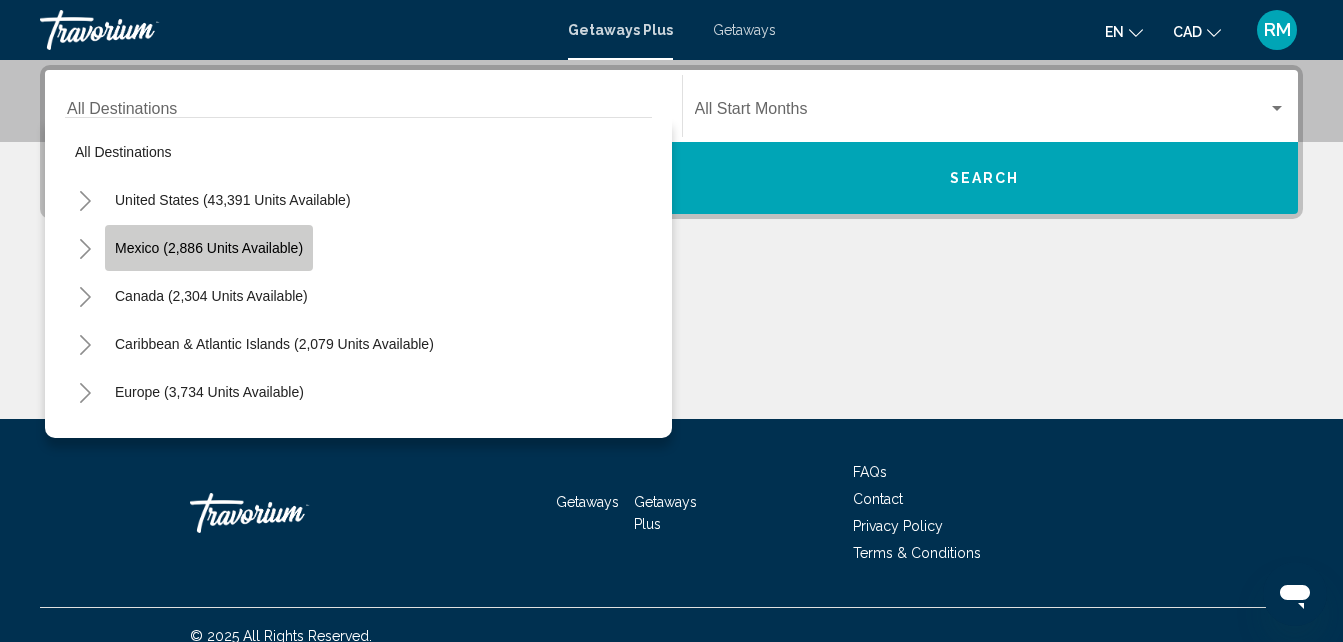 click on "Mexico (2,886 units available)" 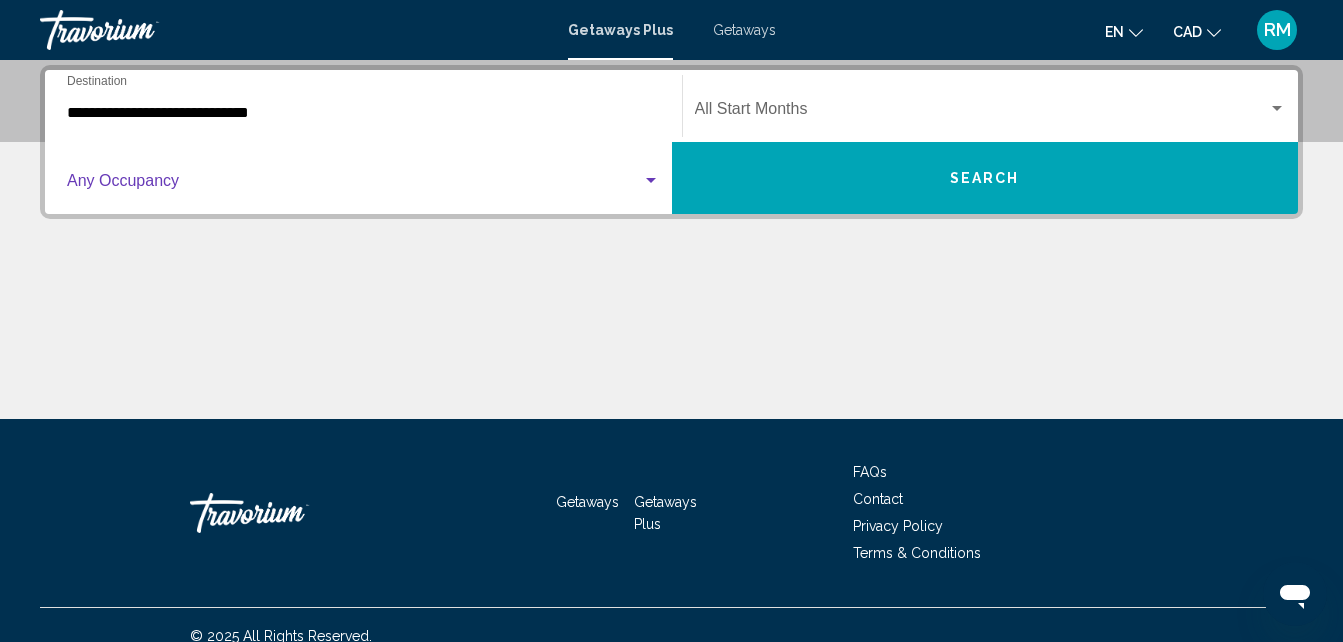 click at bounding box center (354, 185) 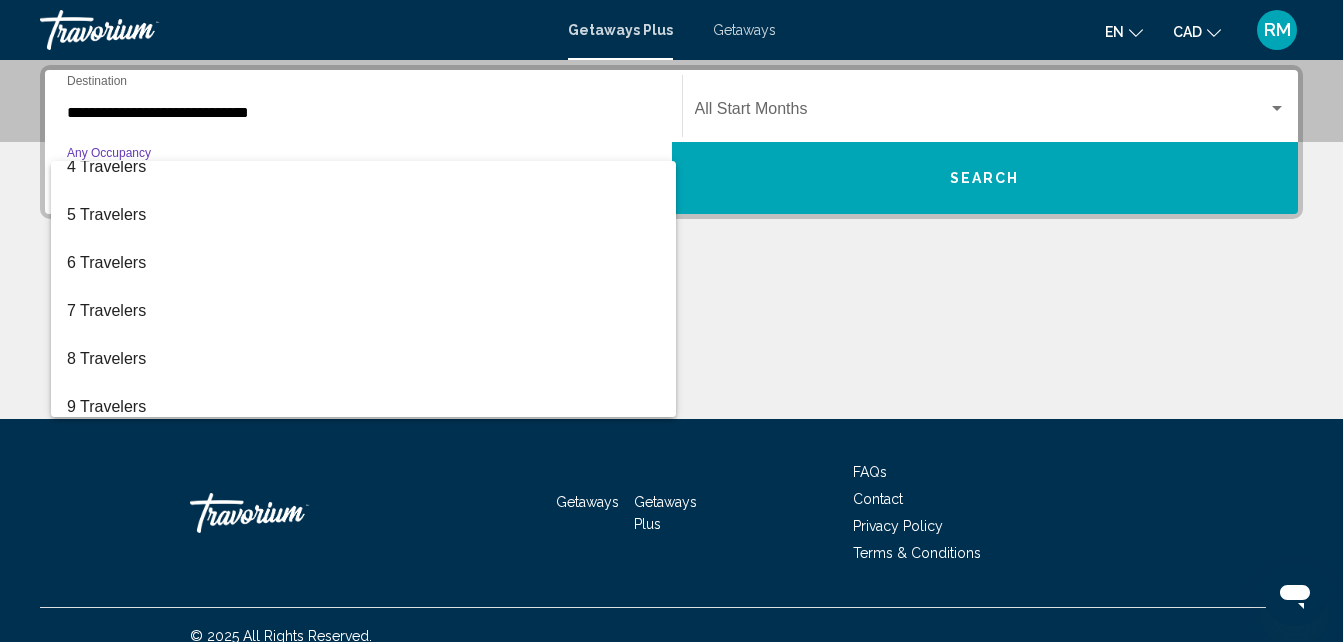 scroll, scrollTop: 165, scrollLeft: 0, axis: vertical 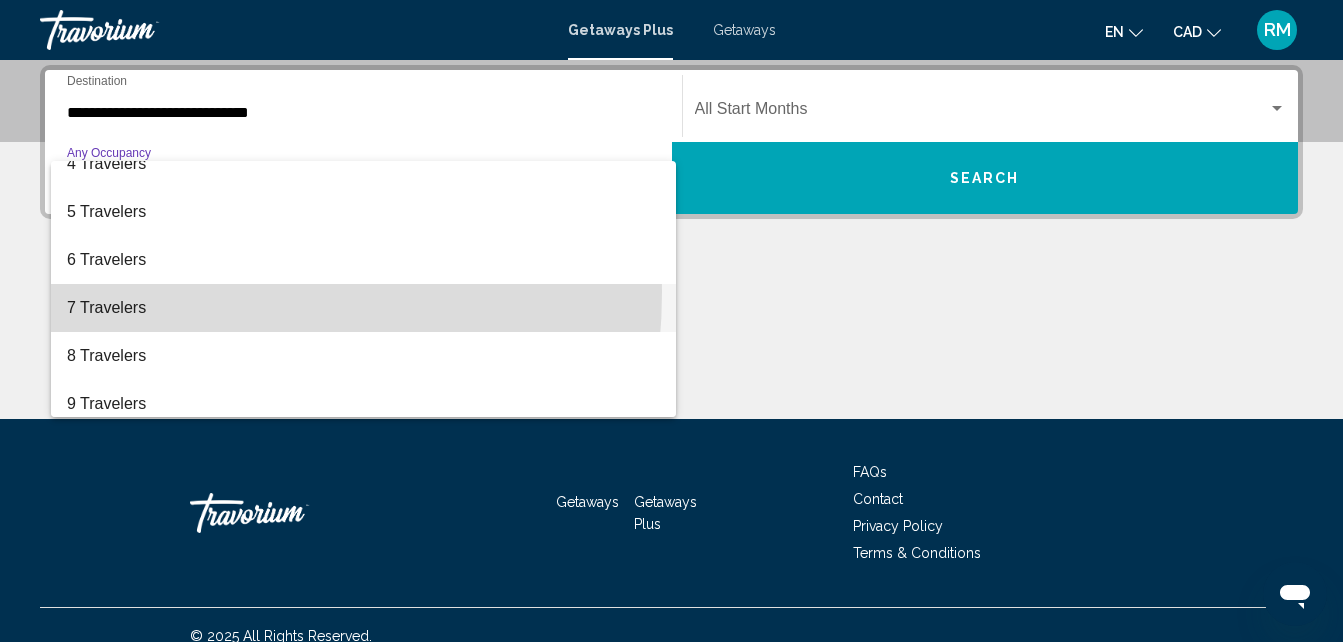 click on "7 Travelers" at bounding box center [363, 308] 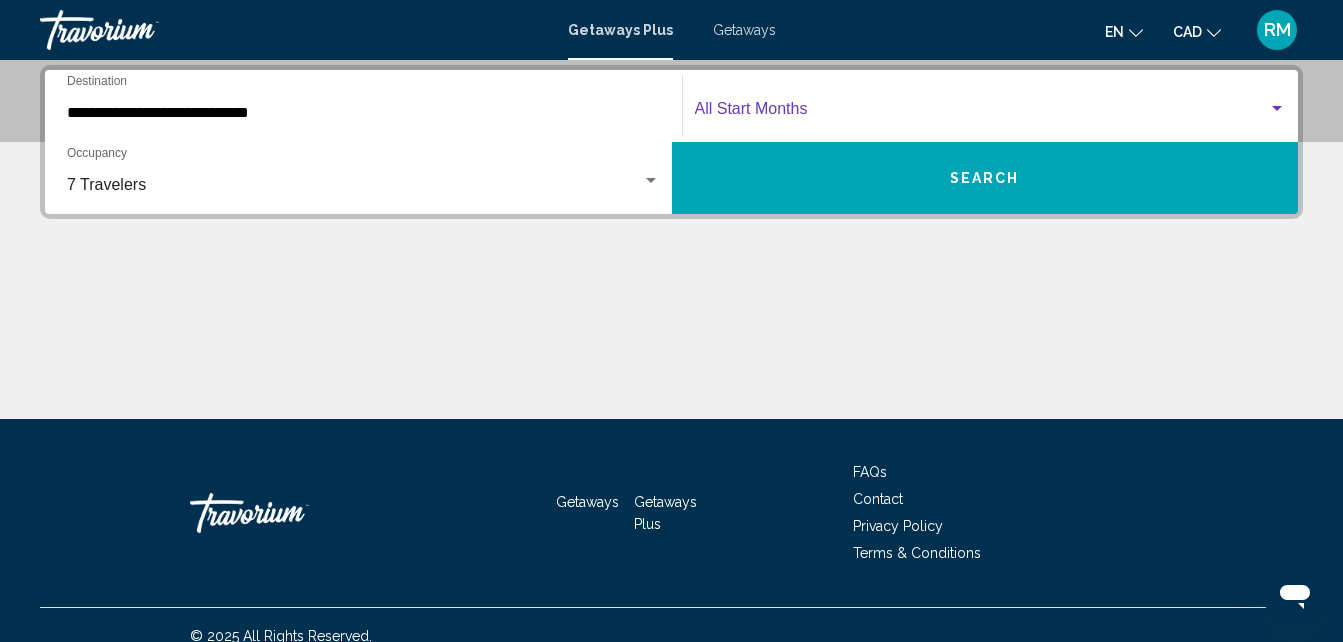 click at bounding box center [982, 113] 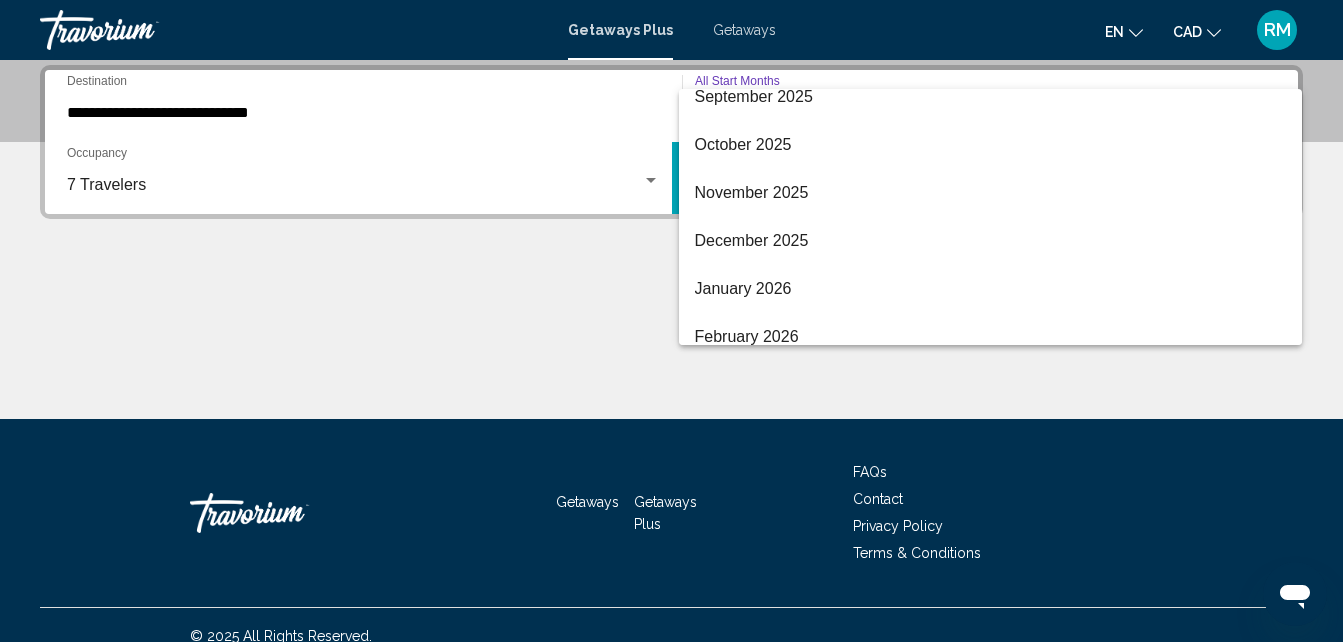 scroll, scrollTop: 200, scrollLeft: 0, axis: vertical 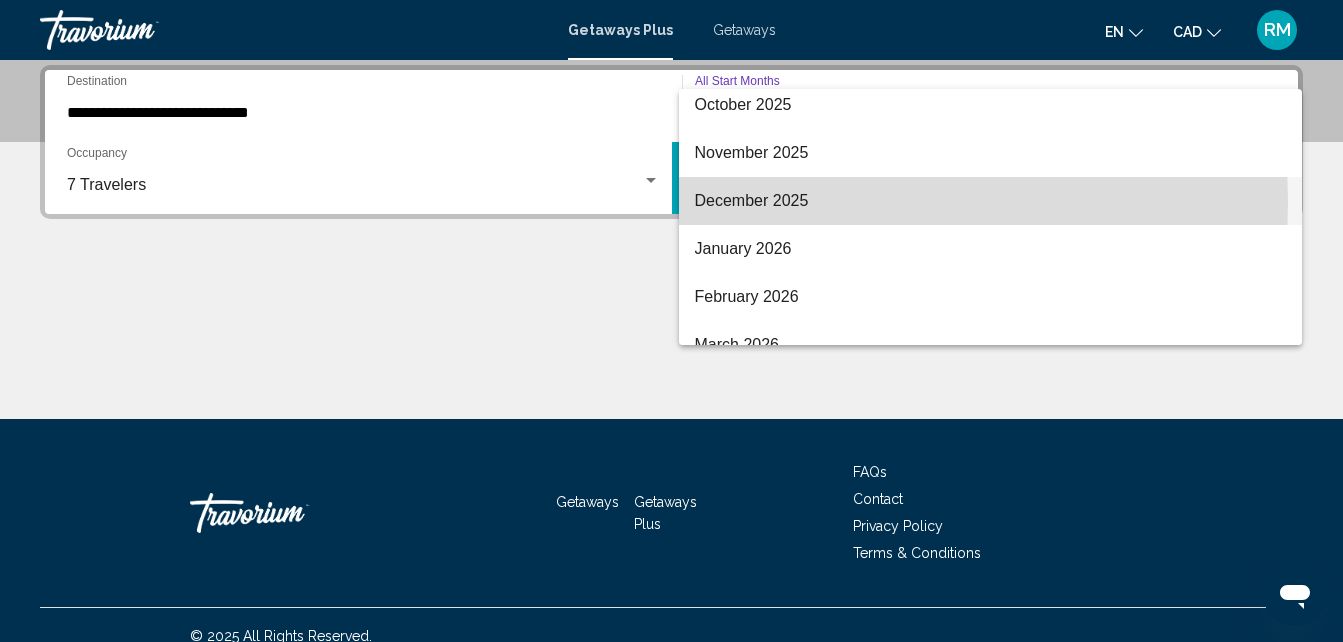 click on "December 2025" at bounding box center (991, 201) 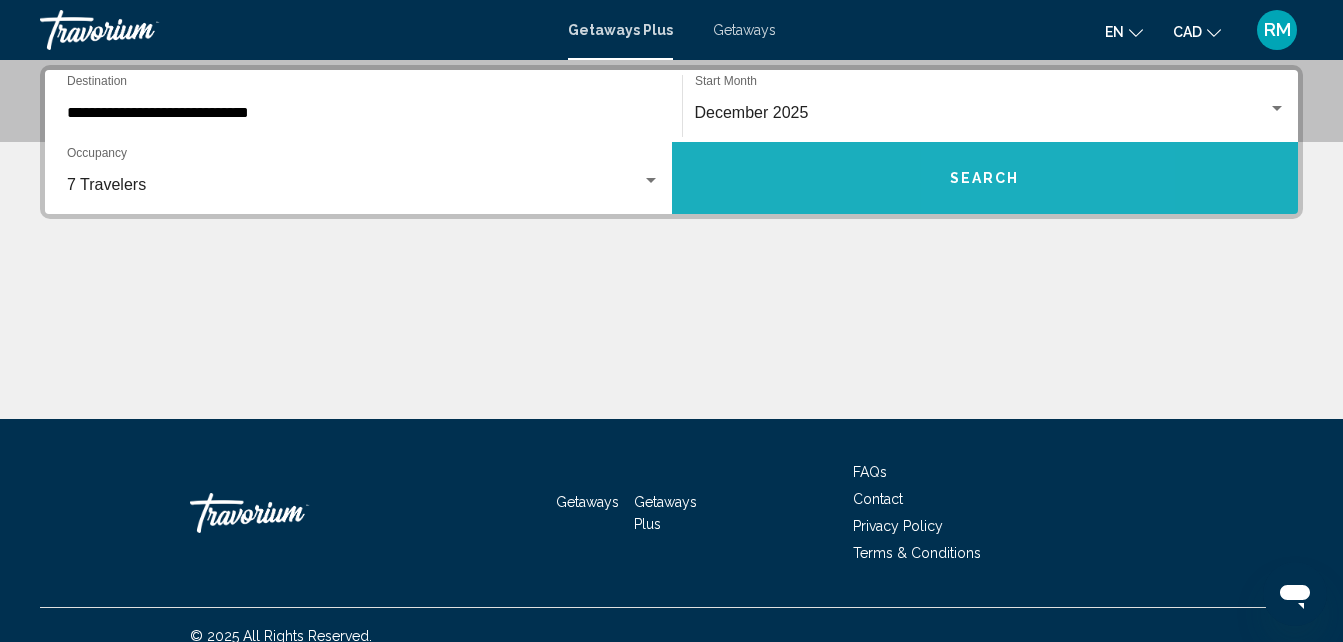 click on "Search" at bounding box center (985, 179) 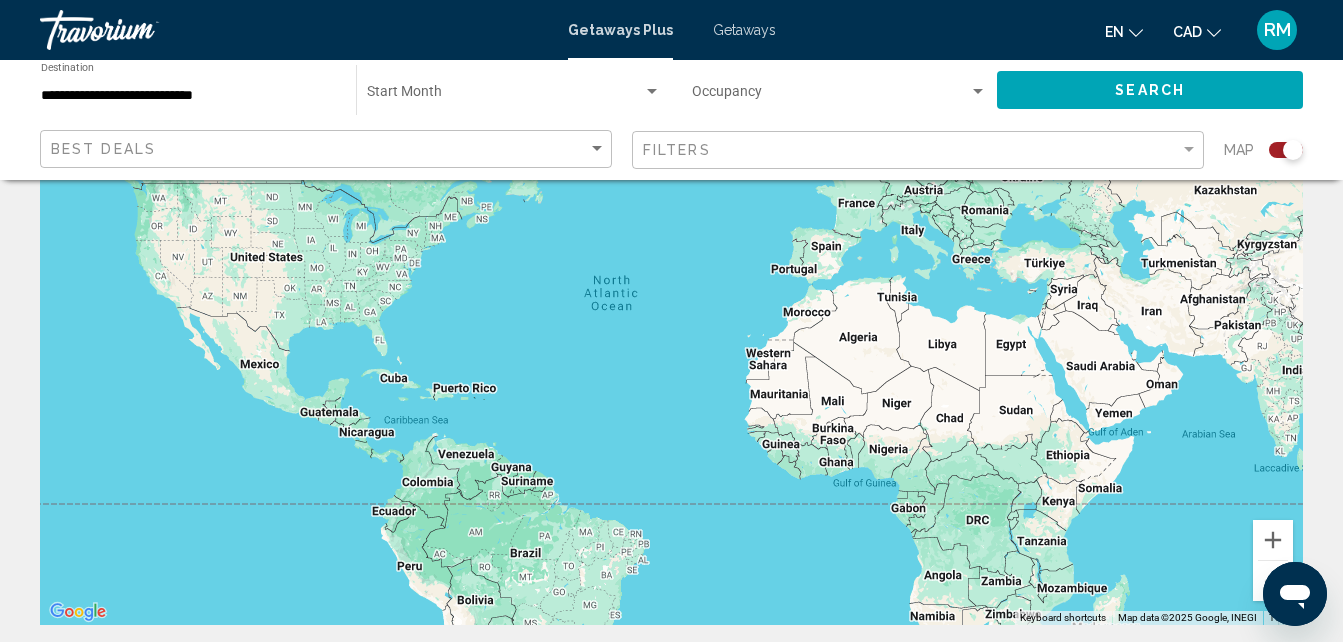 scroll, scrollTop: 0, scrollLeft: 0, axis: both 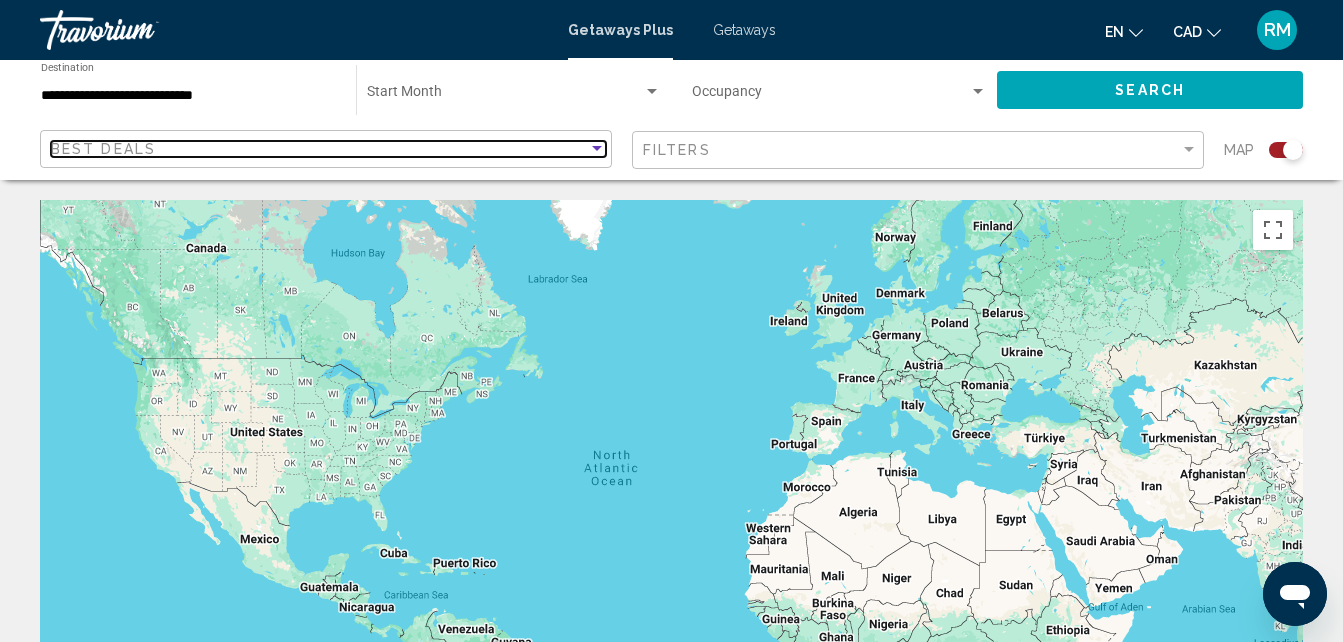click at bounding box center (597, 148) 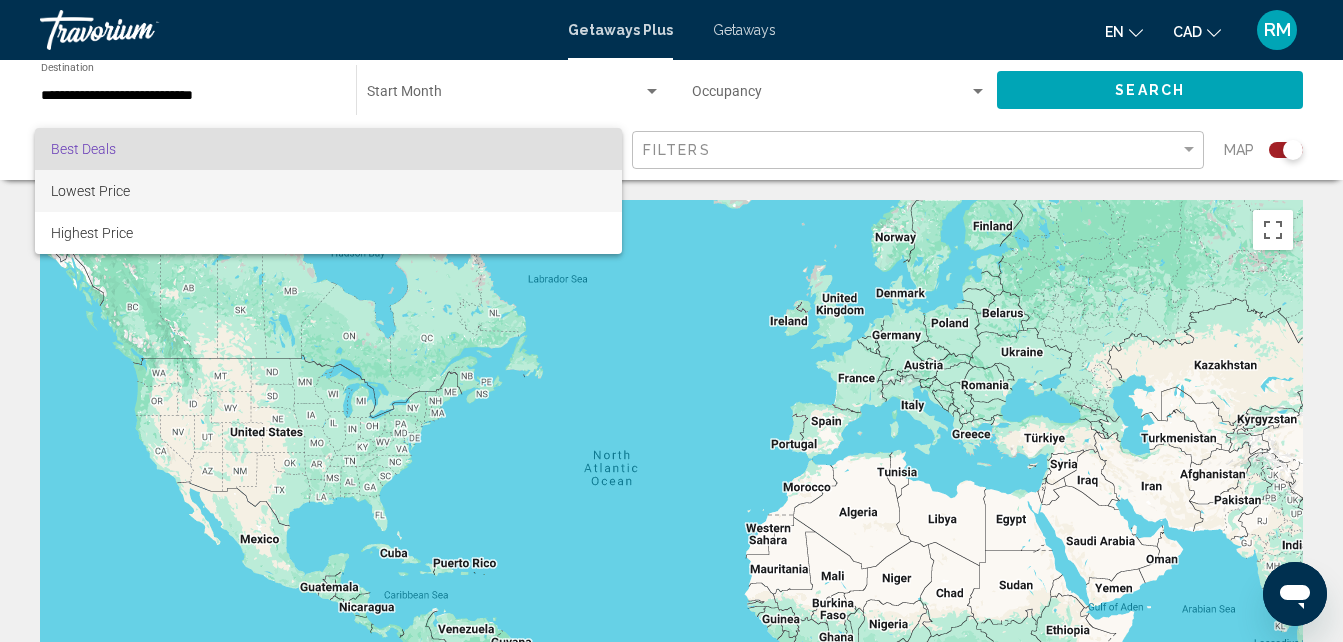 click on "Lowest Price" at bounding box center (328, 191) 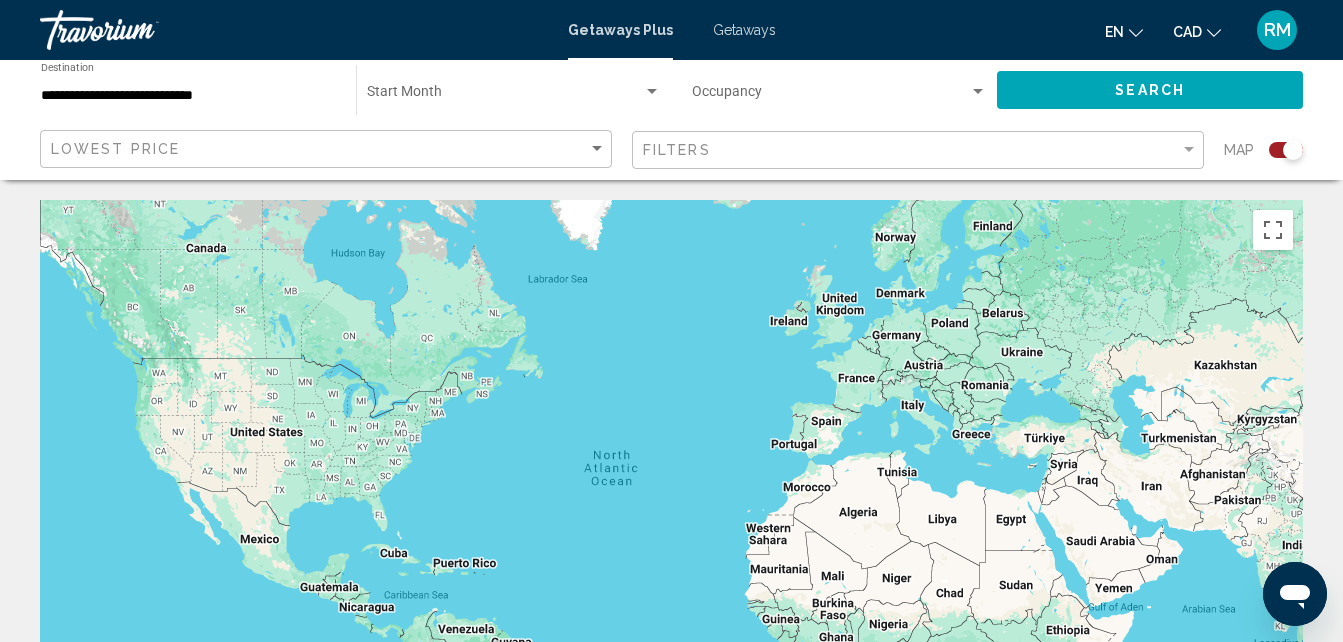 click at bounding box center (671, 500) 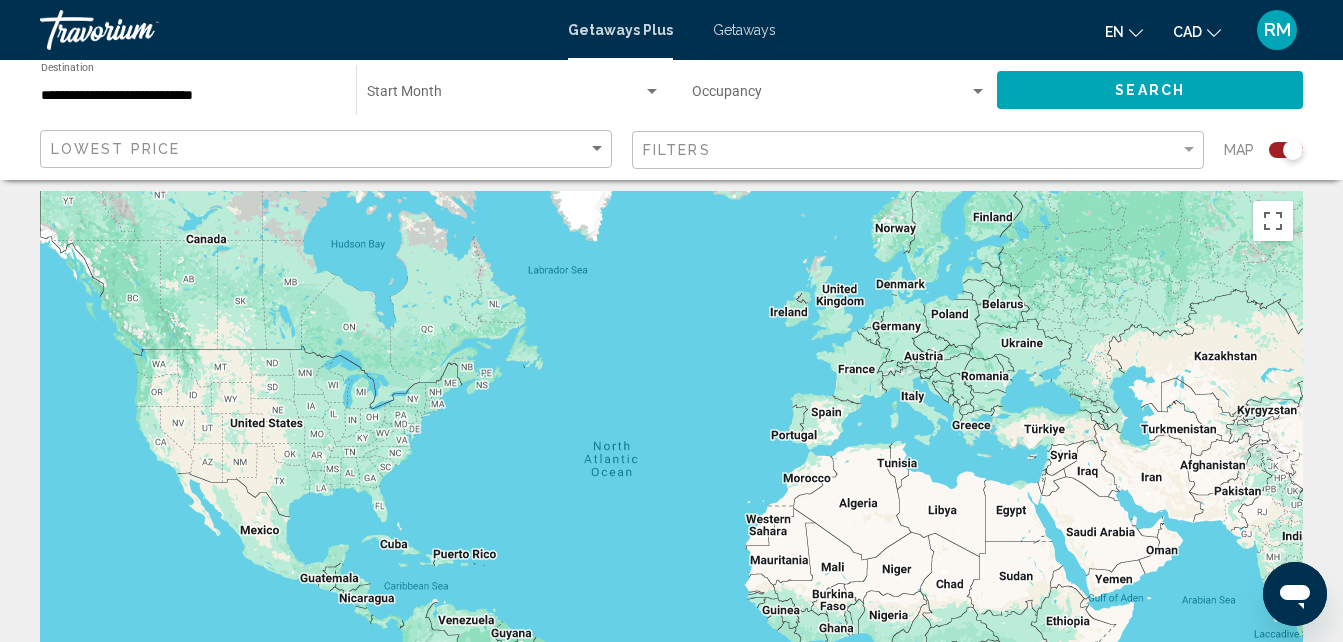 scroll, scrollTop: 0, scrollLeft: 0, axis: both 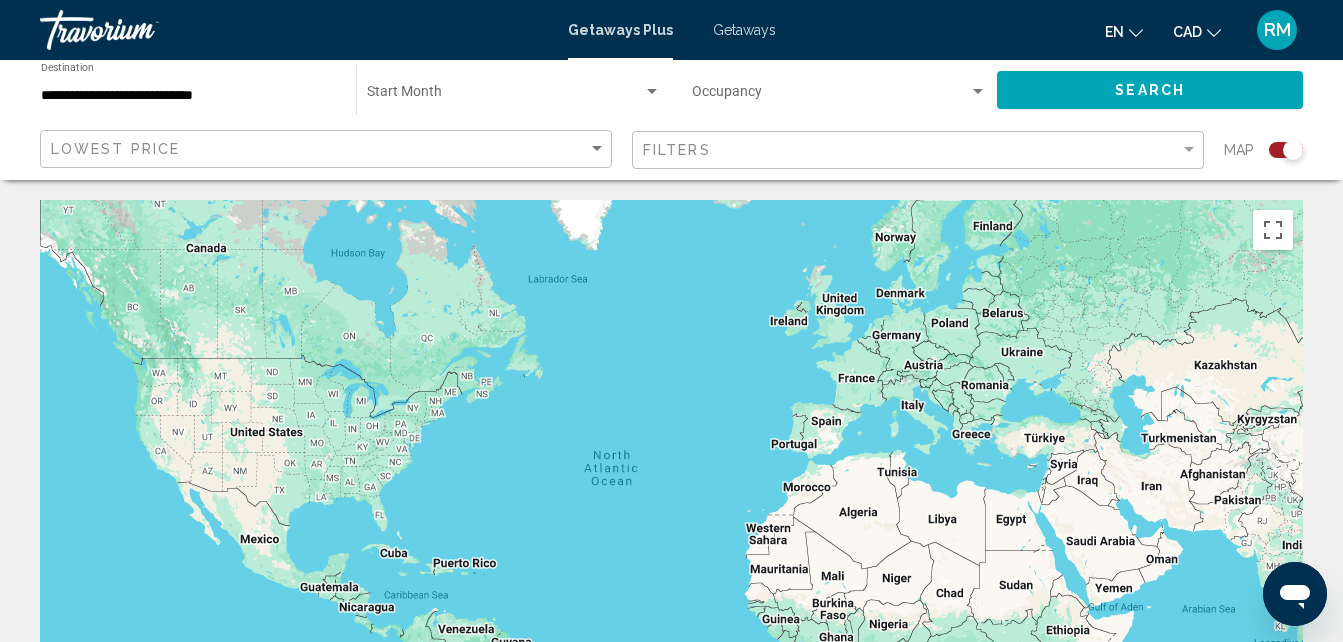 click on "Getaways" at bounding box center (744, 30) 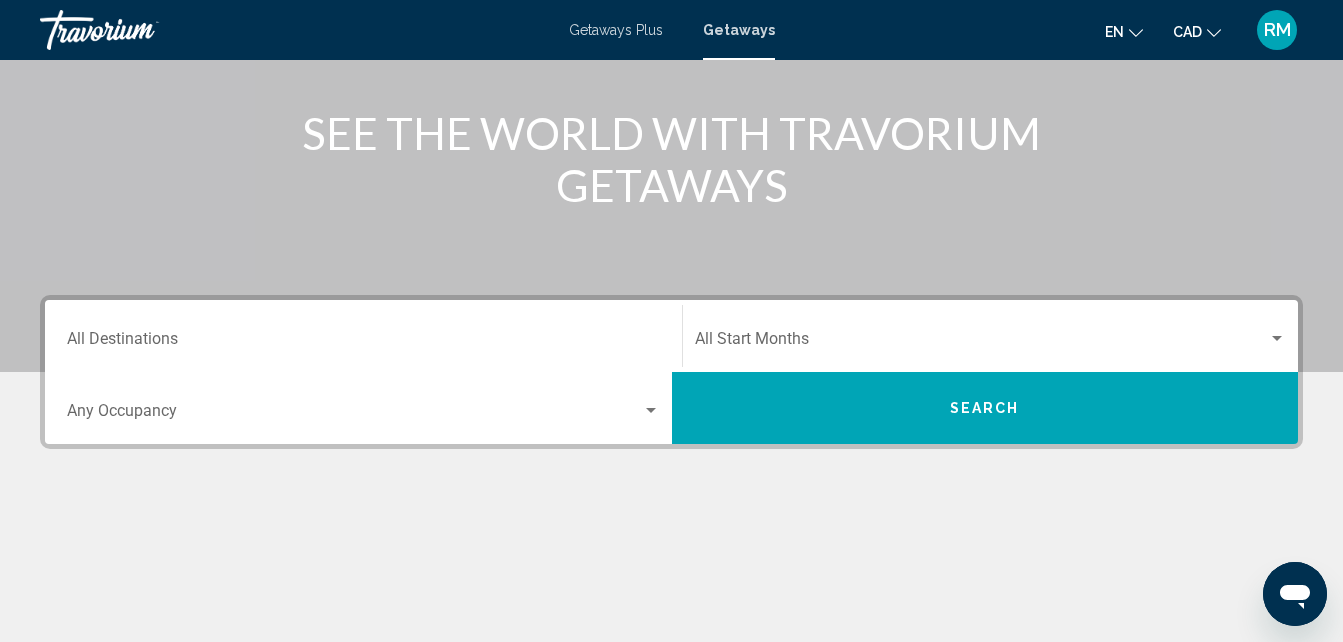 scroll, scrollTop: 245, scrollLeft: 0, axis: vertical 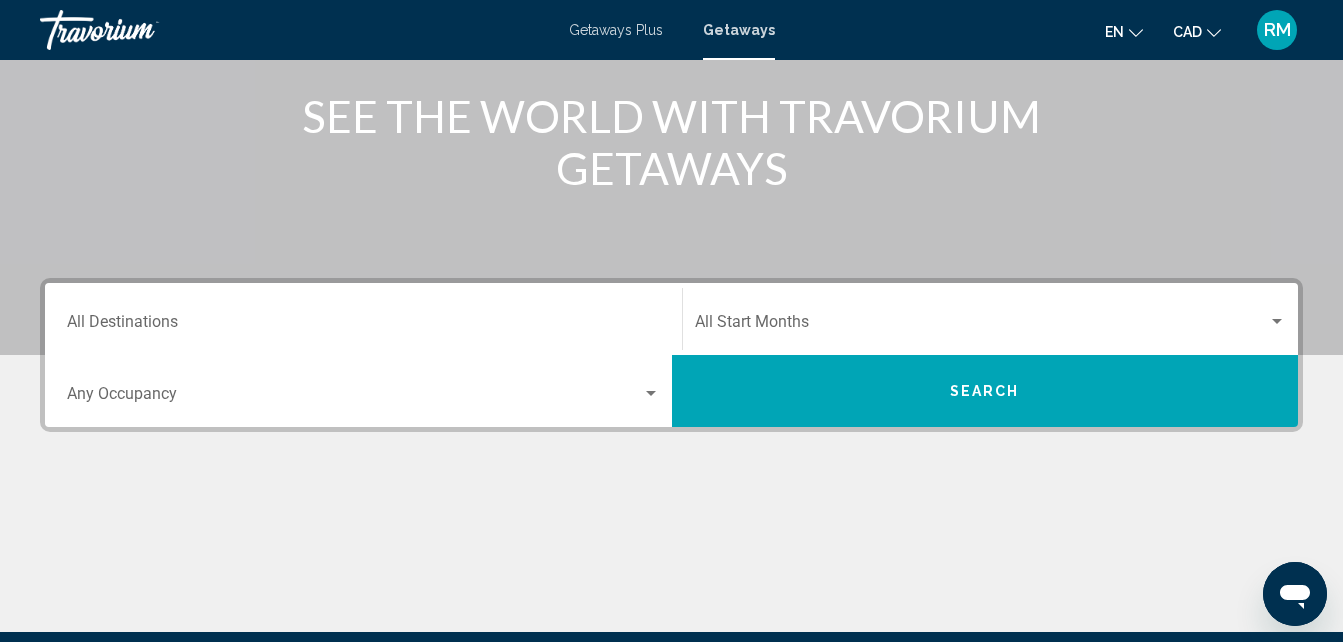 click on "Destination All Destinations" at bounding box center (363, 319) 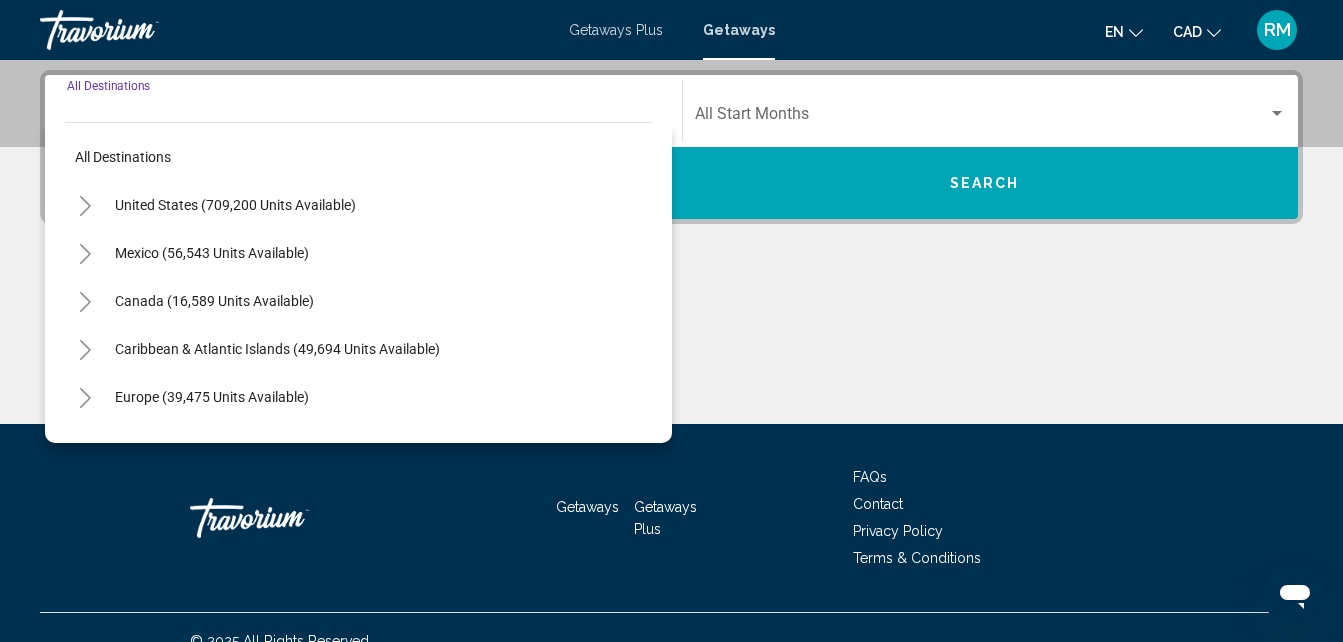 scroll, scrollTop: 458, scrollLeft: 0, axis: vertical 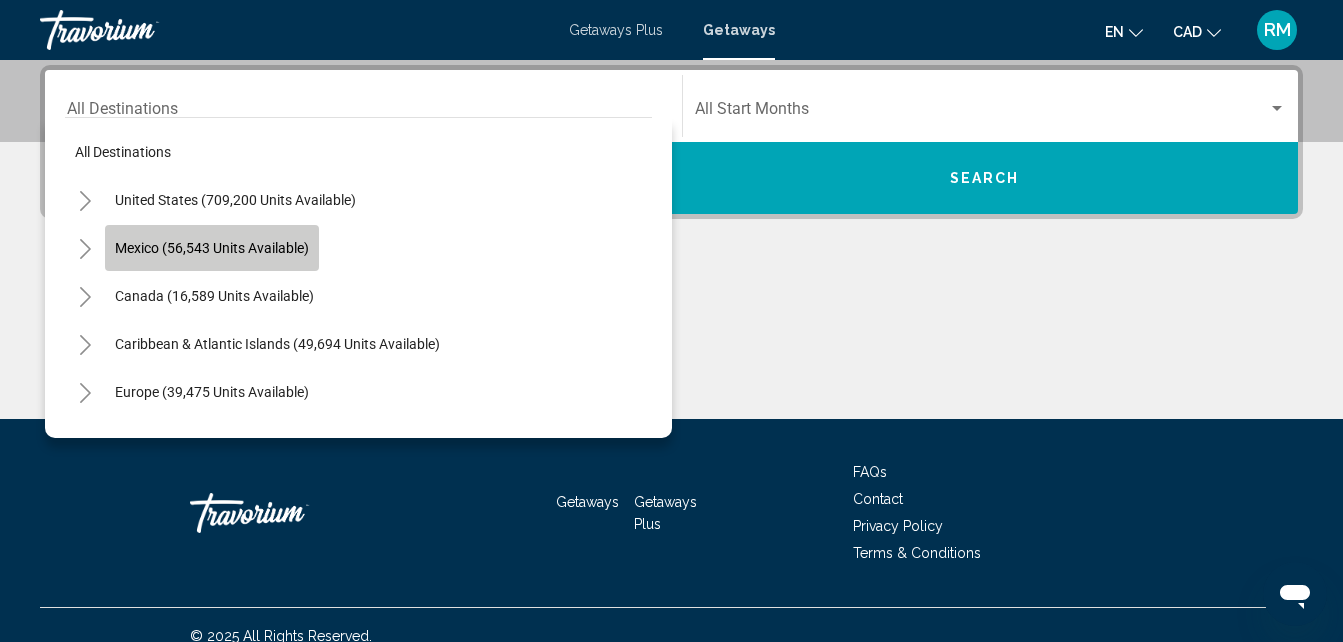 click on "Mexico (56,543 units available)" 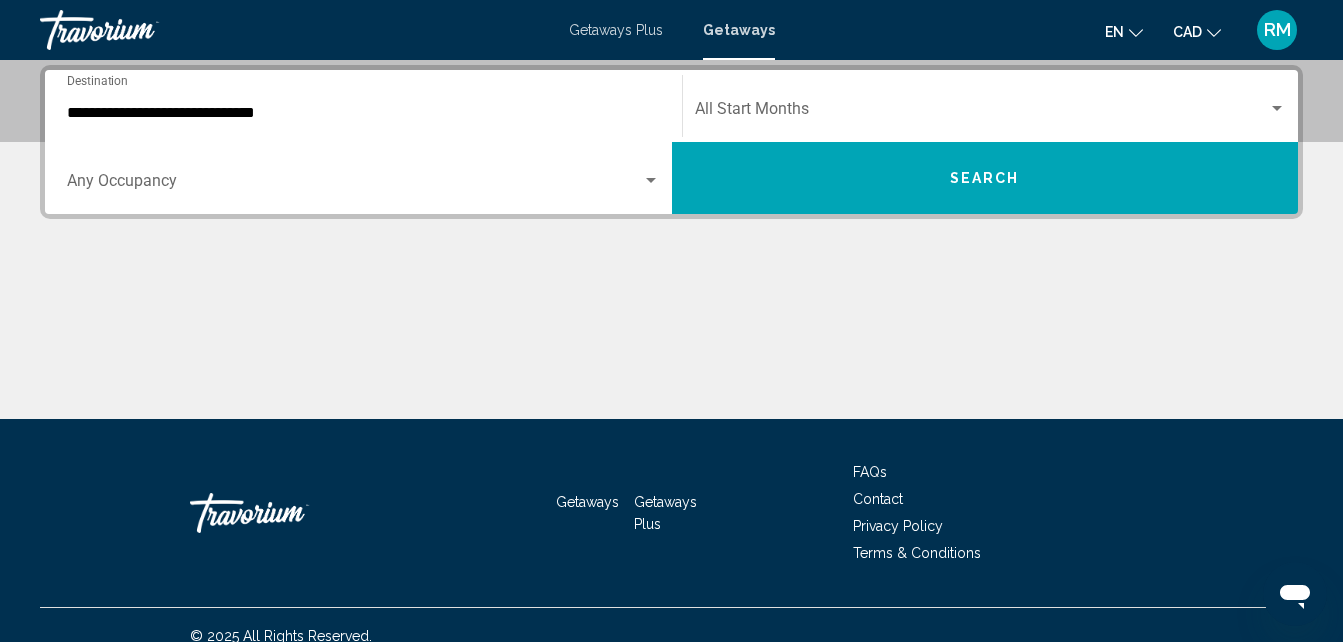 click on "Occupancy Any Occupancy" at bounding box center [363, 178] 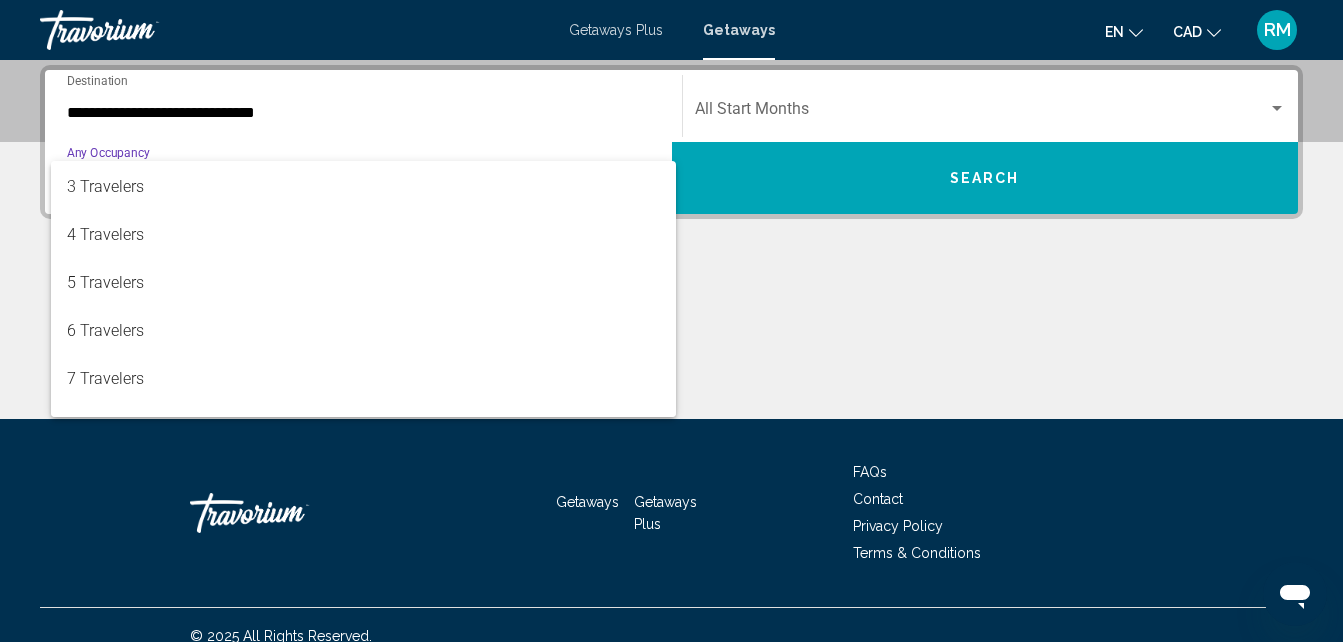 scroll, scrollTop: 126, scrollLeft: 0, axis: vertical 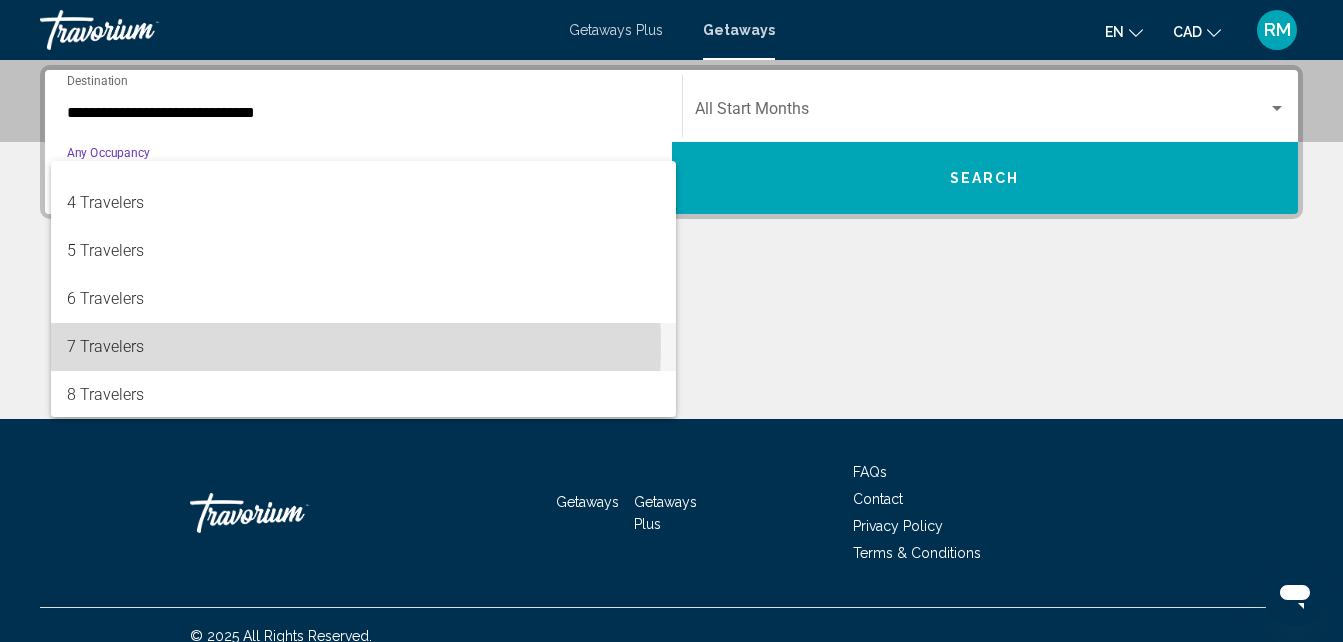 click on "7 Travelers" at bounding box center (363, 347) 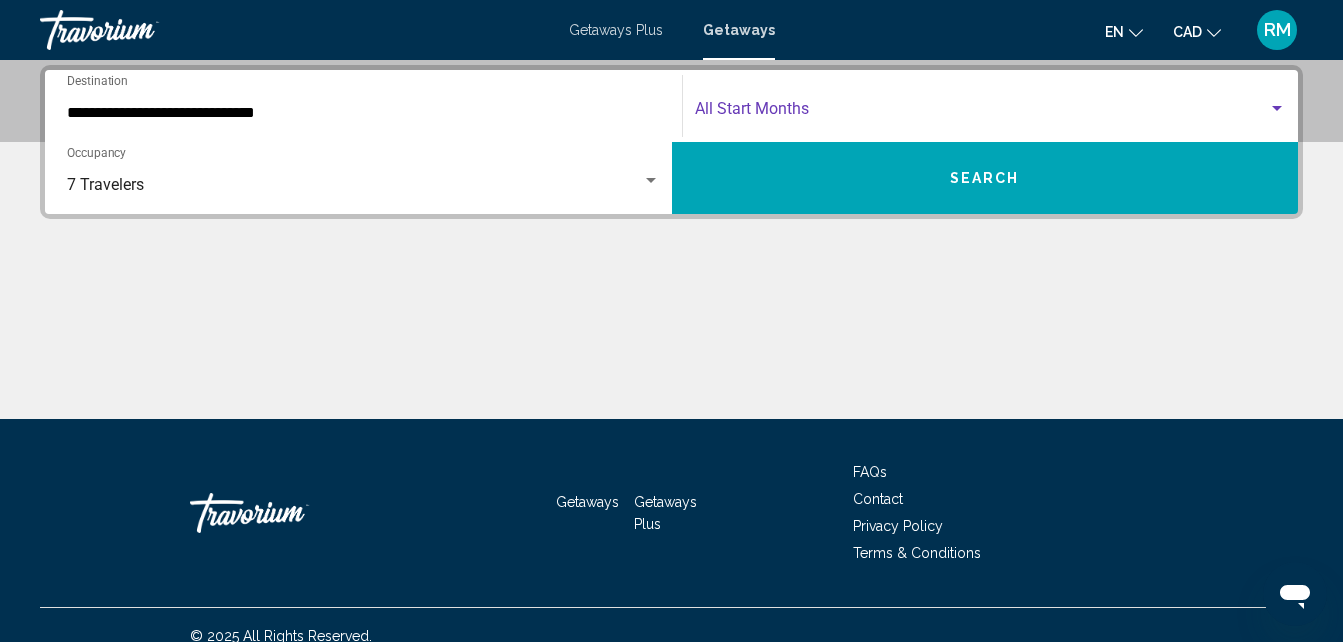 click at bounding box center [982, 113] 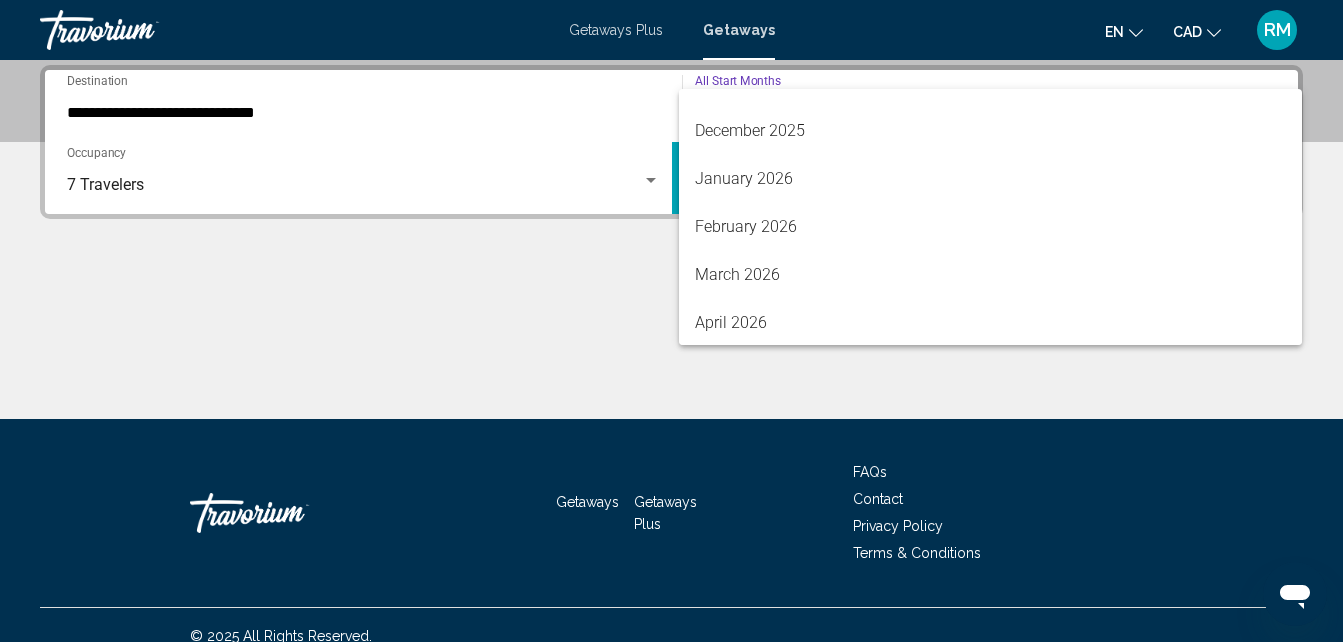 scroll, scrollTop: 256, scrollLeft: 0, axis: vertical 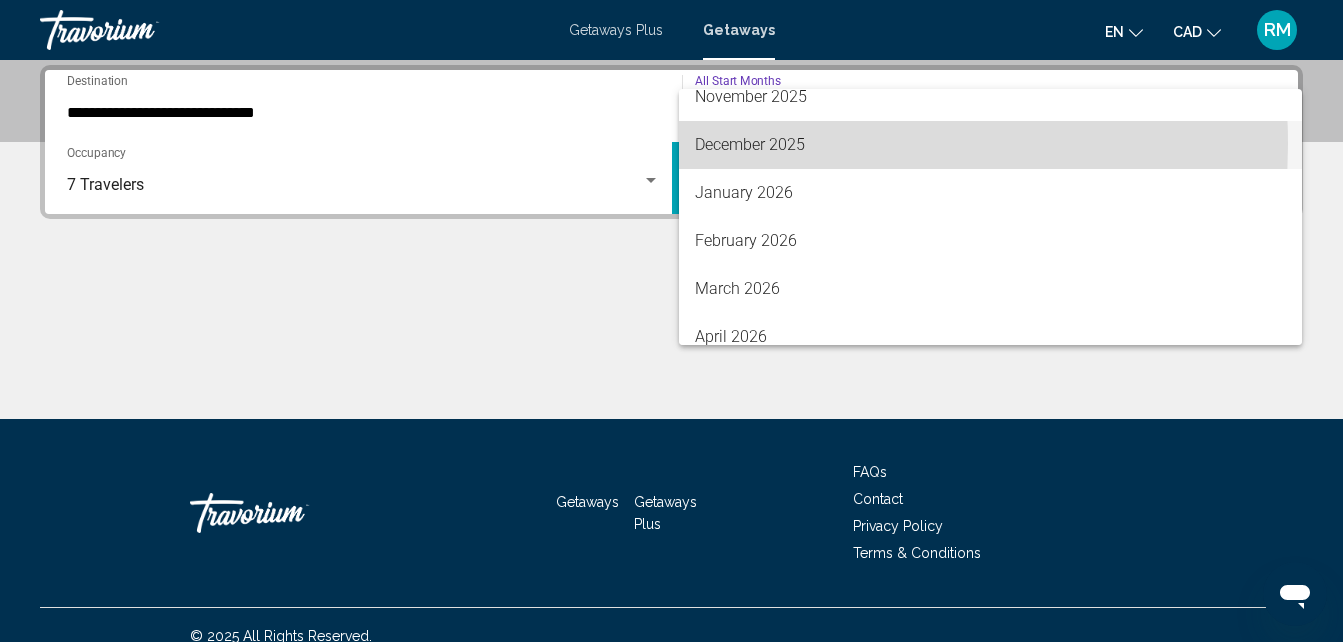 click on "December 2025" at bounding box center (991, 145) 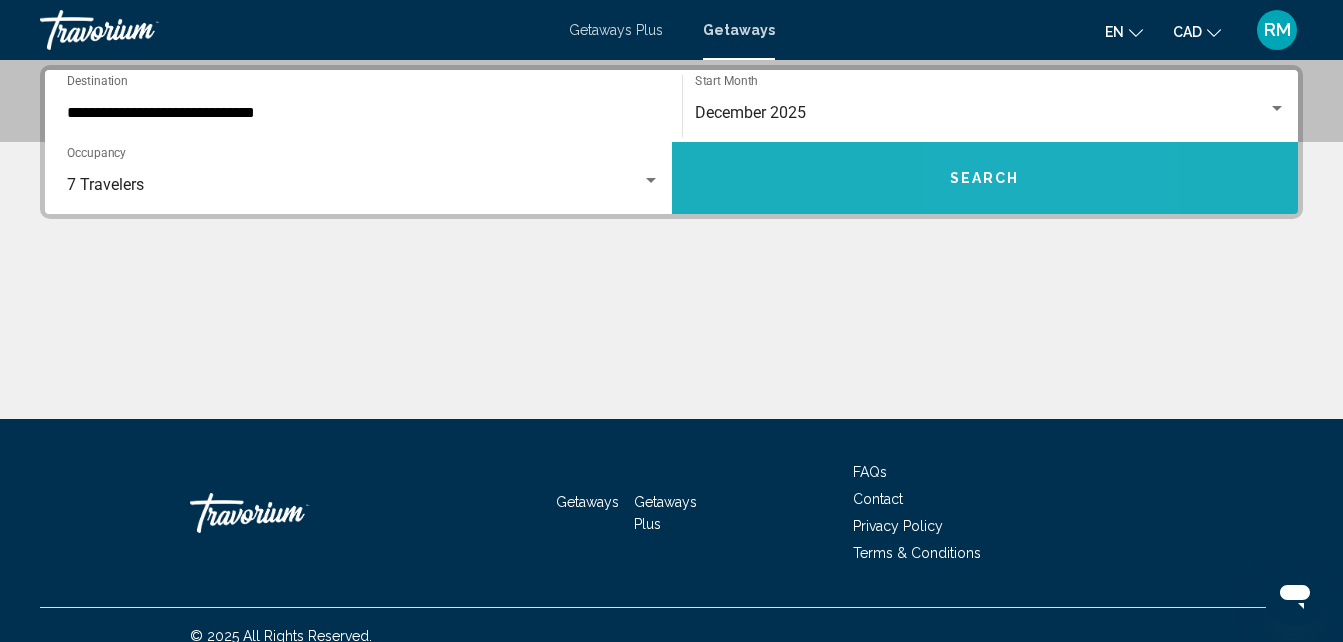 click on "Search" at bounding box center [985, 179] 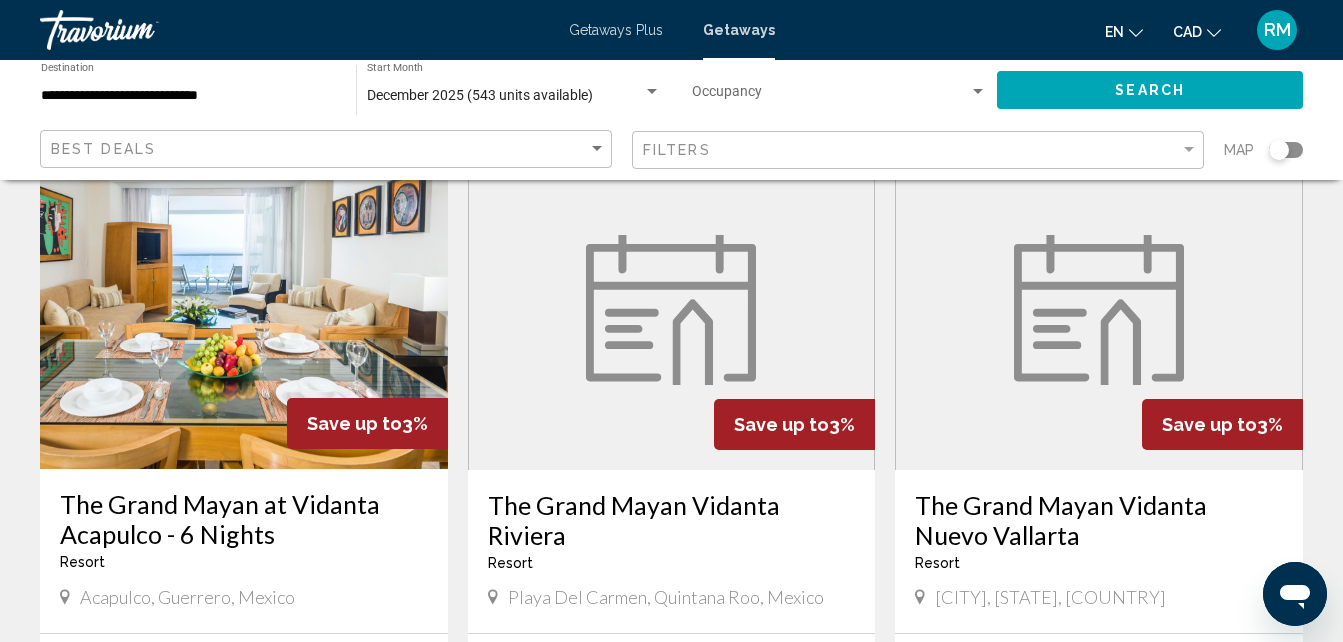 scroll, scrollTop: 2256, scrollLeft: 0, axis: vertical 